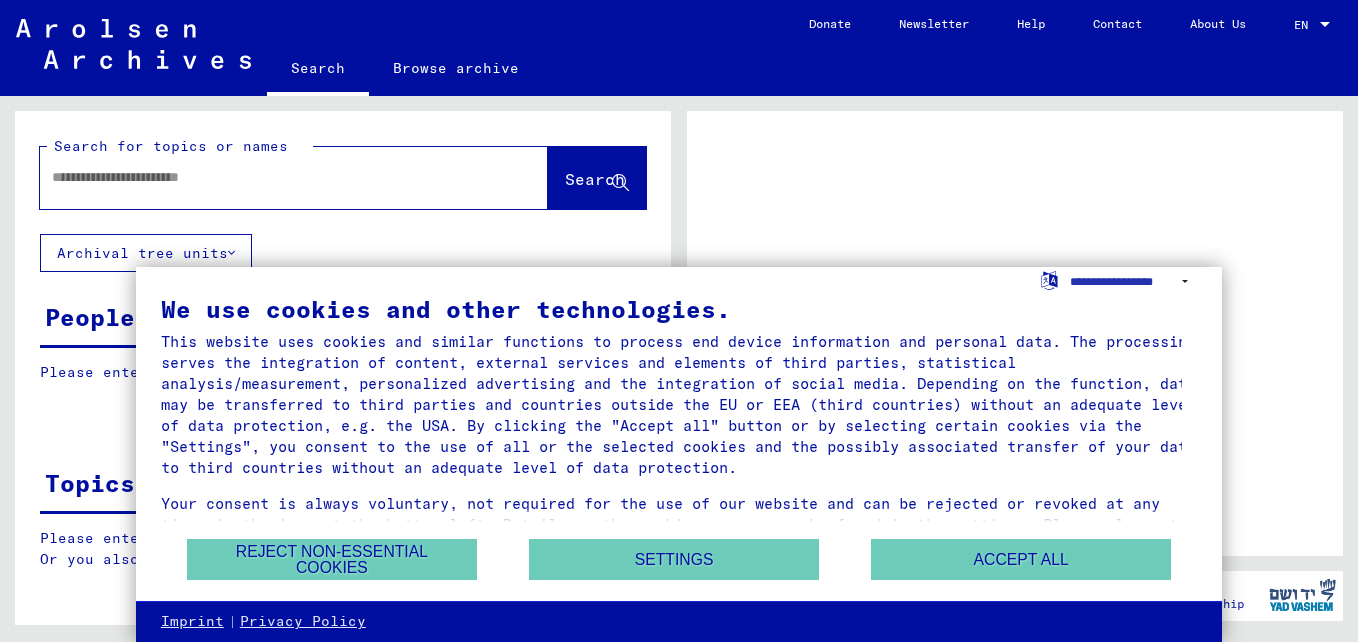 scroll, scrollTop: 0, scrollLeft: 0, axis: both 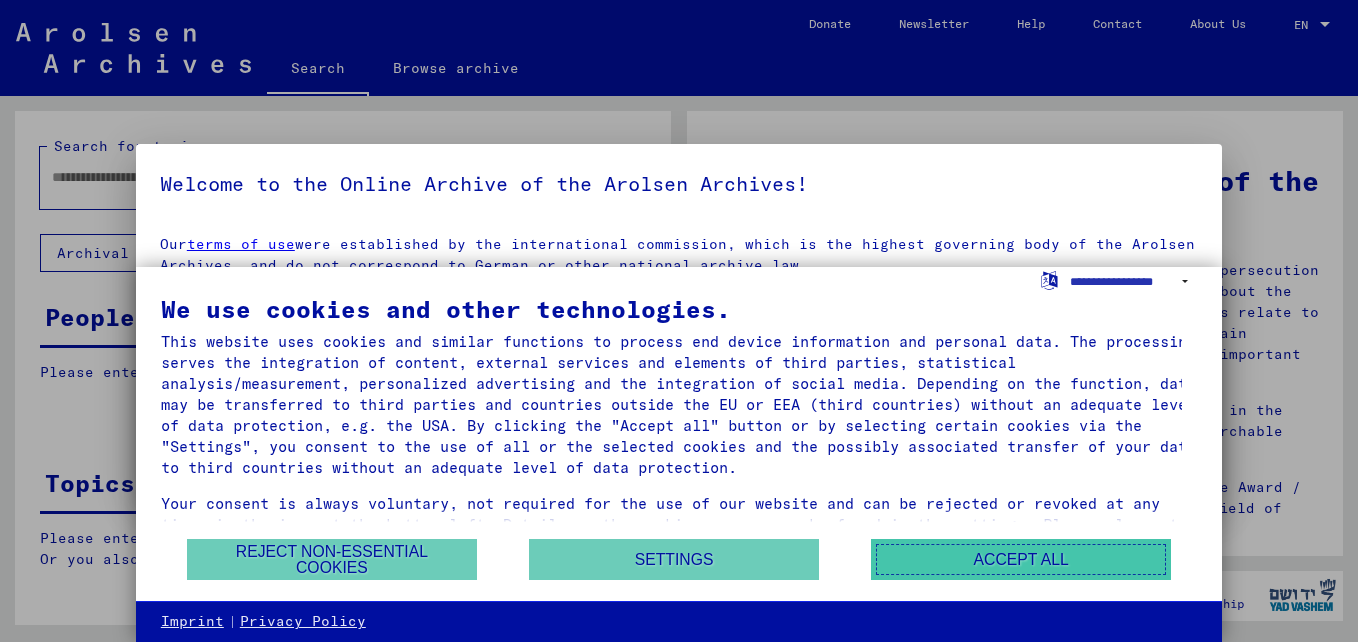 click on "Accept all" at bounding box center [1021, 559] 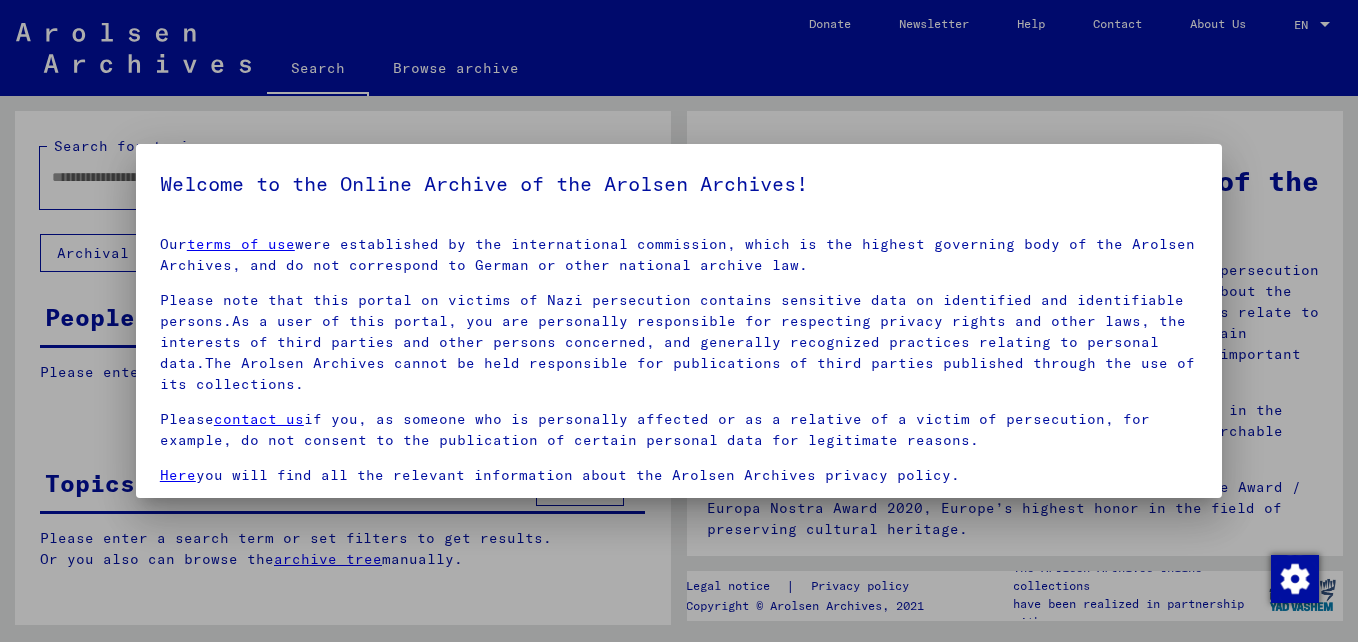 scroll, scrollTop: 59, scrollLeft: 0, axis: vertical 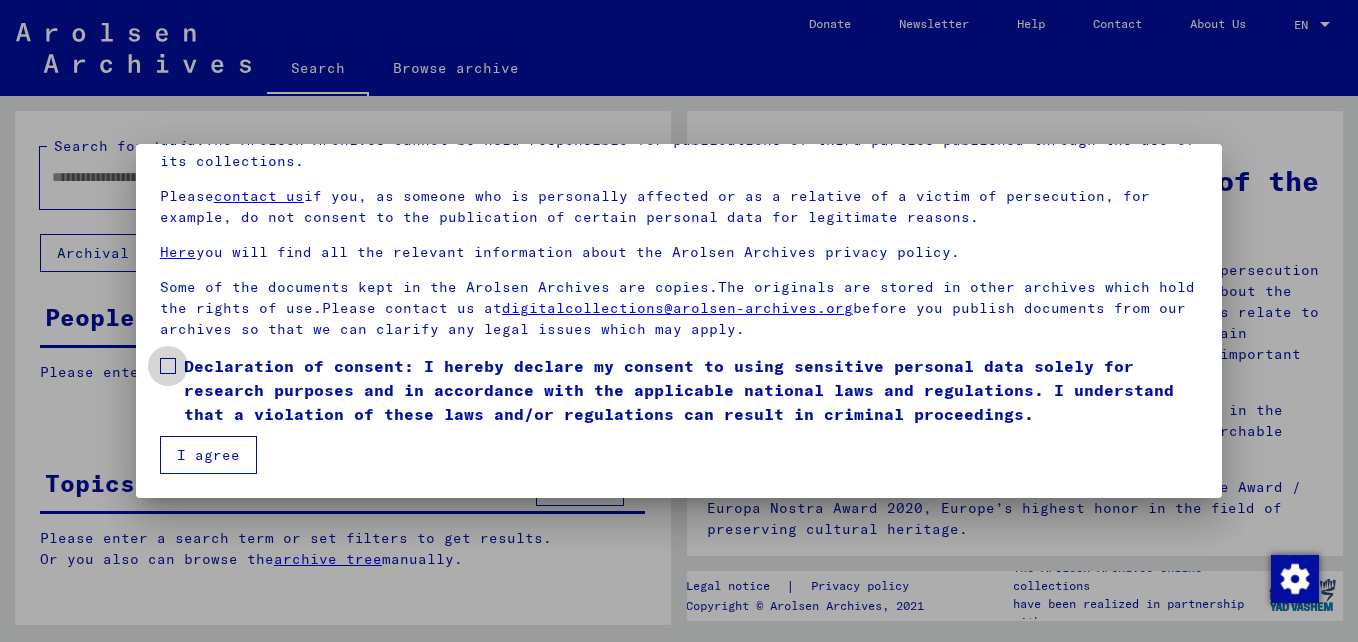 click at bounding box center [168, 366] 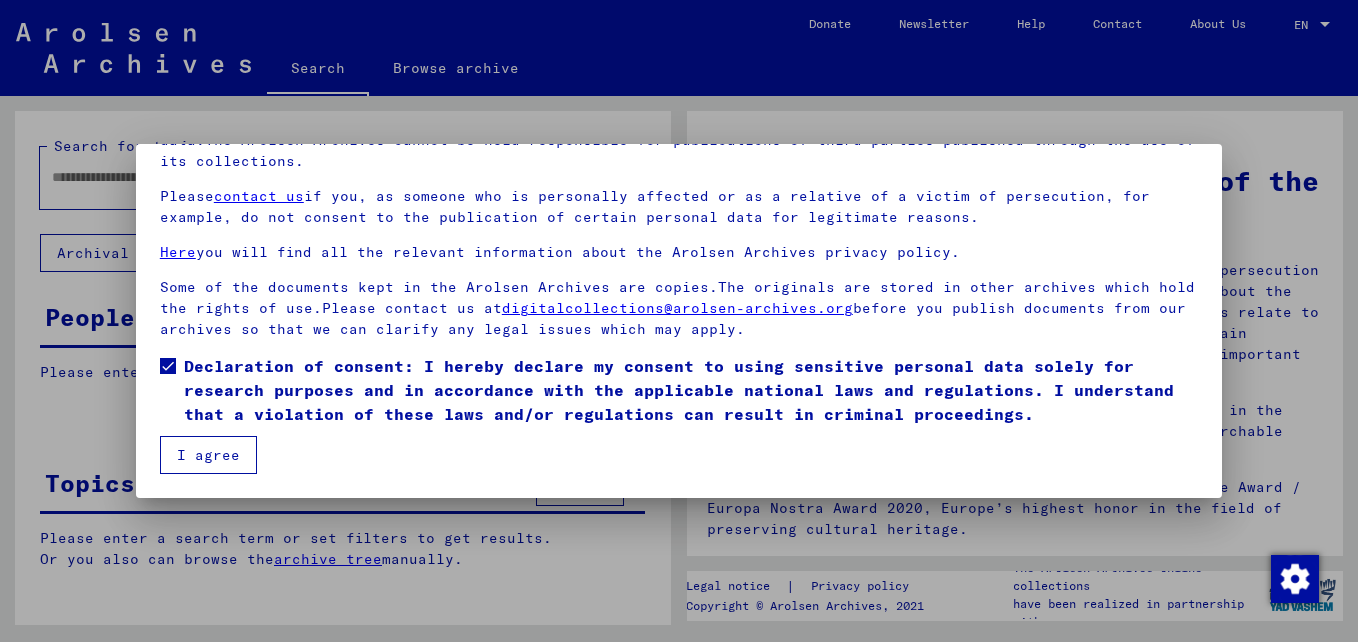 click on "I agree" at bounding box center (208, 455) 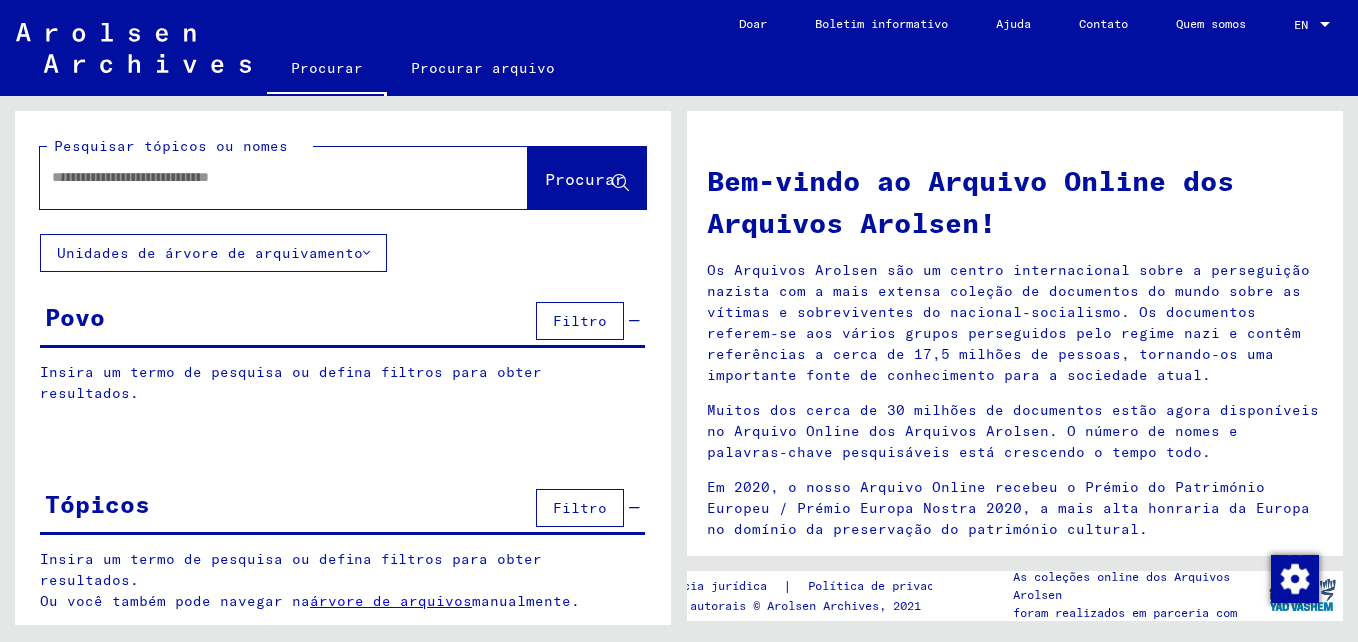 click at bounding box center (260, 177) 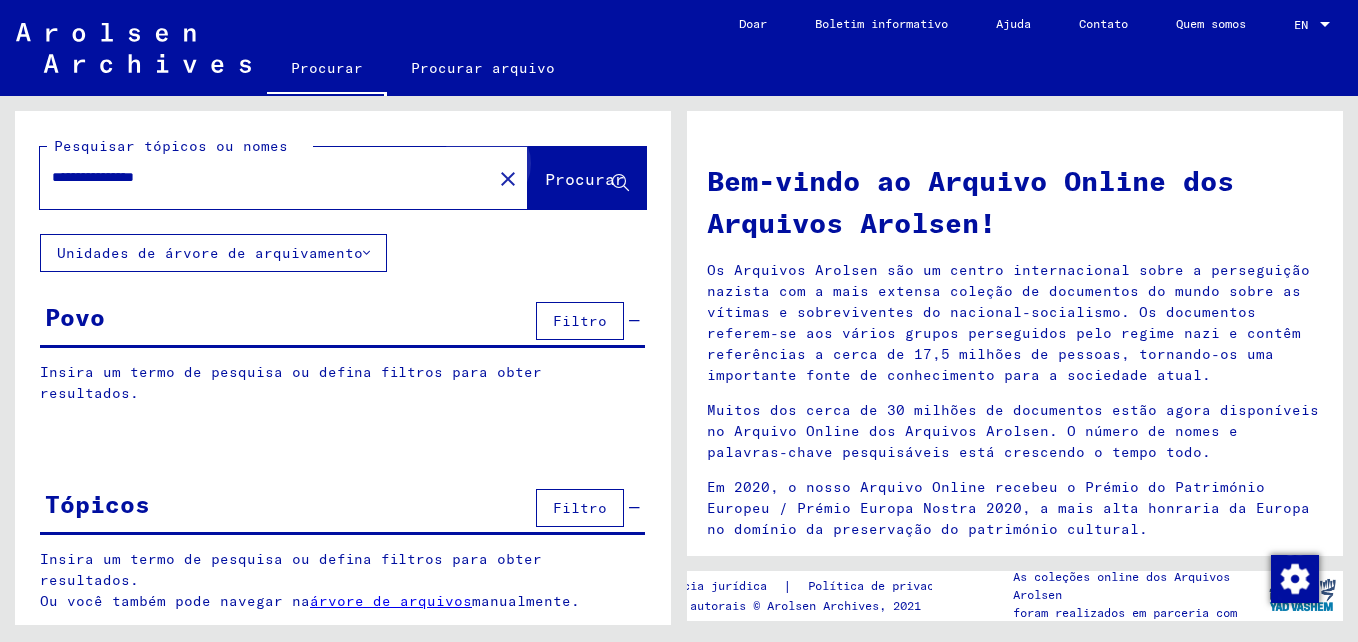click on "Procurar" 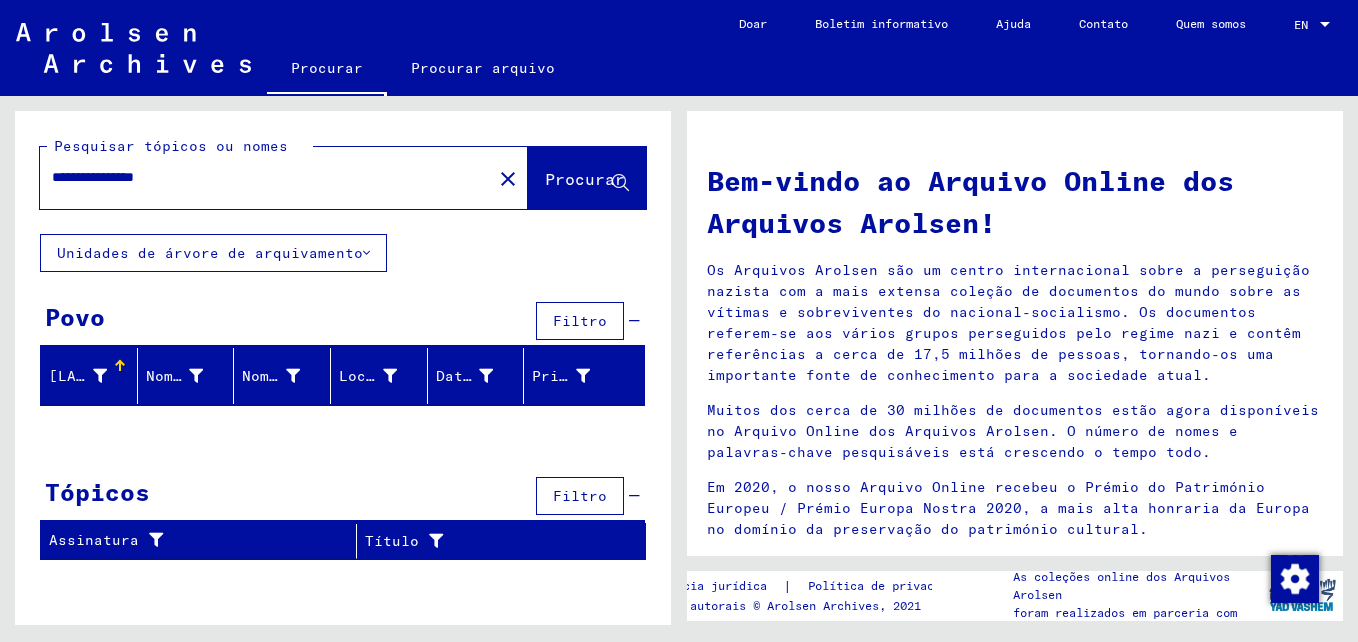click on "**********" at bounding box center (260, 177) 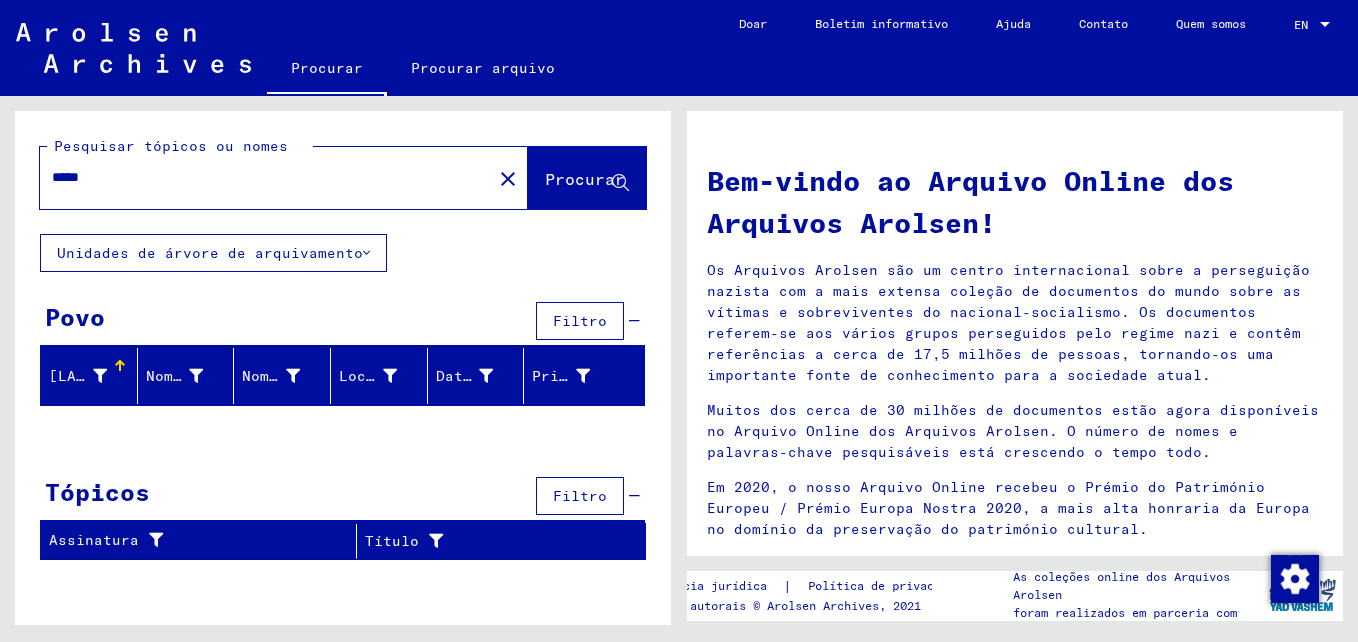 click on "Procurar" 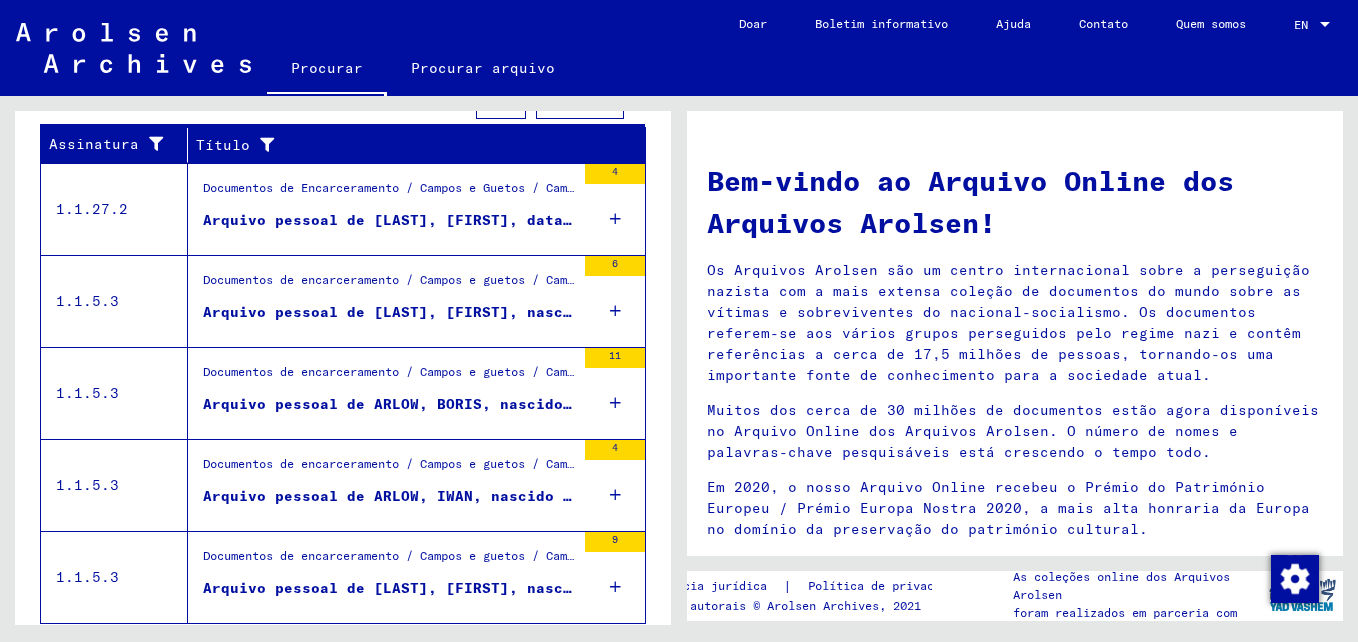 scroll, scrollTop: 458, scrollLeft: 0, axis: vertical 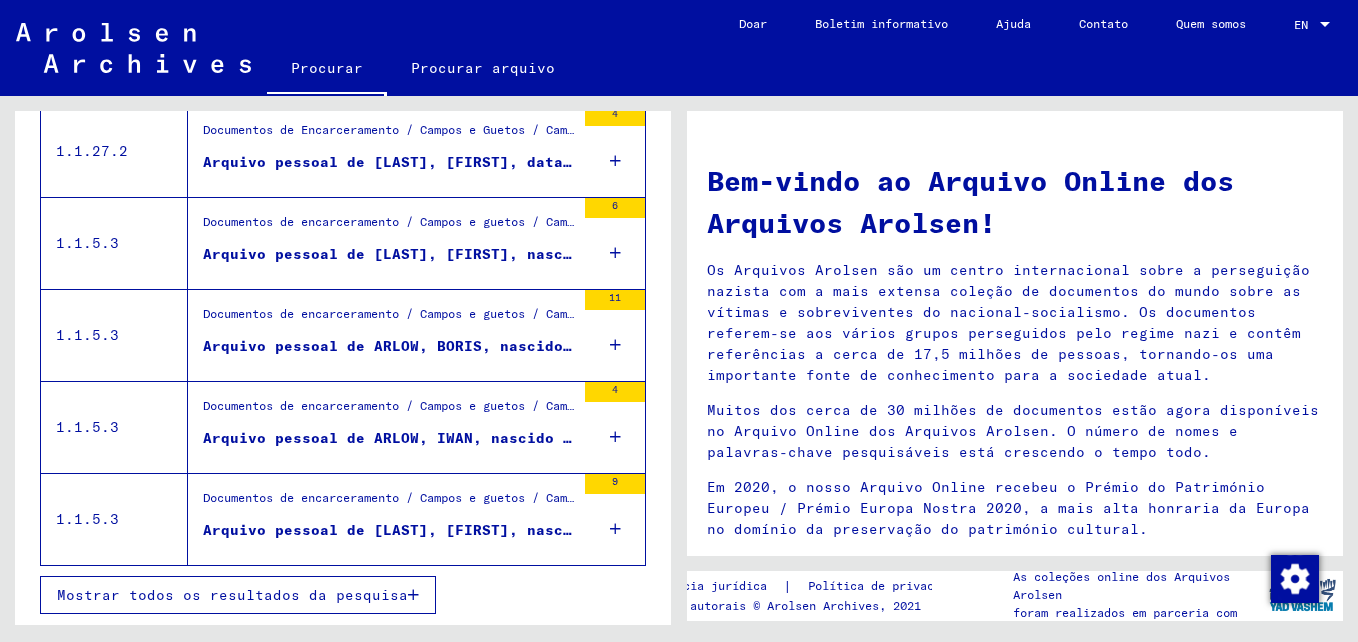 click on "Mostrar todos os resultados da pesquisa" at bounding box center [232, 595] 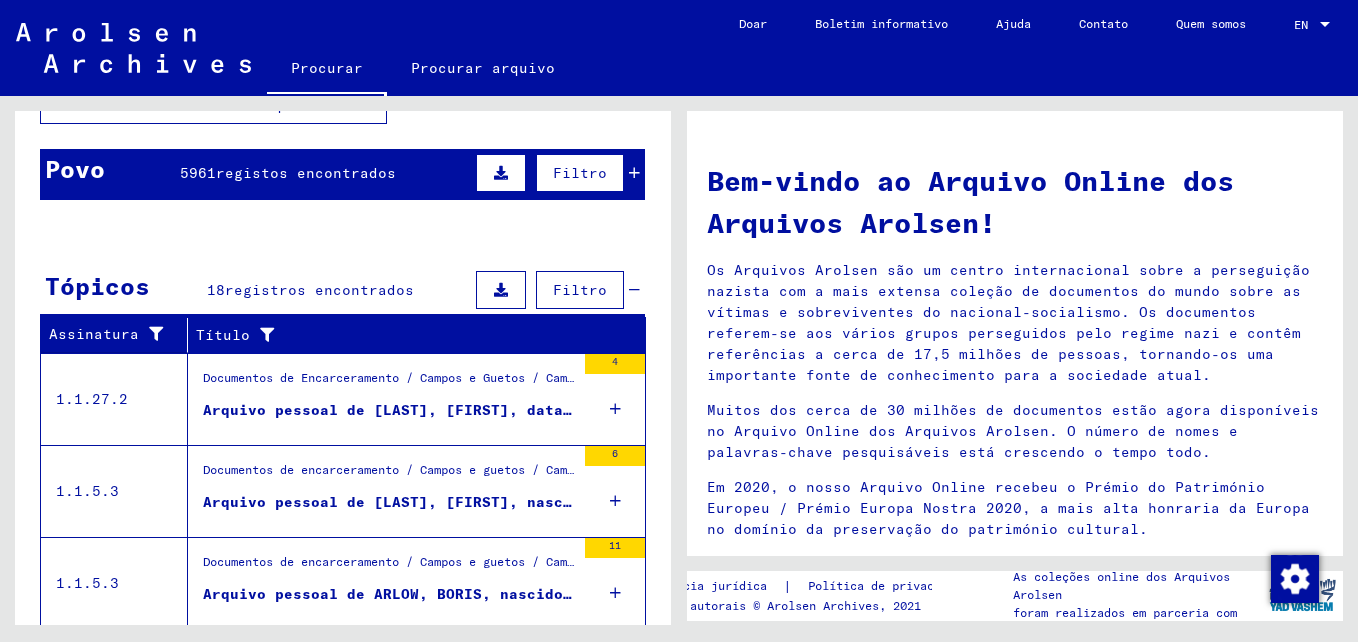 scroll, scrollTop: 0, scrollLeft: 0, axis: both 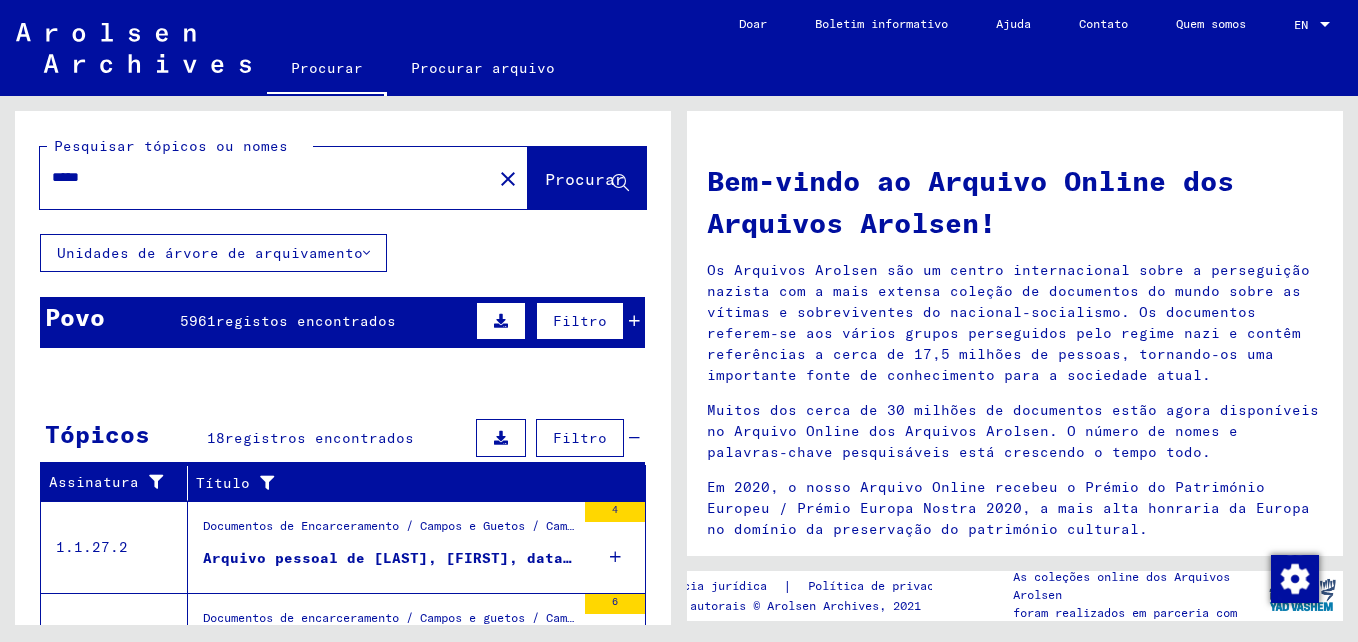 drag, startPoint x: 184, startPoint y: 176, endPoint x: 12, endPoint y: 161, distance: 172.65283 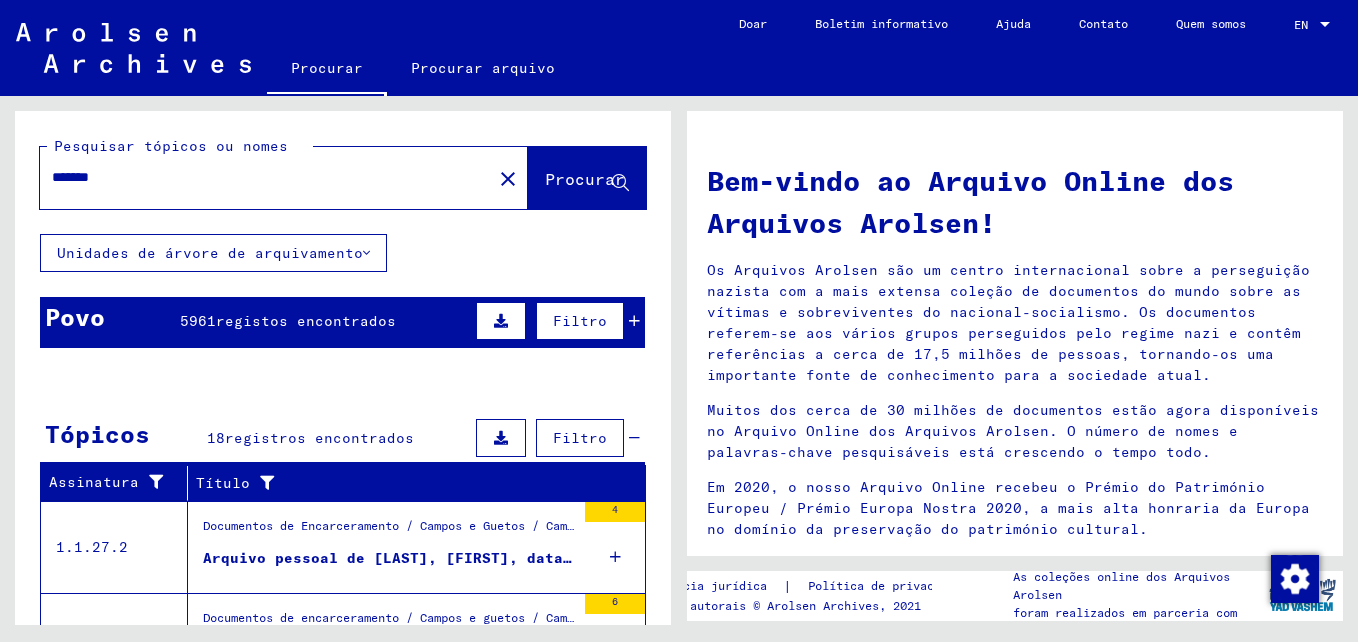 type on "*******" 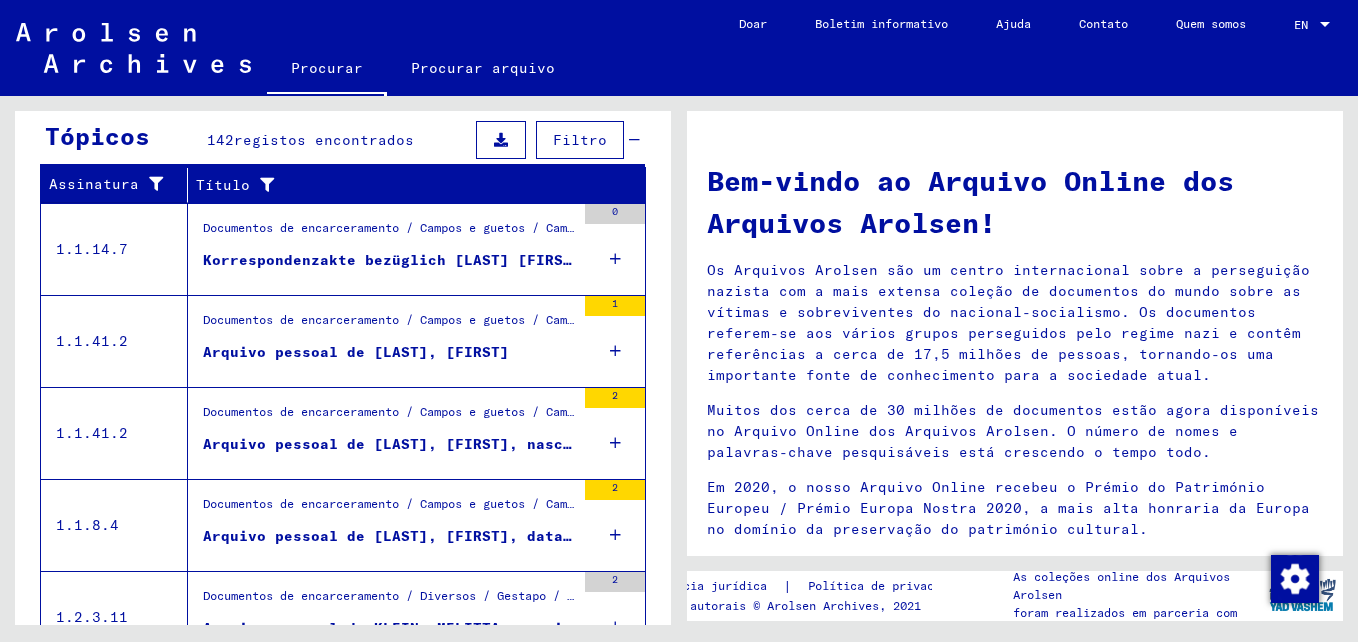 scroll, scrollTop: 396, scrollLeft: 0, axis: vertical 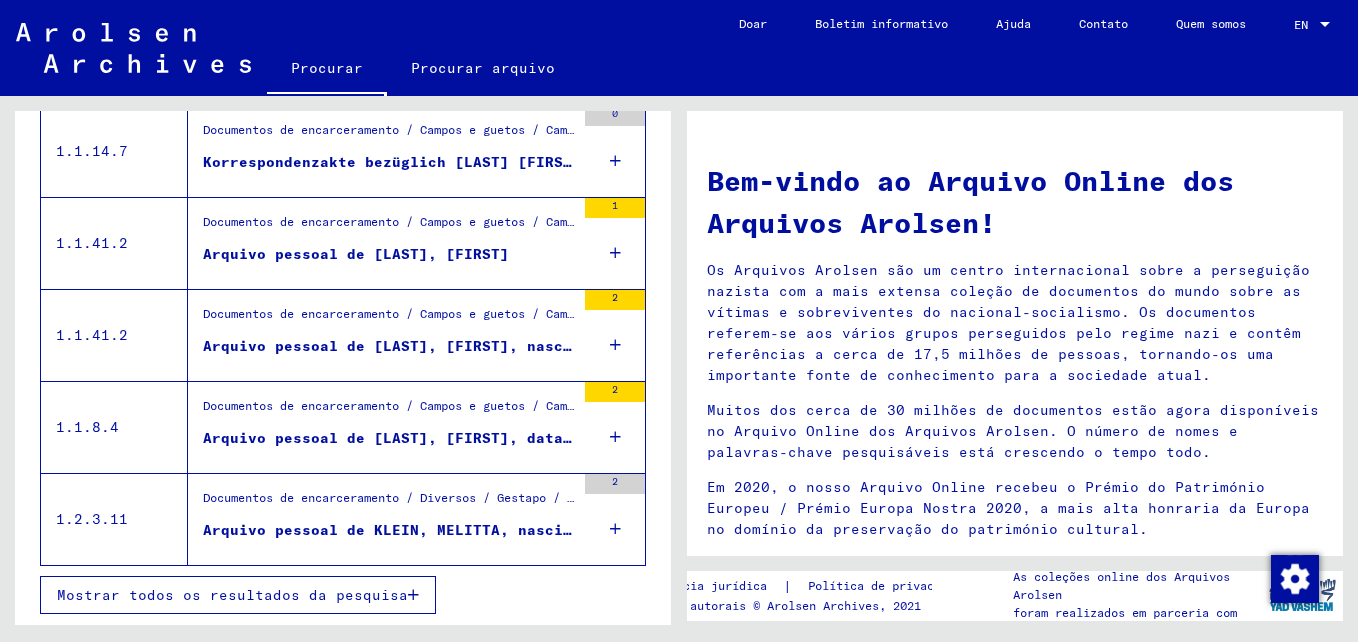 click on "Mostrar todos os resultados da pesquisa" at bounding box center (232, 595) 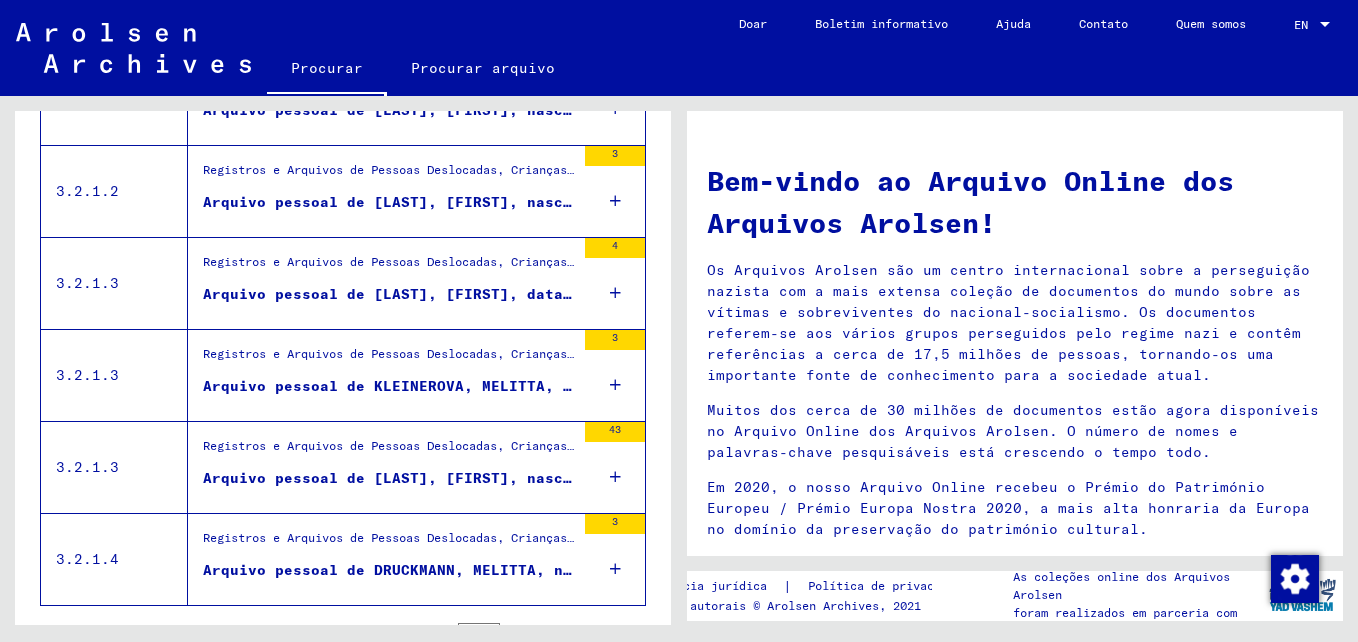 scroll, scrollTop: 2292, scrollLeft: 0, axis: vertical 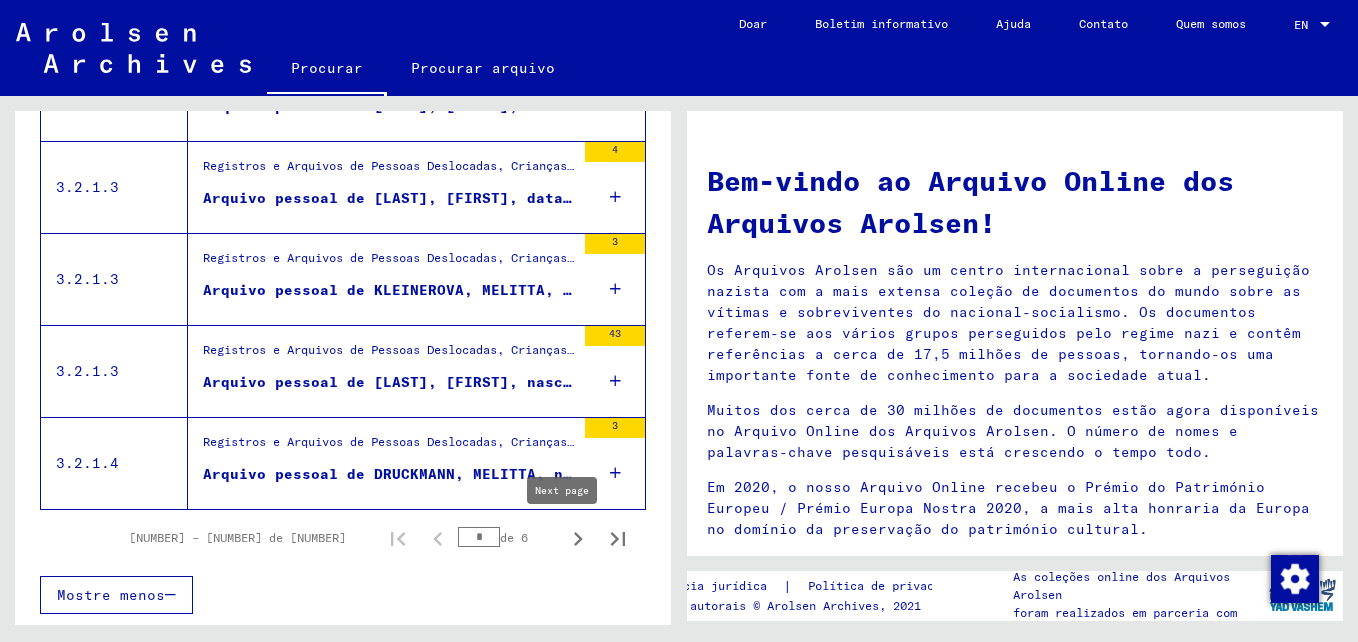 click 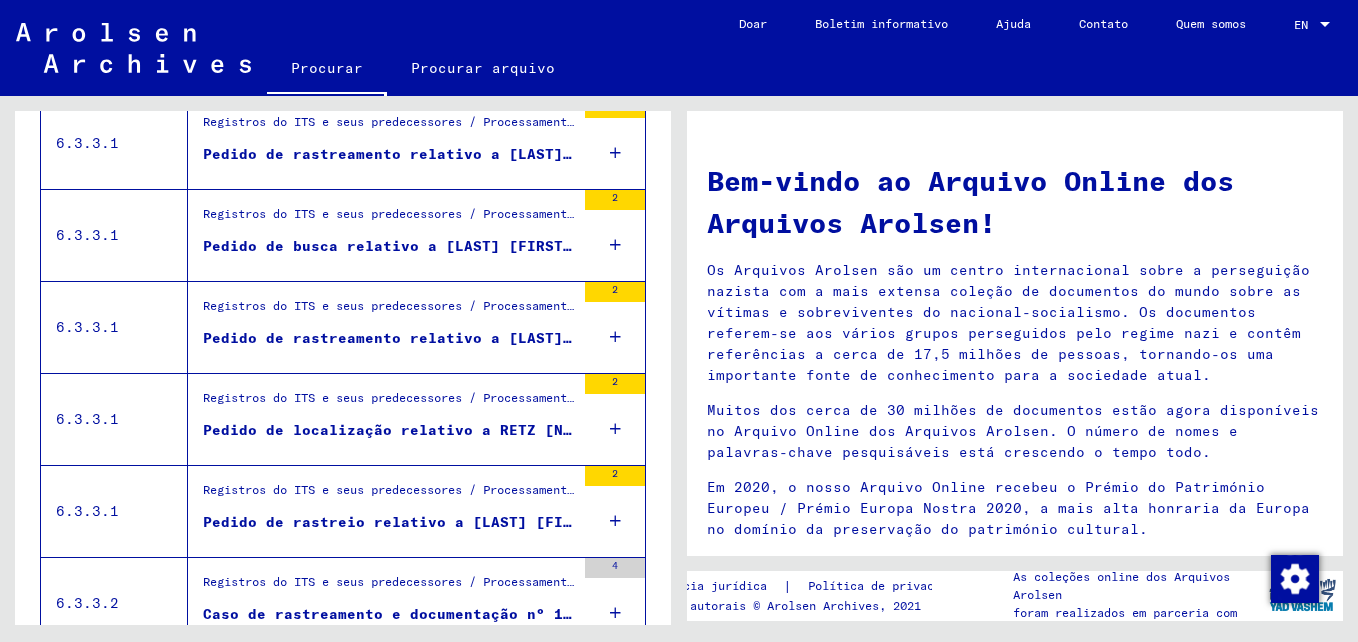 scroll, scrollTop: 1792, scrollLeft: 0, axis: vertical 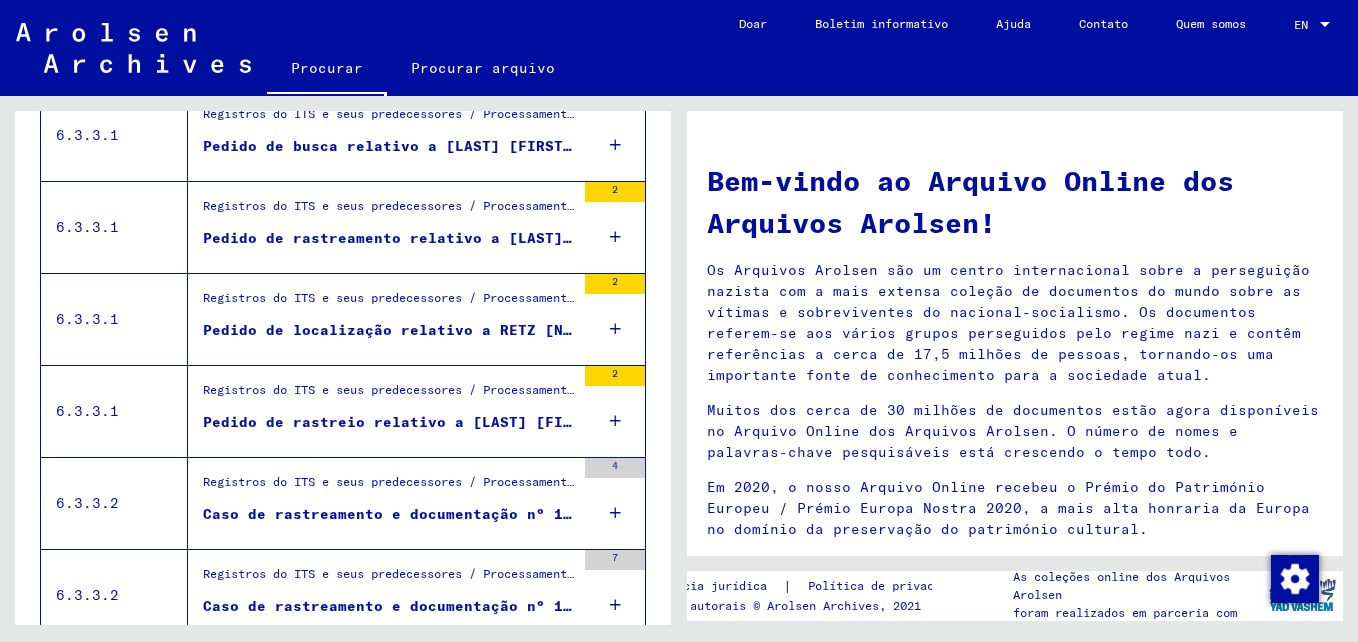 drag, startPoint x: 437, startPoint y: 512, endPoint x: 181, endPoint y: 479, distance: 258.1182 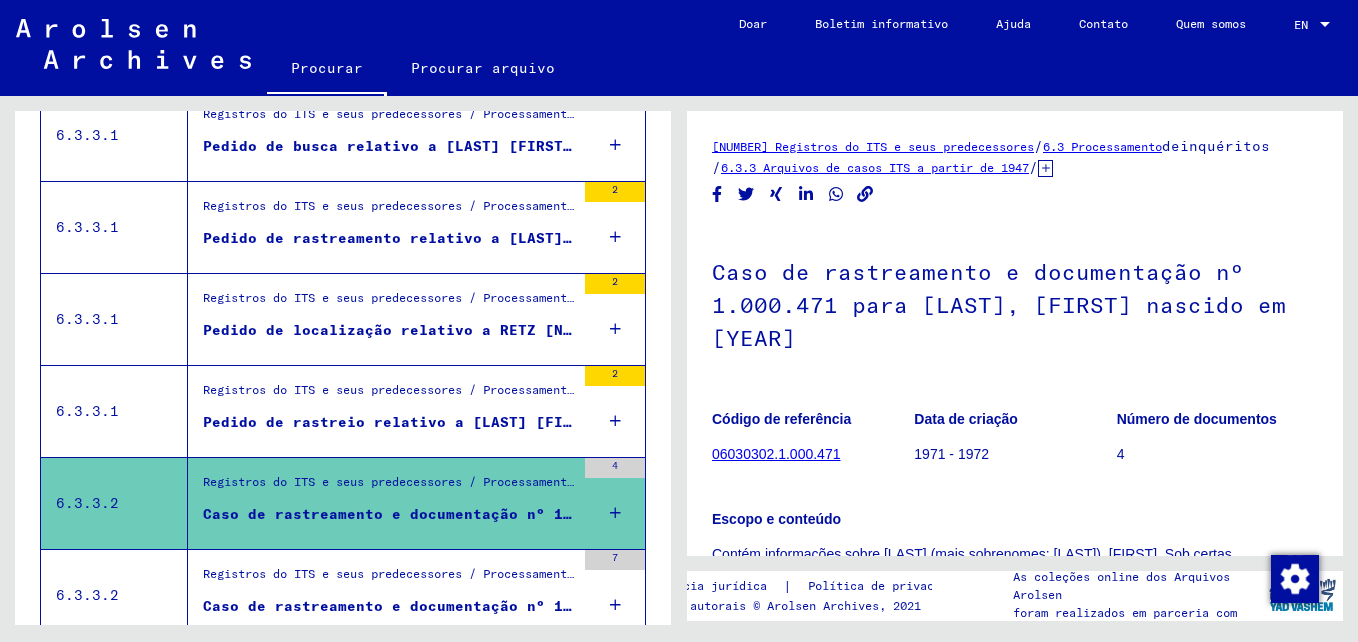 scroll, scrollTop: 0, scrollLeft: 0, axis: both 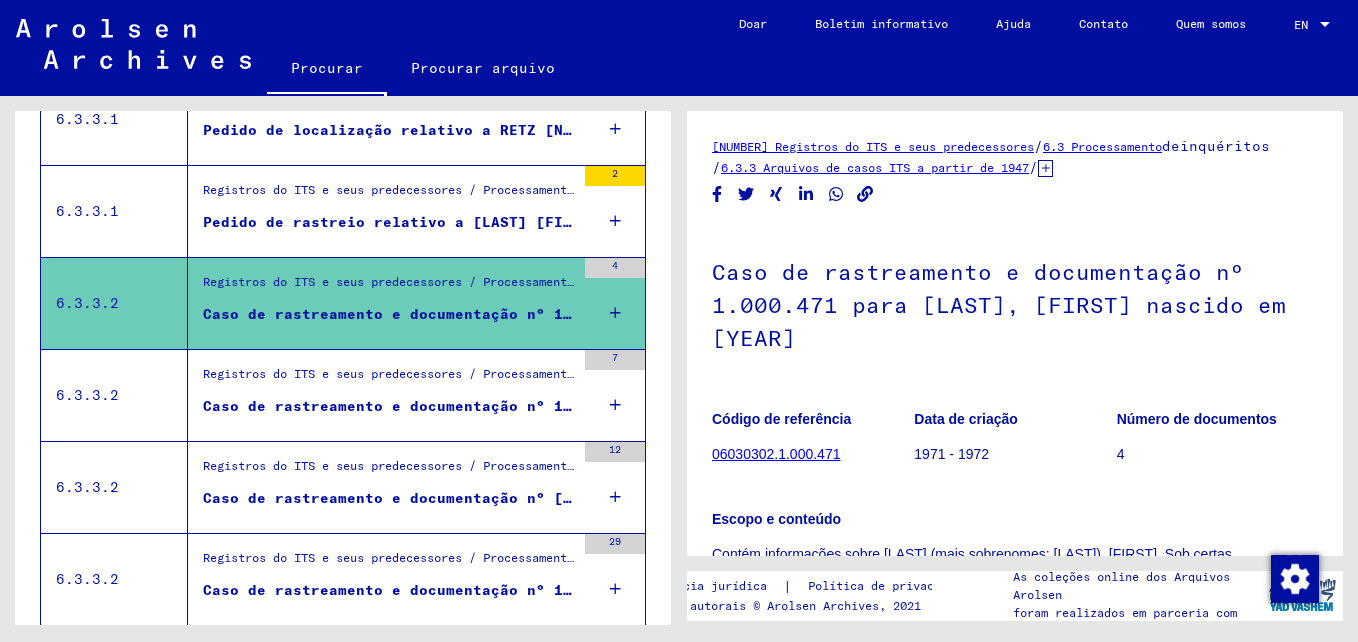 click on "Registros do ITS e seus predecessores / Processamento de inquérito / Arquivos de casos ITS a partir de 1947 / Repositório de casos T / D / Casos de rastreamento e documentação com números (T / D) entre [NUMBER] e [NUMBER] / Casos de rastreamento e documentação com números (T / D) entre [NUMBER] e [NUMBER]" at bounding box center [389, 379] 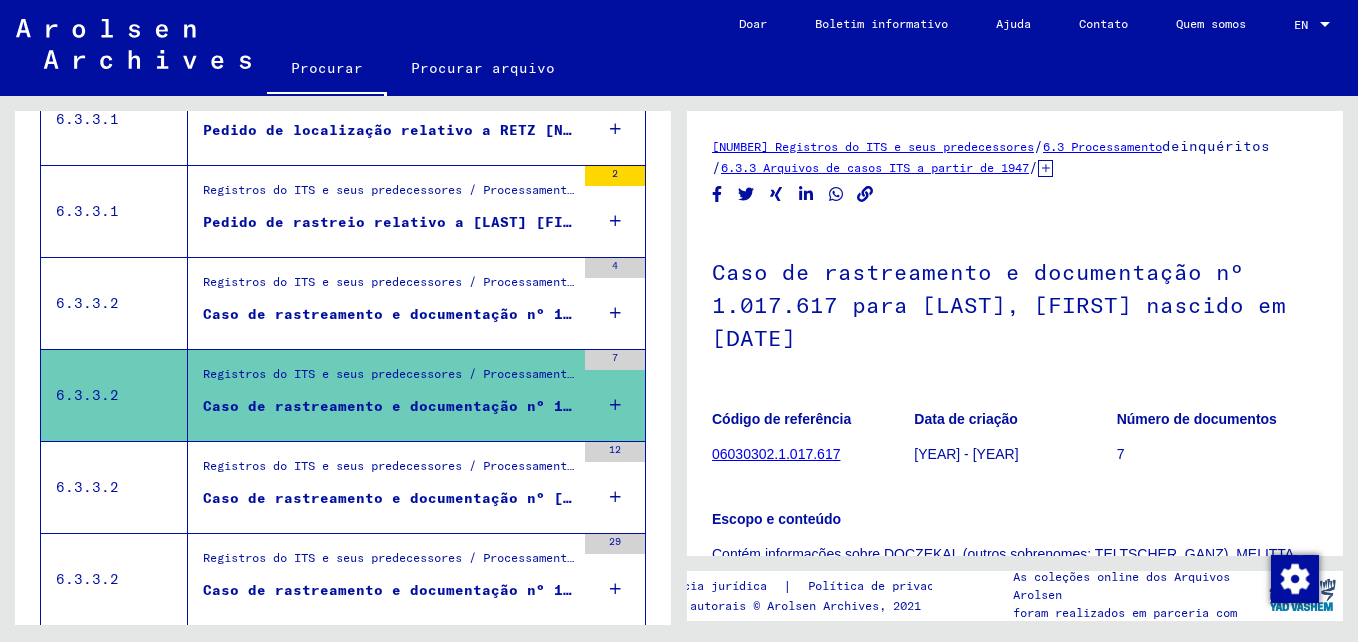 scroll, scrollTop: 0, scrollLeft: 0, axis: both 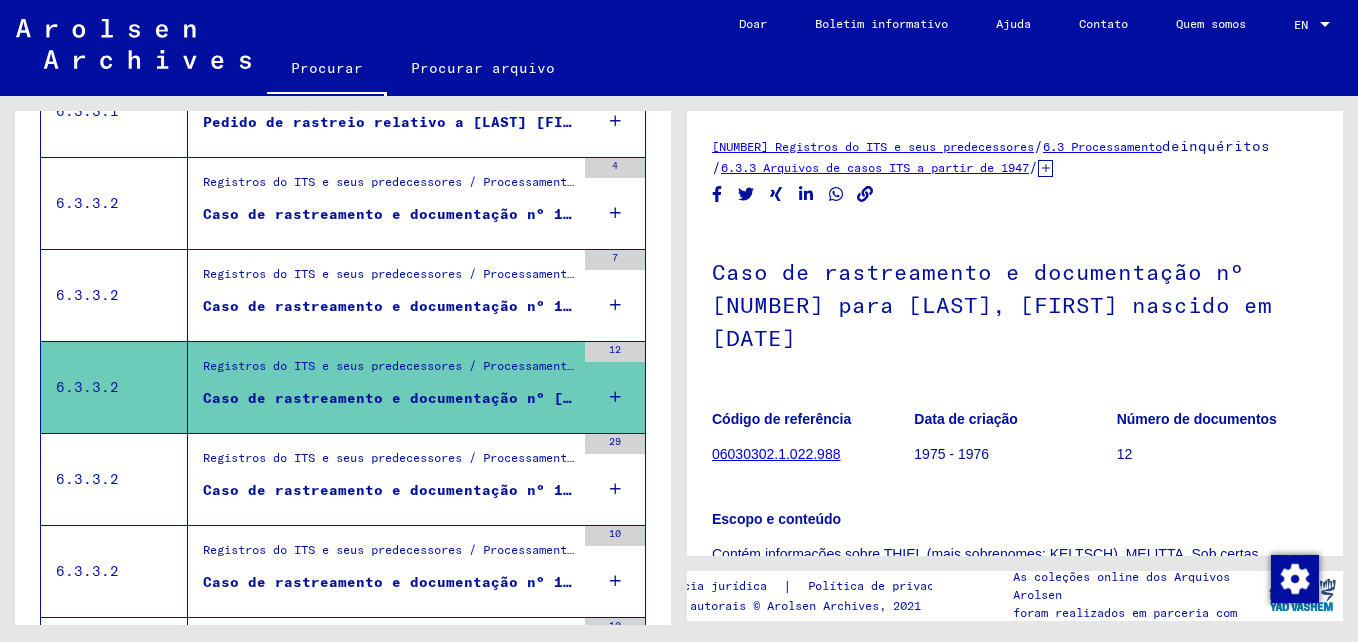 click on "Registros do ITS e seus predecessores / Processamento de inquérito / Arquivos de casos ITS a partir de 1947 / Repositório de casos T / D / Casos de rastreamento e documentação com números (T / D) entre 1.000.000 e 1.249.999 / Casos de rastreamento e documentação com números (T / D) entre 1.100.500 e 1.100.999" at bounding box center (389, 463) 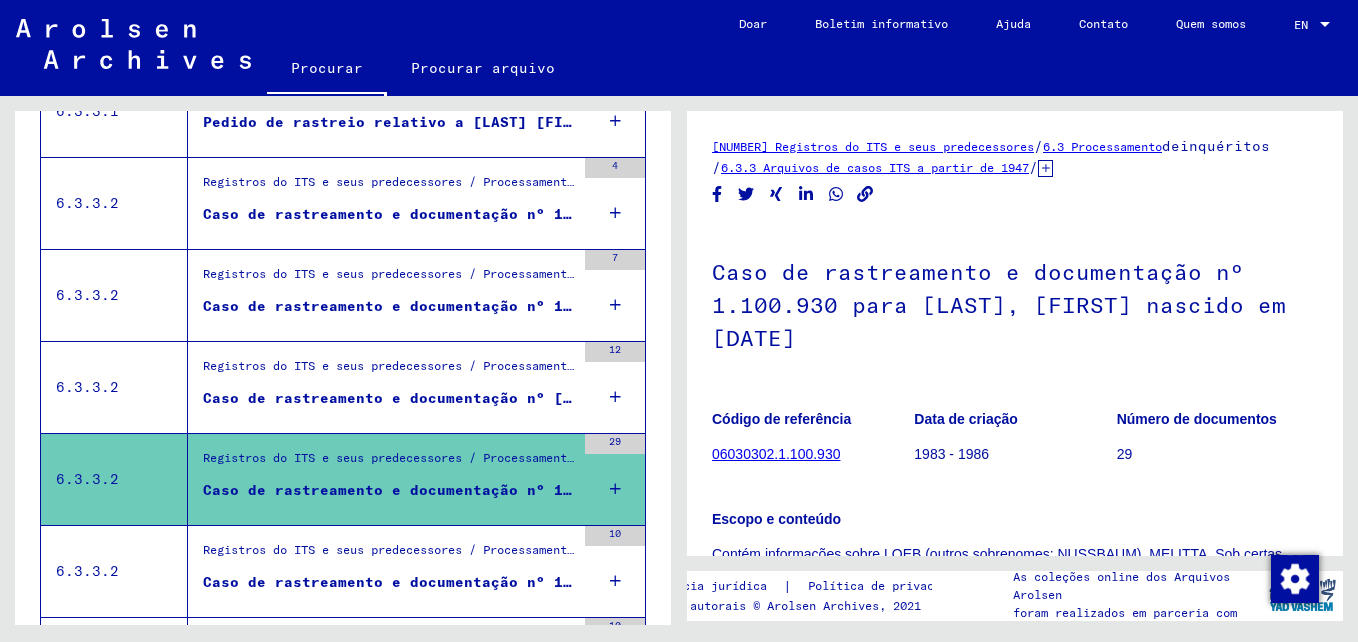 scroll, scrollTop: 0, scrollLeft: 0, axis: both 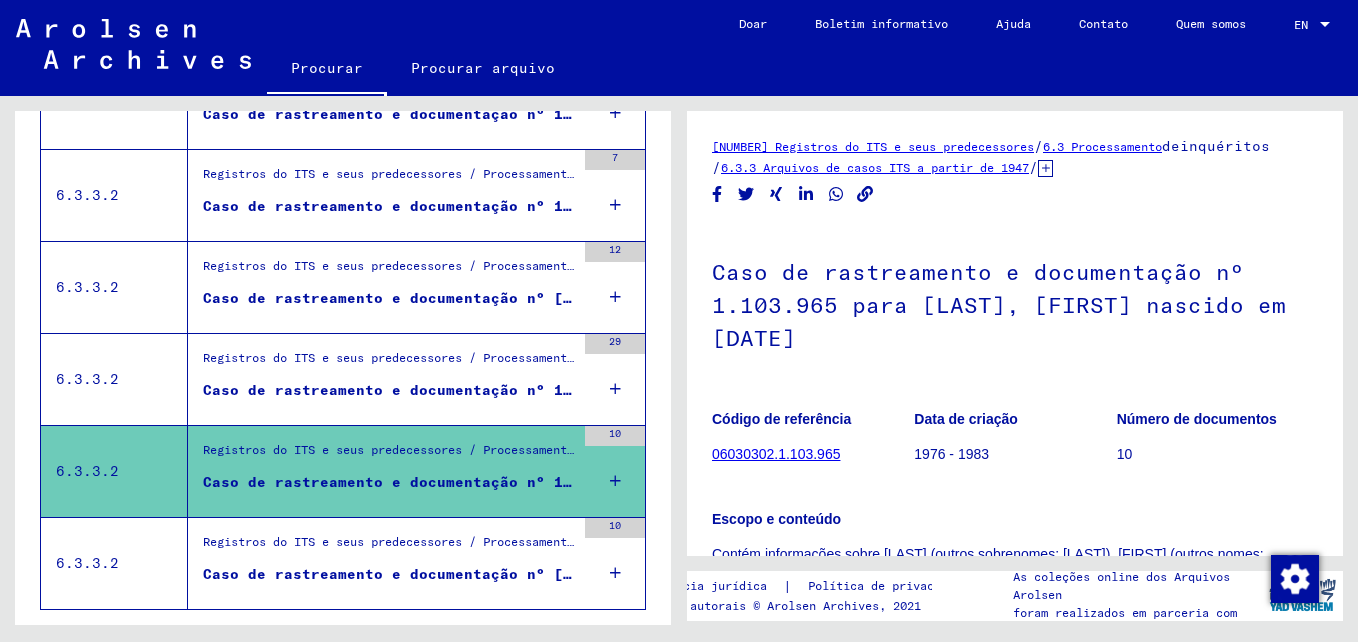 click on "Registros do ITS e seus predecessores / Processamento de inquérito / Arquivos de casos ITS a partir de 1947 / Repositório de casos T / D / Casos de rastreamento e documentação com números (T / D) entre [NUMBER] e [NUMBER] / Casos de rastreamento e documentação com números (T / D) entre [NUMBER] e [NUMBER]" at bounding box center [389, 547] 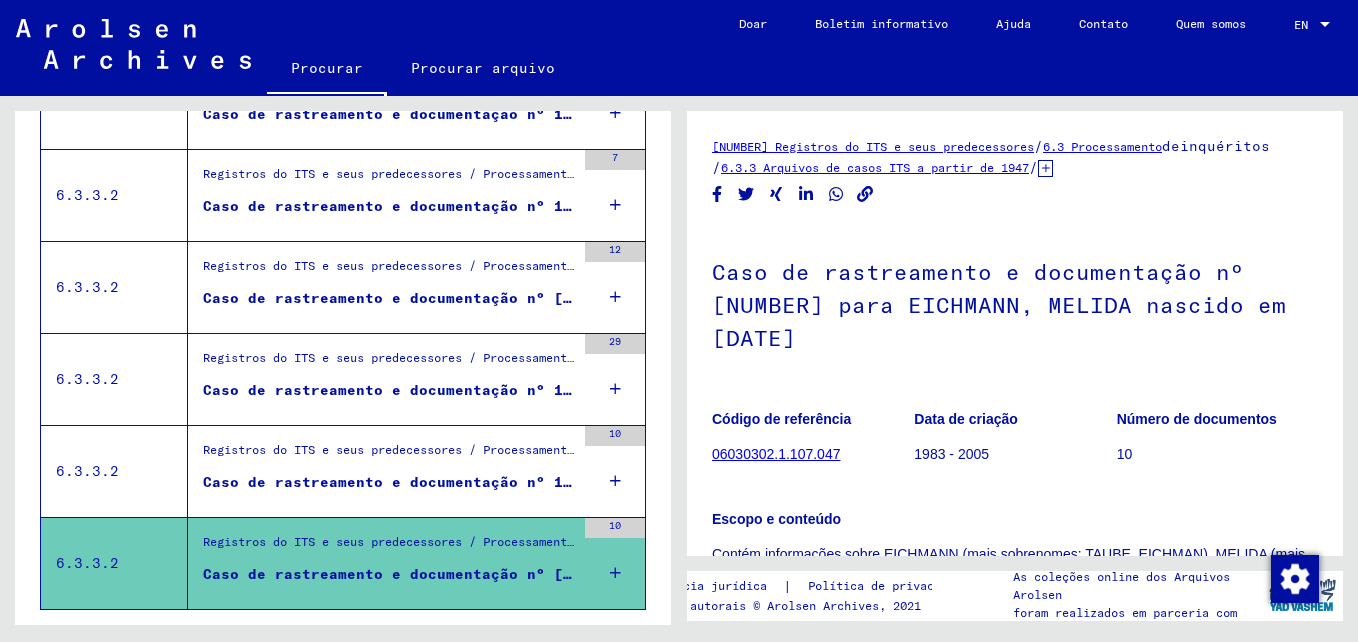 scroll, scrollTop: 0, scrollLeft: 0, axis: both 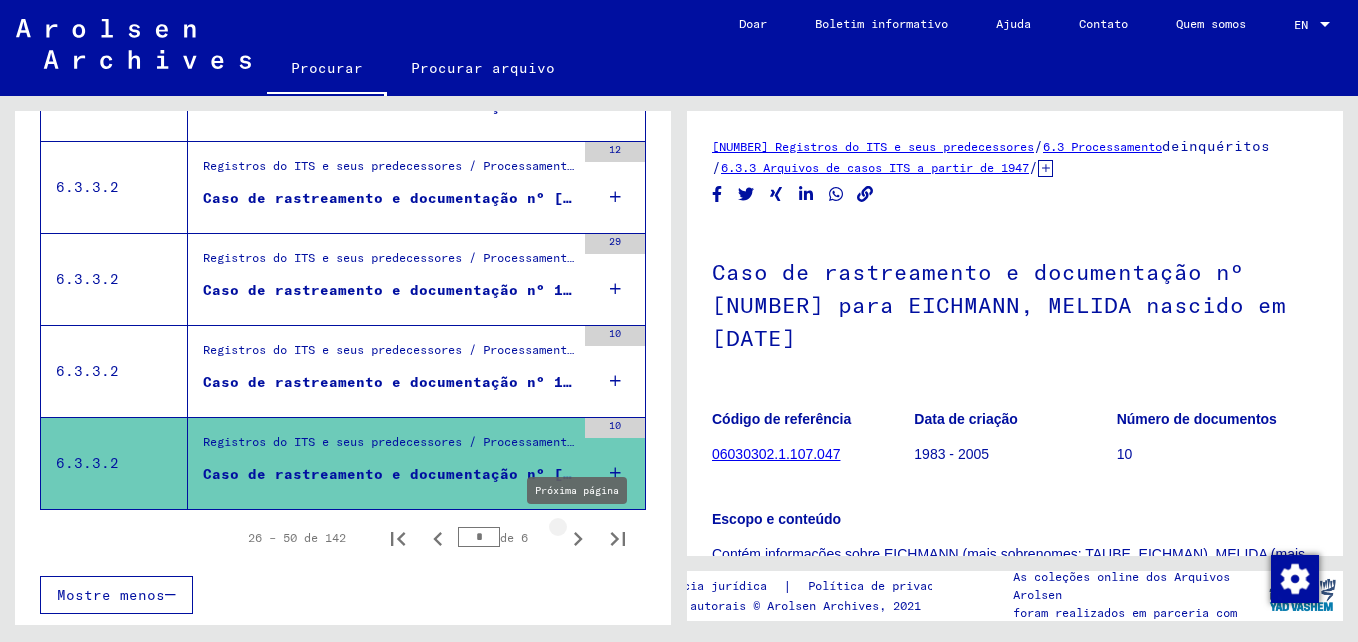 click 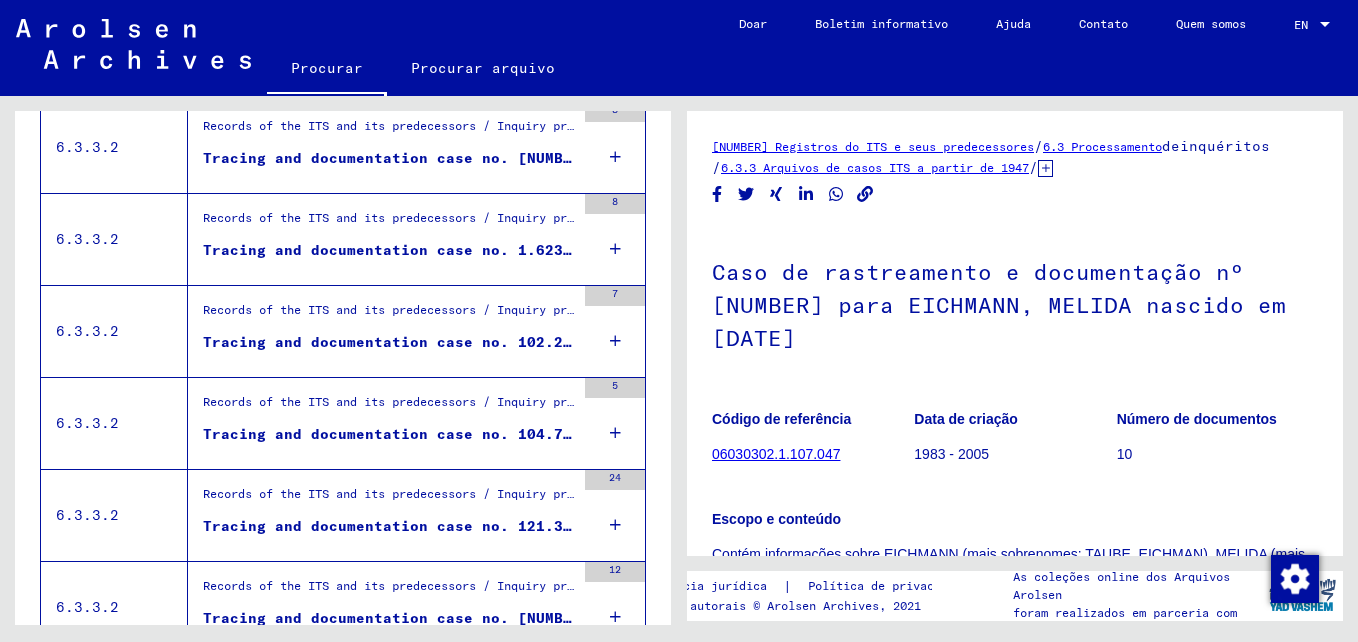 scroll, scrollTop: 92, scrollLeft: 0, axis: vertical 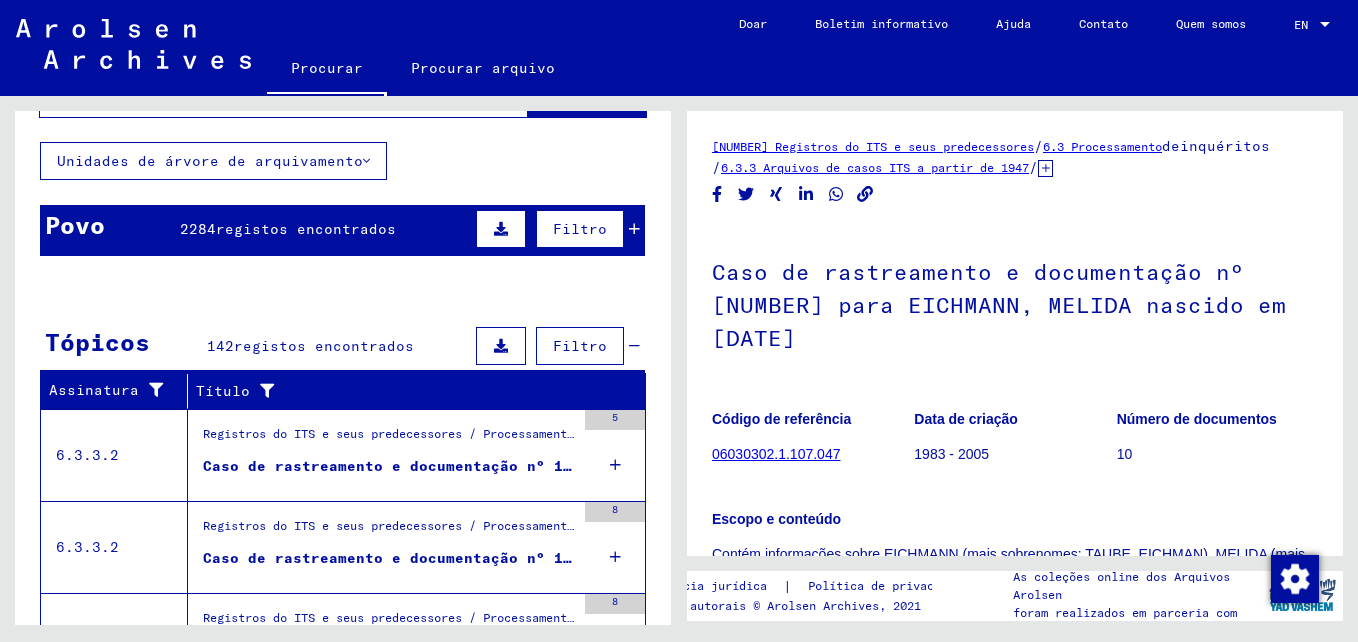click on "Registros do ITS e seus predecessores / Processamento de inquérito / Arquivos de casos ITS a partir de 1947 / Repositório de casos T / D / Casos de rastreamento e documentação com números (T / D) entre 1.000.000 e 1.249.999 / Casos de rastreamento e documentação com números (T / D) entre 1.184.500 e 1.184.999" at bounding box center [389, 440] 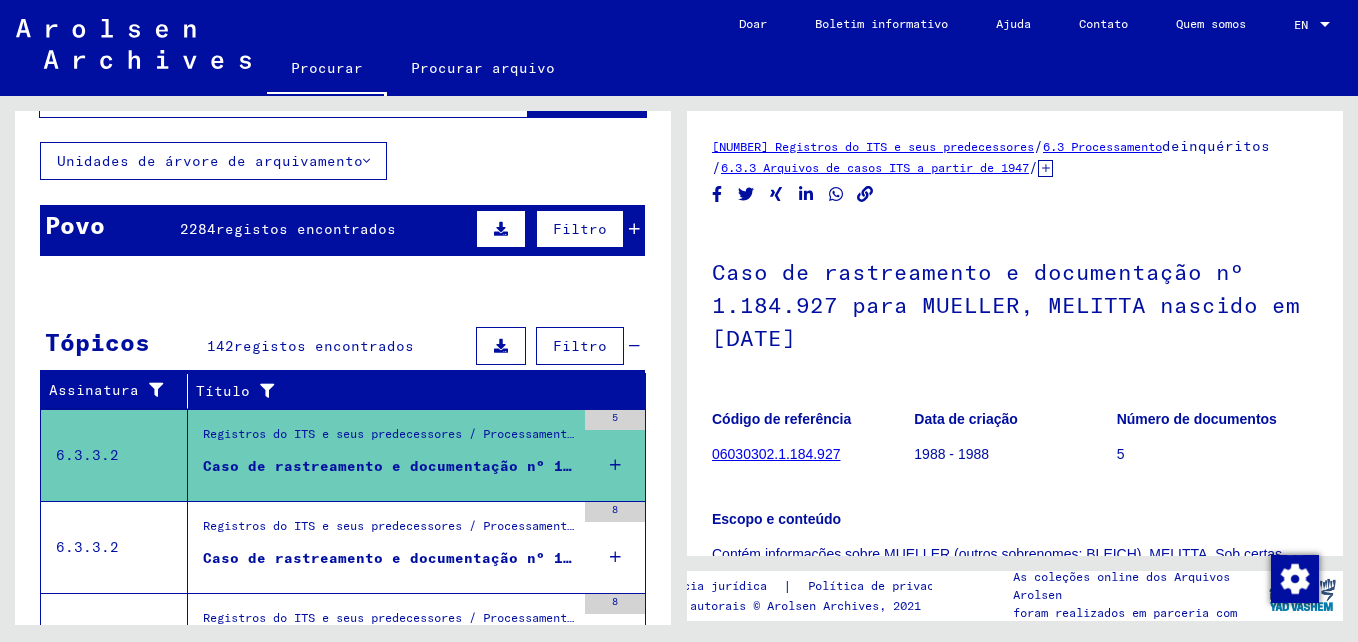 scroll, scrollTop: 0, scrollLeft: 0, axis: both 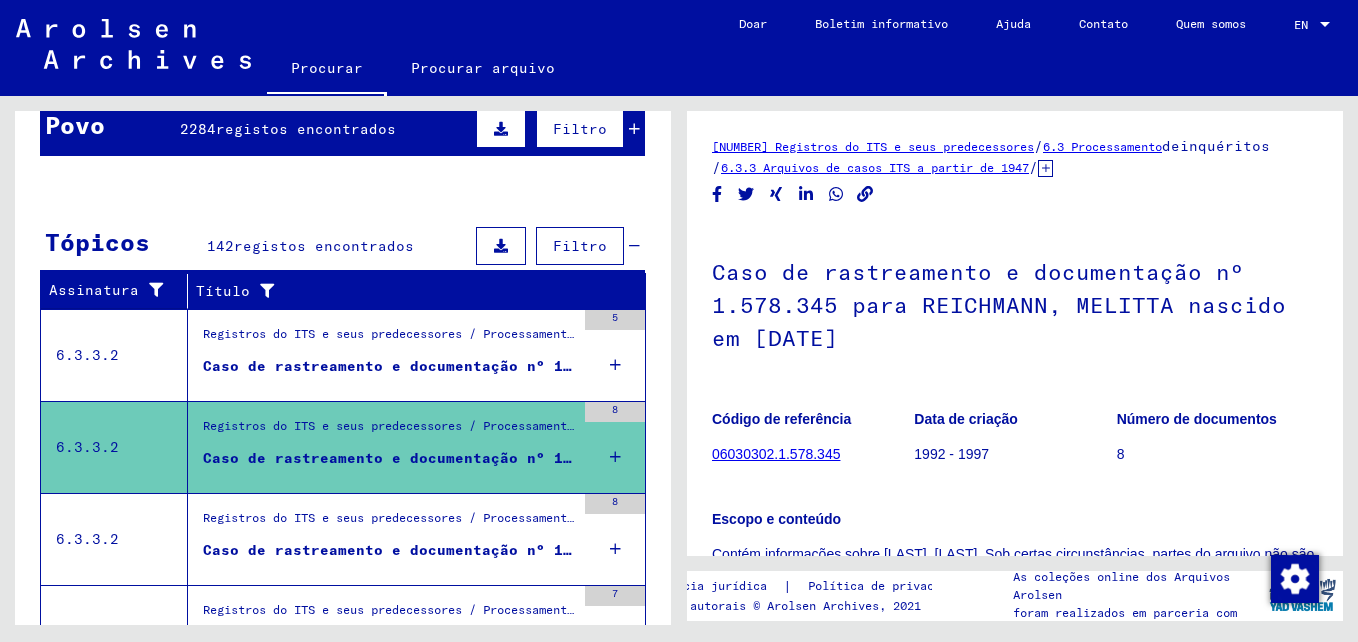 click on "Registros do ITS e seus predecessores / Processamento de inquérito / Arquivos de casos ITS a partir de 1947 / Repositório de casos T/D / Casos de rastreamento e documentação com números (T/D) entre [NUMBER] e [NUMBER] / Casos de rastreamento e documentação com números (T/D) entre [NUMBER] e [NUMBER]" at bounding box center [389, 523] 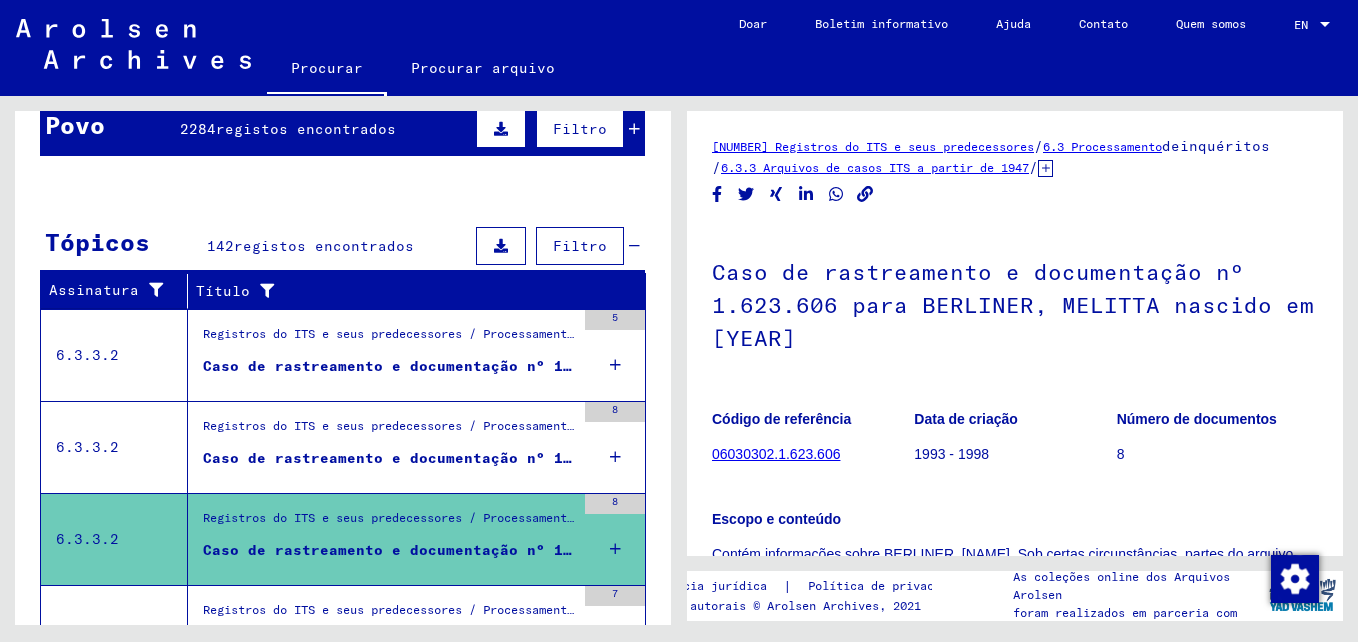 scroll, scrollTop: 0, scrollLeft: 0, axis: both 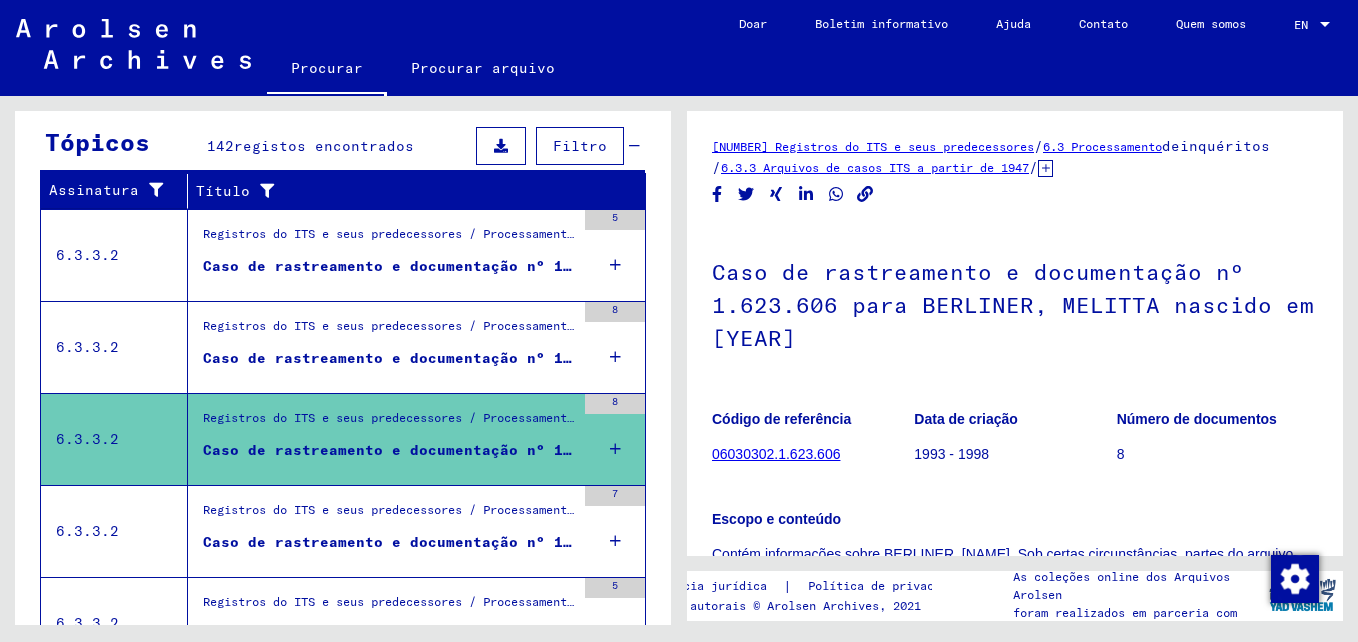 click on "Registros do ITS e seus predecessores / Processamento de inquérito / Arquivos de casos ITS a partir de 1947 / Repositório de casos T / D / Casos de rastreamento e documentação com números (T / D) entre 1 bis 249.999 / Casos de rastreamento e documentação com números (T / D) entre 102.000 e 102.499" at bounding box center [389, 515] 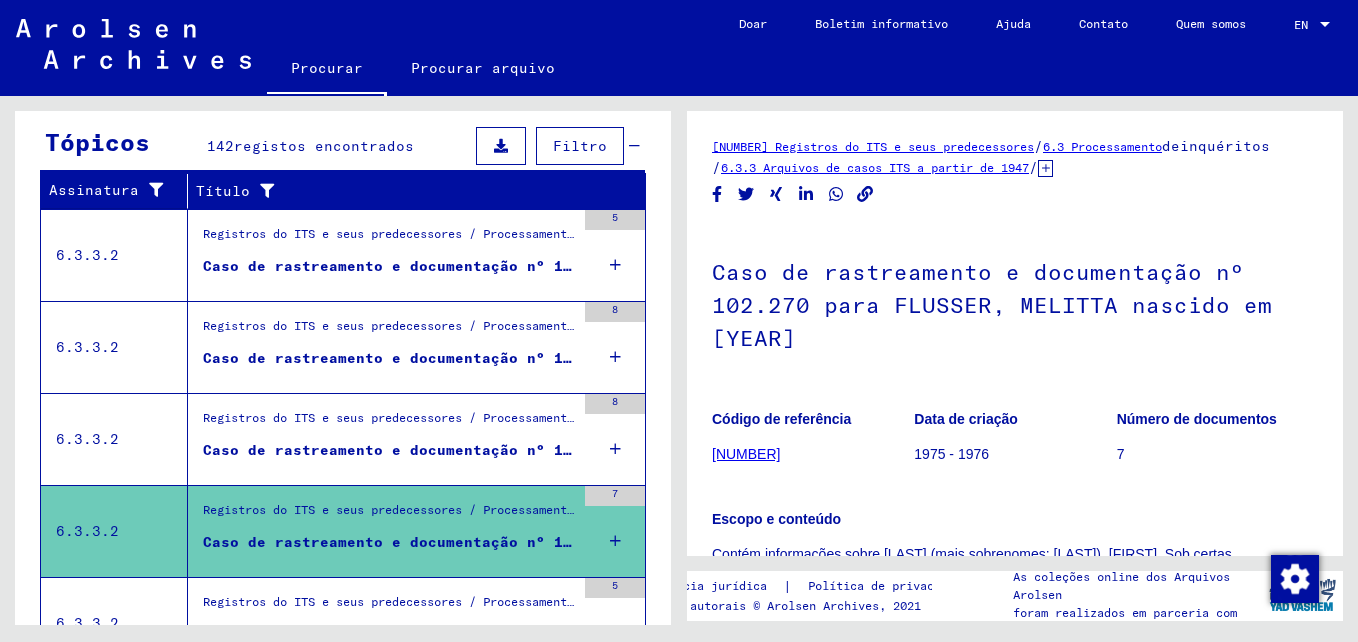 scroll, scrollTop: 0, scrollLeft: 0, axis: both 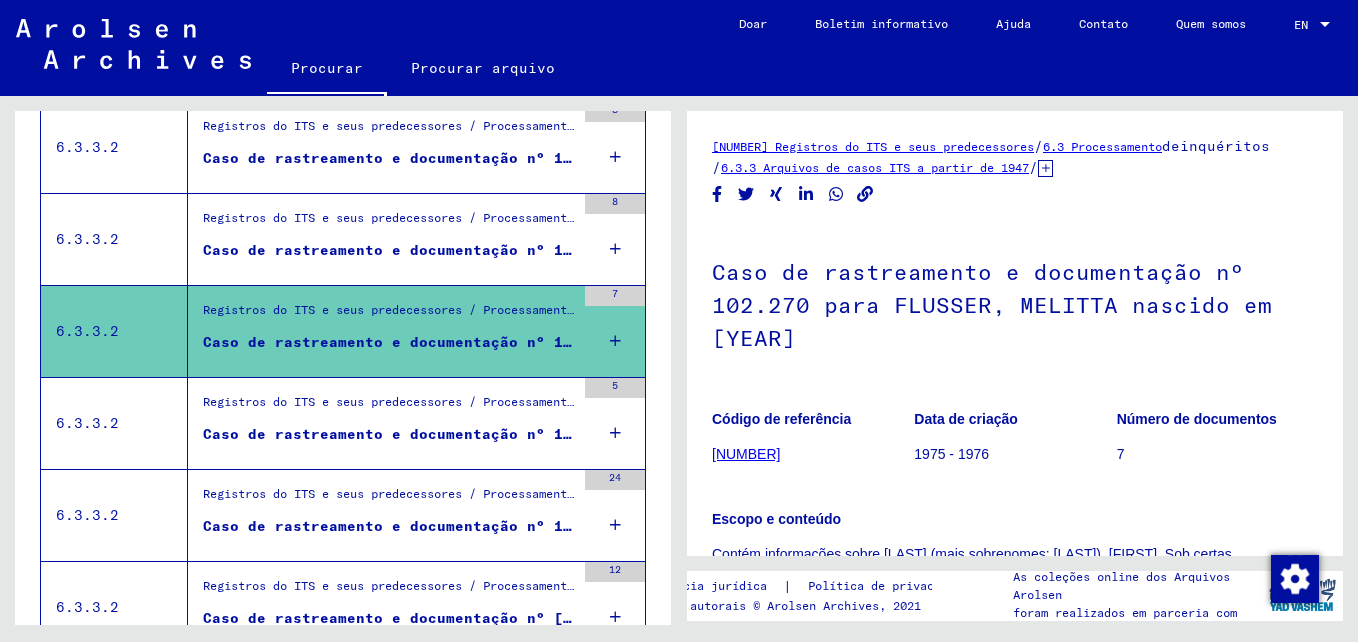 click on "Registros do ITS e seus predecessores / Processamento de inquérito / Arquivos de casos ITS a partir de 1947 / Repositório de casos T / D / Casos de rastreamento e documentação com números (T / D) entre 1 bis 249.999 / Casos de rastreamento e documentação com números (T / D) entre 104.500 e 104.999" at bounding box center (389, 407) 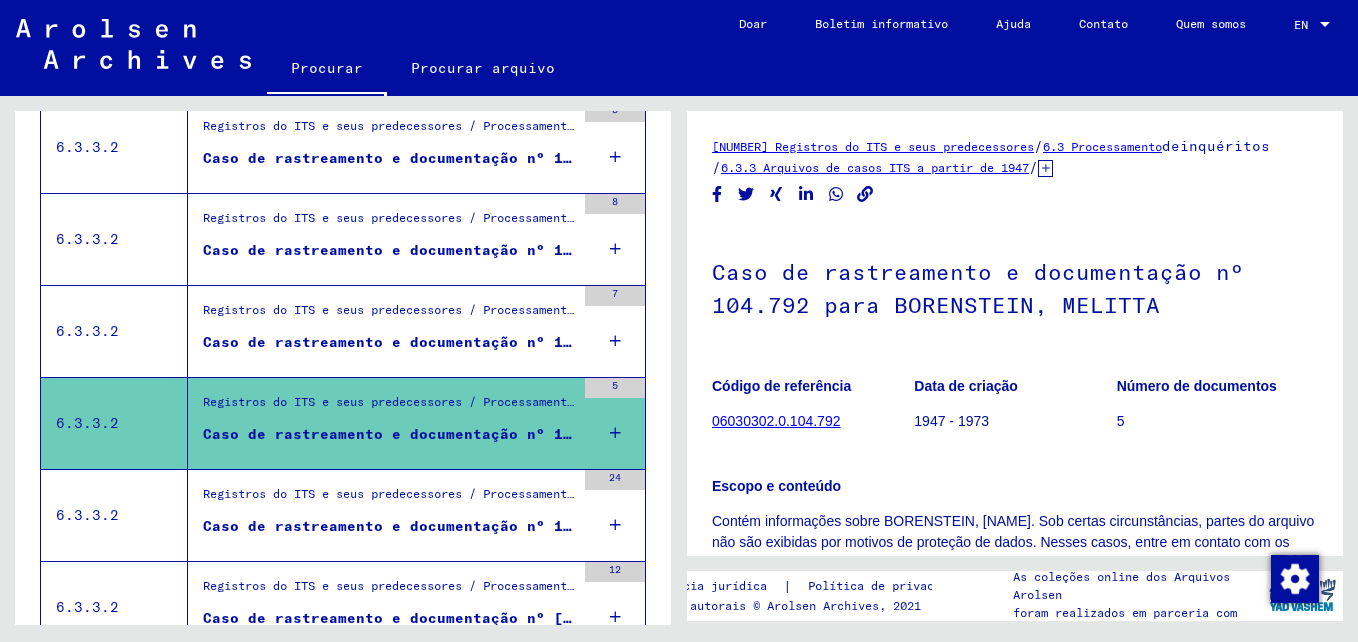 scroll, scrollTop: 0, scrollLeft: 0, axis: both 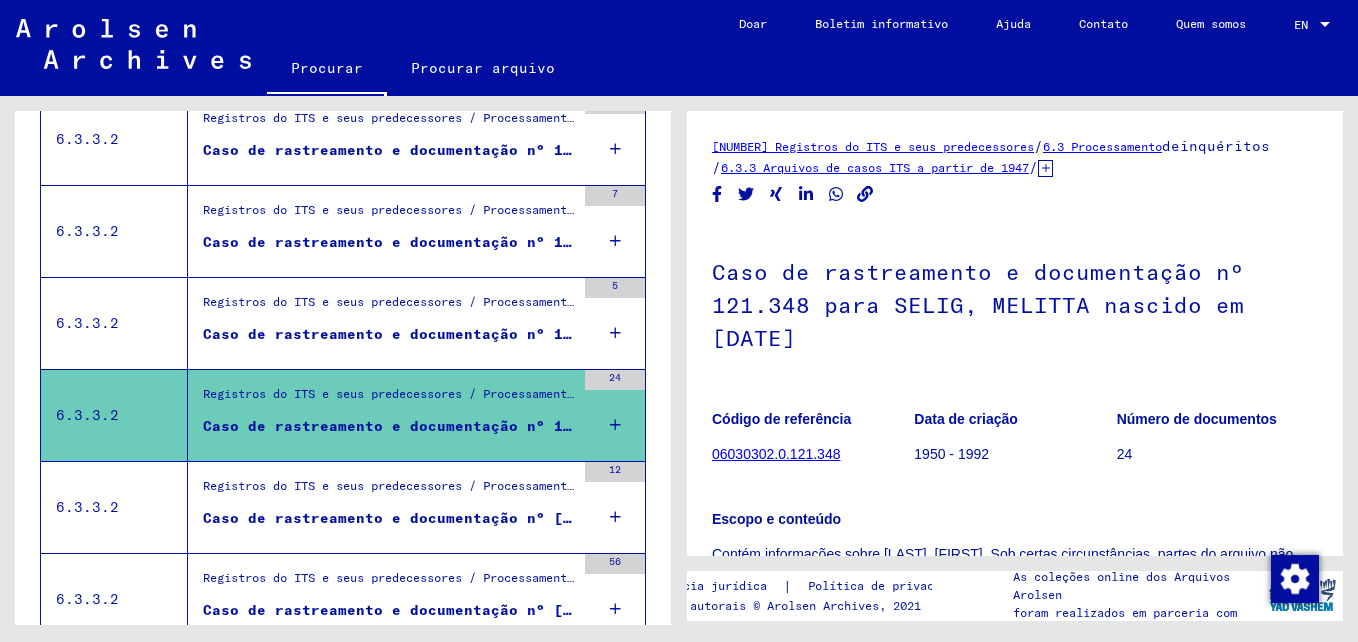 click on "Registros do ITS e seus predecessores / Processamento de inquérito / Arquivos de casos ITS a partir de 1947 / Repositório de casos T / D / Casos de rastreamento e documentação com números (T / D) entre 1 bis 249.999 / Casos de rastreamento e documentação com números (T / D) entre 128.500 e 128.999" at bounding box center (389, 491) 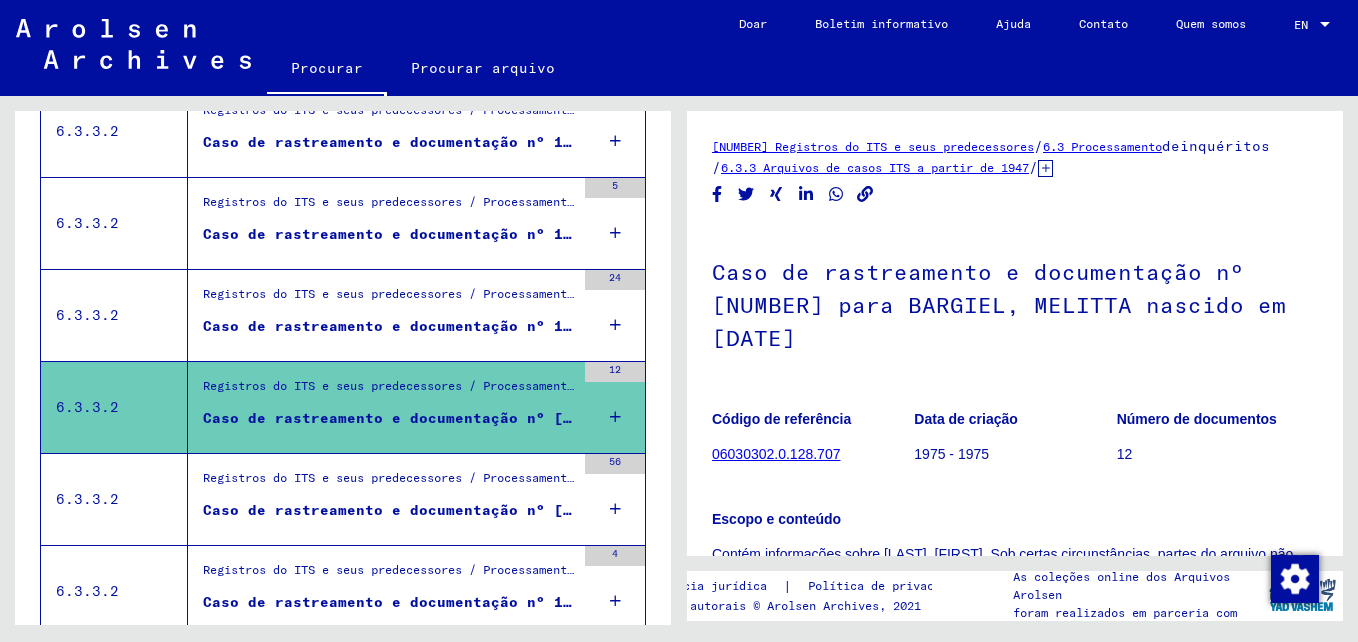 click on "Registros do ITS e seus predecessores / Processamento de inquérito / Arquivos de casos ITS a partir de 1947 / Repositório de casos T / D / Casos de rastreamento e documentação com números (T / D) entre 1 bis 249.999 / Casos de rastreamento e documentação com números (T / D) entre 129.500 e 129.999" at bounding box center (389, 483) 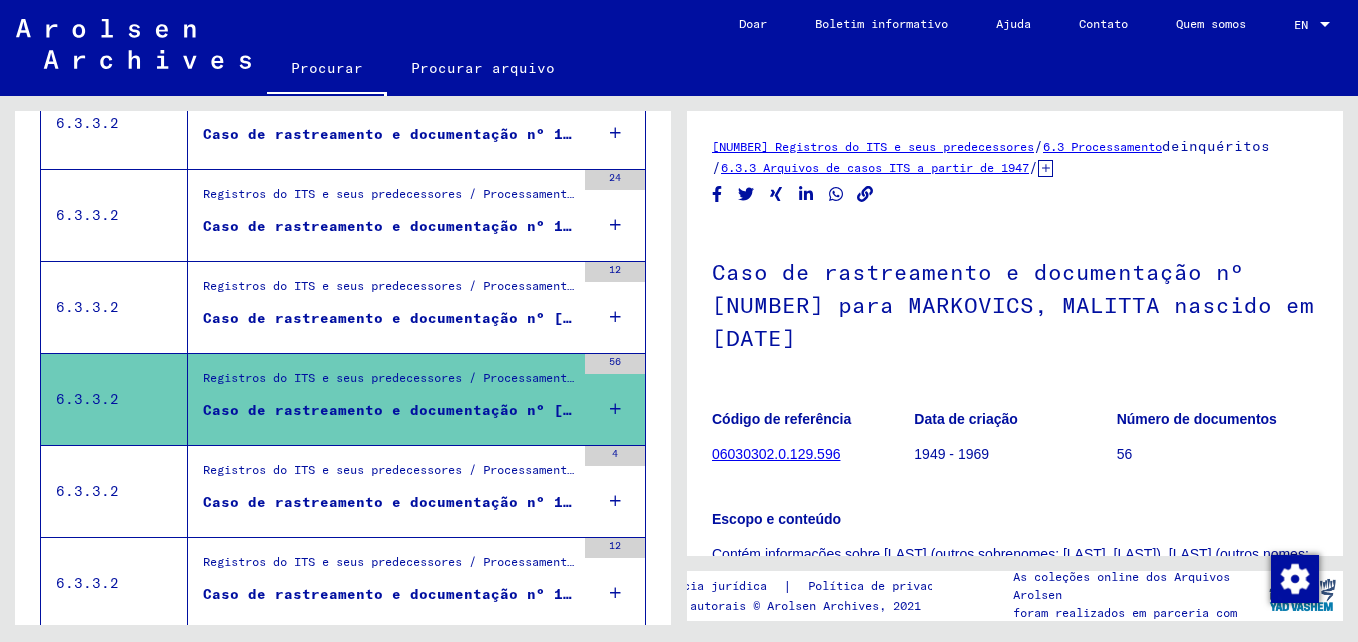 click on "Registros do ITS e seus predecessores / Processamento de inquérito / Arquivos de casos ITS a partir de 1947 / Repositório de casos T / D / Casos de rastreamento e documentação com números (T / D) entre 1 bis 249.999 / Casos de rastreamento e documentação com números (T / D) entre 13.000 e 13.499" at bounding box center (389, 475) 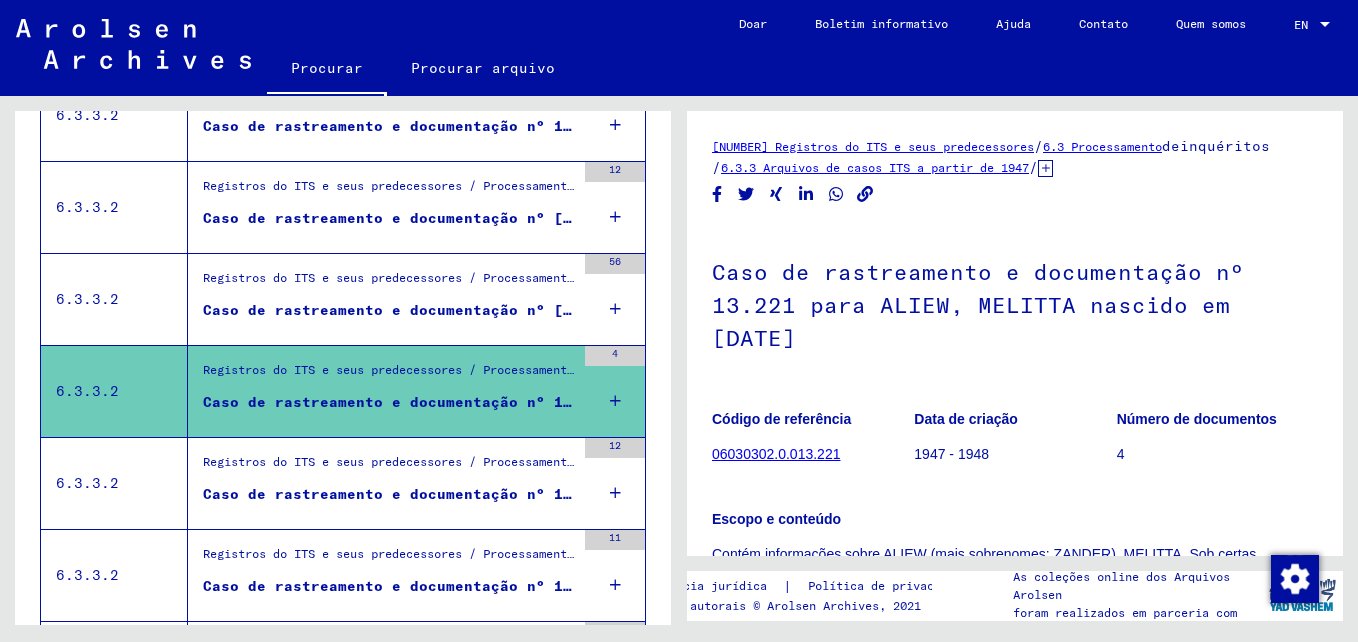 click on "Registros do ITS e seus predecessores / Processamento de inquérito / Arquivos de casos ITS a partir de 1947 / Repositório de casos T / D / Casos de rastreamento e documentação com números (T / D) entre 1 bis 249.999 / Casos de rastreamento e documentação com números (T / D) entre 14.000 e 14.499" at bounding box center [389, 467] 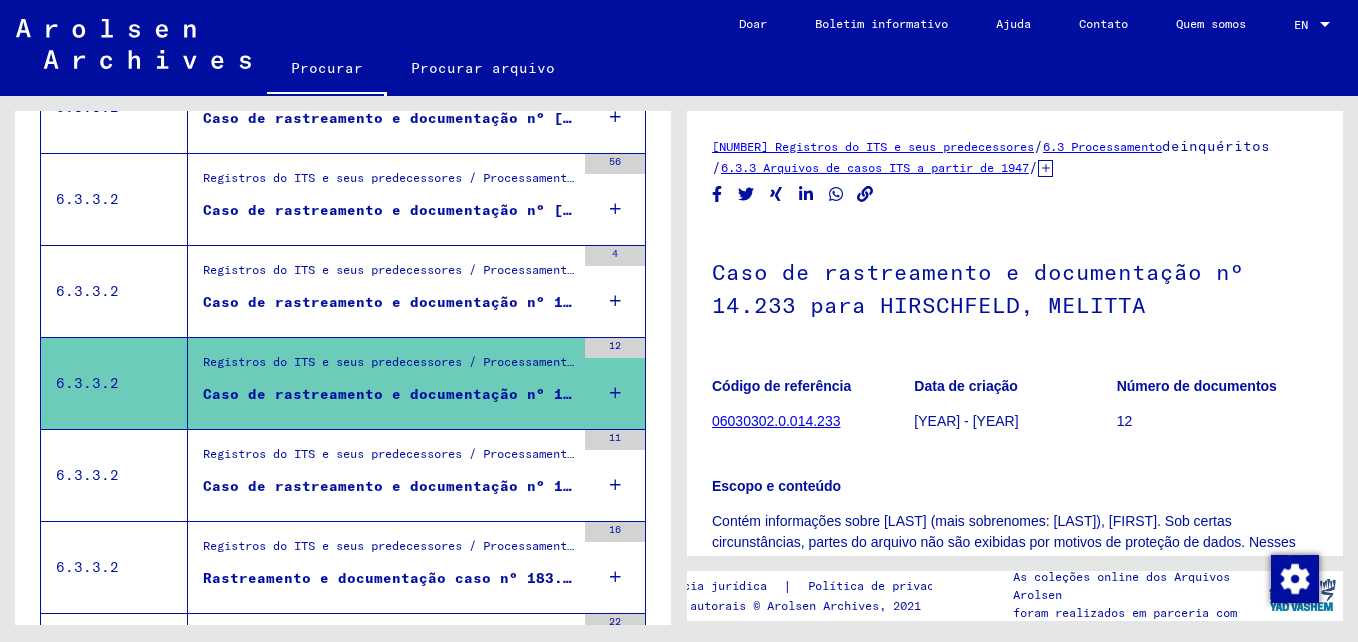 click on "Registros do ITS e seus predecessores / Processamento de inquérito / Arquivos de casos ITS a partir de 1947 / Repositório de casos T / D / Casos de rastreamento e documentação com números (T / D) entre 1 bis 249.999 / Casos de rastreamento e documentação com números (T / D) entre 178.000 e 178.499" at bounding box center [389, 460] 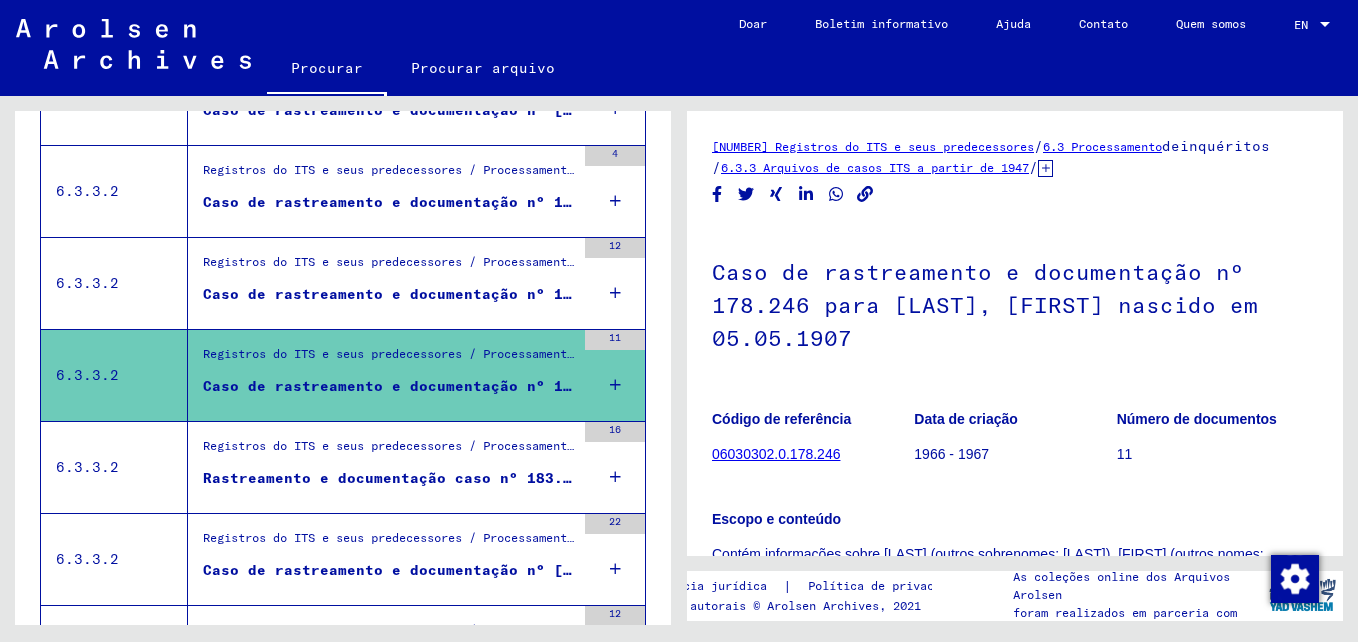 click on "Registros do ITS e seus predecessores / Processamento de inquérito / Arquivos de casos ITS a partir de 1947 / Repositório de casos T / D / Casos de rastreamento e documentação com números (T / D) entre 1 bis 249.999 / Casos de rastreamento e documentação com números (T / D) entre 183.000 e 183.499" at bounding box center [389, 451] 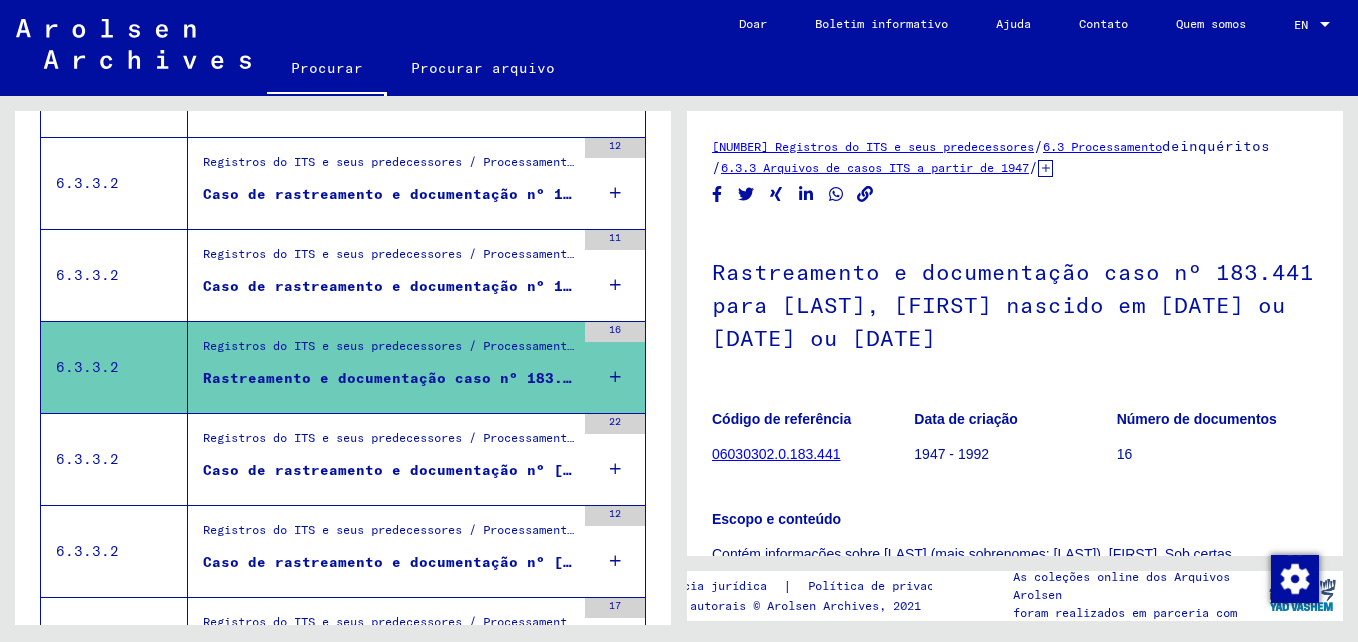 click on "Registros do ITS e seus predecessores / Processamento de inquérito / Arquivos de casos ITS a partir de 1947 / Repositório de casos T / D / Casos de rastreamento e documentação com números (T / D) entre 1 bis 249.999 / Casos de rastreamento e documentação com números (T / D) entre 20.500 e 20.999" at bounding box center [389, 443] 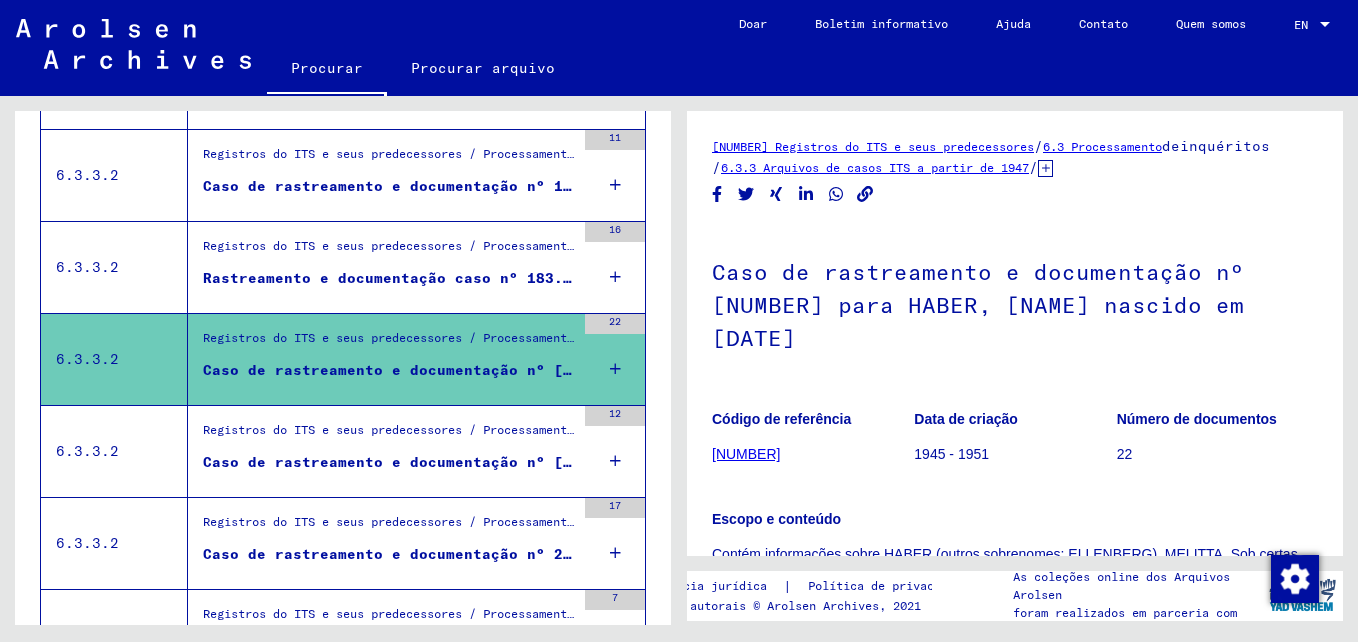 click on "Registros do ITS e seus predecessores / Processamento de inquérito / Arquivos de casos ITS a partir de 1947 / Repositório de casos T / D / Casos de rastreamento e documentação com números (T / D) entre 1 bis 249.999 / Casos de rastreamento e documentação com números (T / D) entre 200.000 e 200.499" at bounding box center (389, 435) 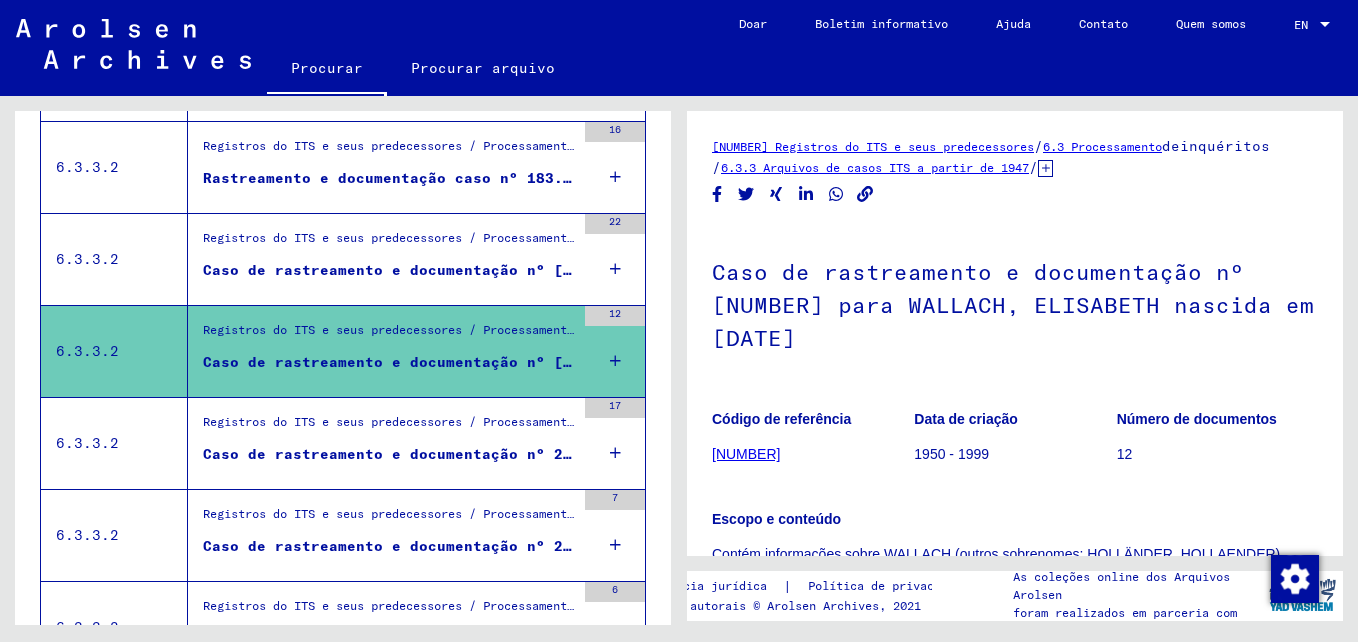 click on "Registros do ITS e seus predecessores / Processamento de inquérito / Arquivos de casos ITS a partir de 1947 / Repositório de casos T / D / Casos de rastreamento e documentação com números (T / D) entre 1 bis 249.999 / Casos de rastreamento e documentação com números (T / D) entre 236.500 e 236.999" at bounding box center [389, 427] 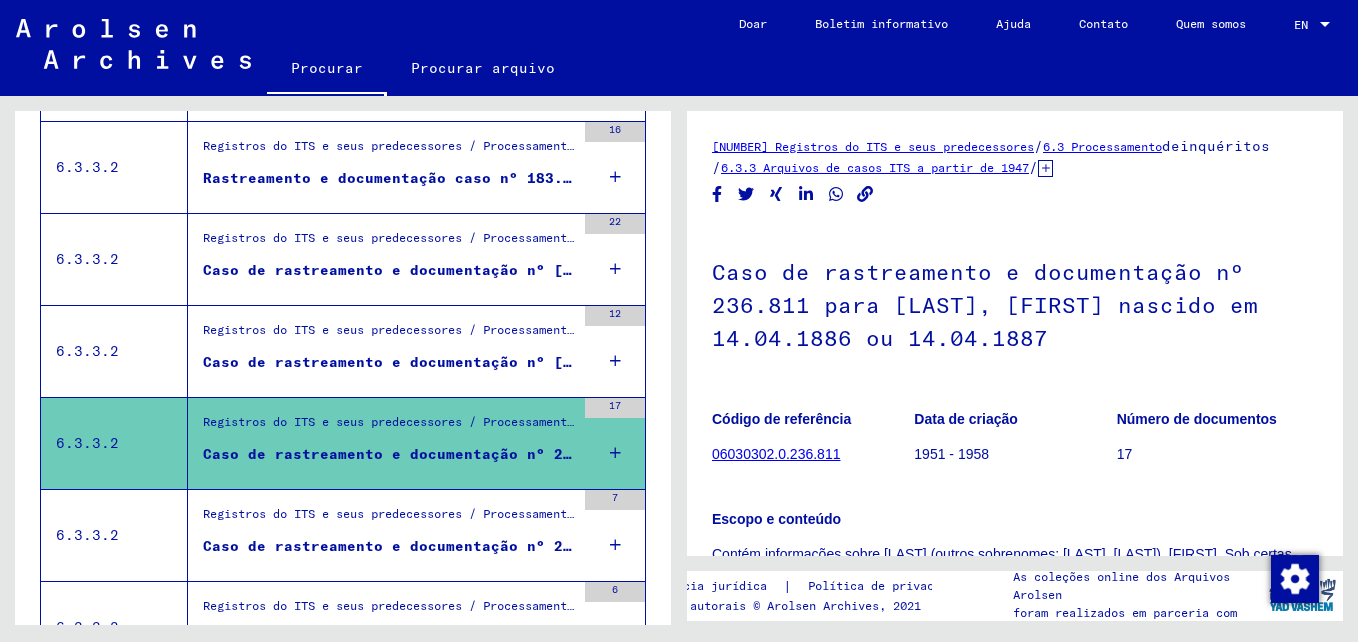 click on "Registros do ITS e seus predecessores / Processamento de inquérito / Arquivos de casos ITS a partir de 1947 / Repositório de casos T / D / Casos de rastreamento e documentação com números (T / D) entre 1 bis 249.999 / Casos de rastreamento e documentação com números (T / D) entre 249.500 e 249.999" at bounding box center [389, 519] 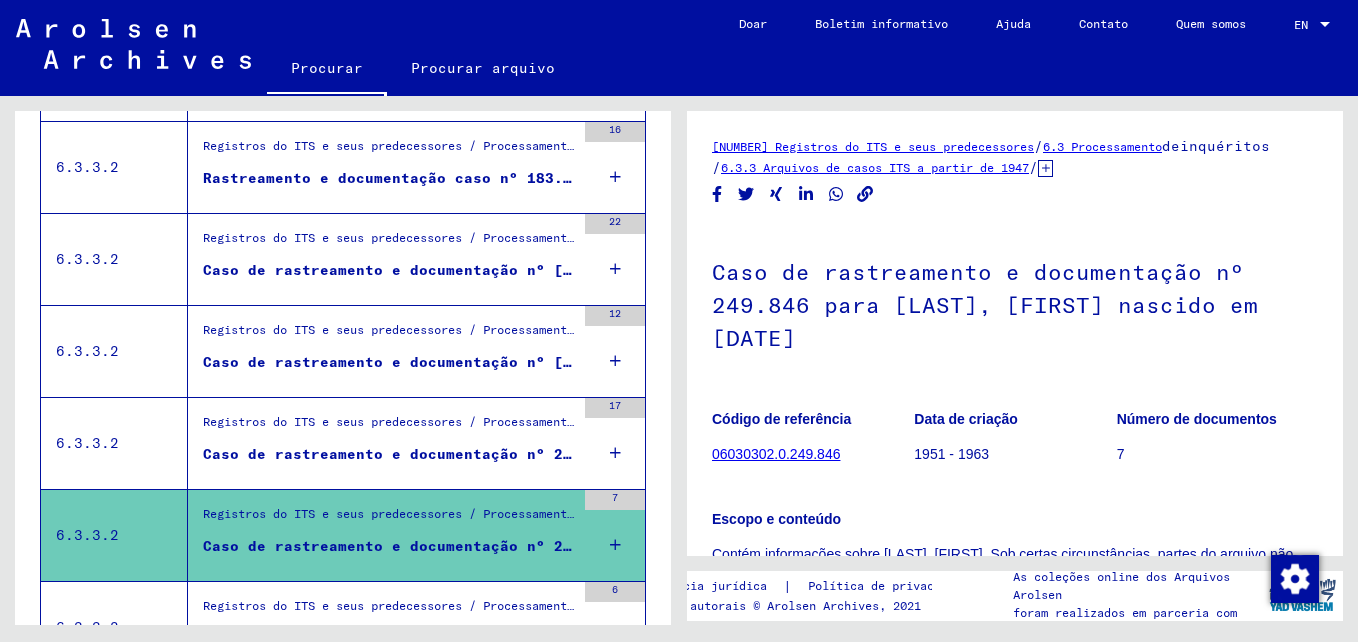 scroll, scrollTop: 1492, scrollLeft: 0, axis: vertical 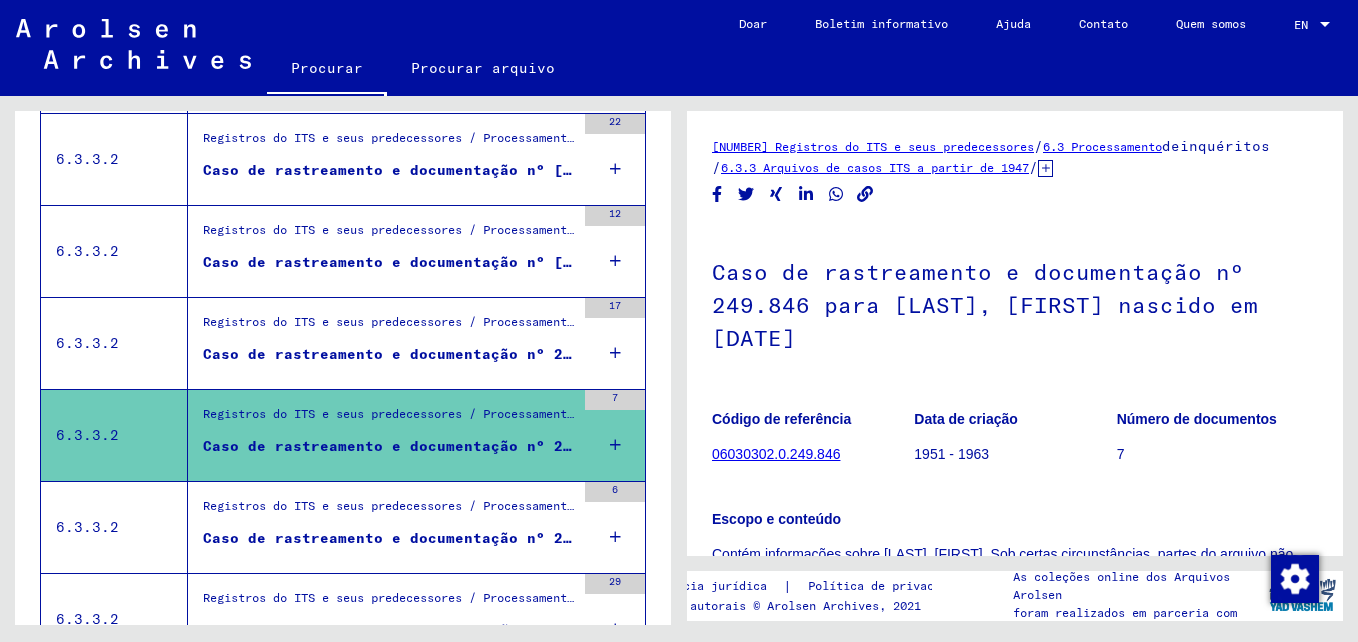 click on "Registros do ITS e seus predecessores / Processamento de inquérito / Arquivos de casos ITS a partir de 1947 / Repositório de casos T / D / Casos de rastreamento e documentação com números (T / D) entre 1 bis 249.999 / Casos de rastreamento e documentação com números (T / D) entre 26.000 e 26.499" at bounding box center [389, 511] 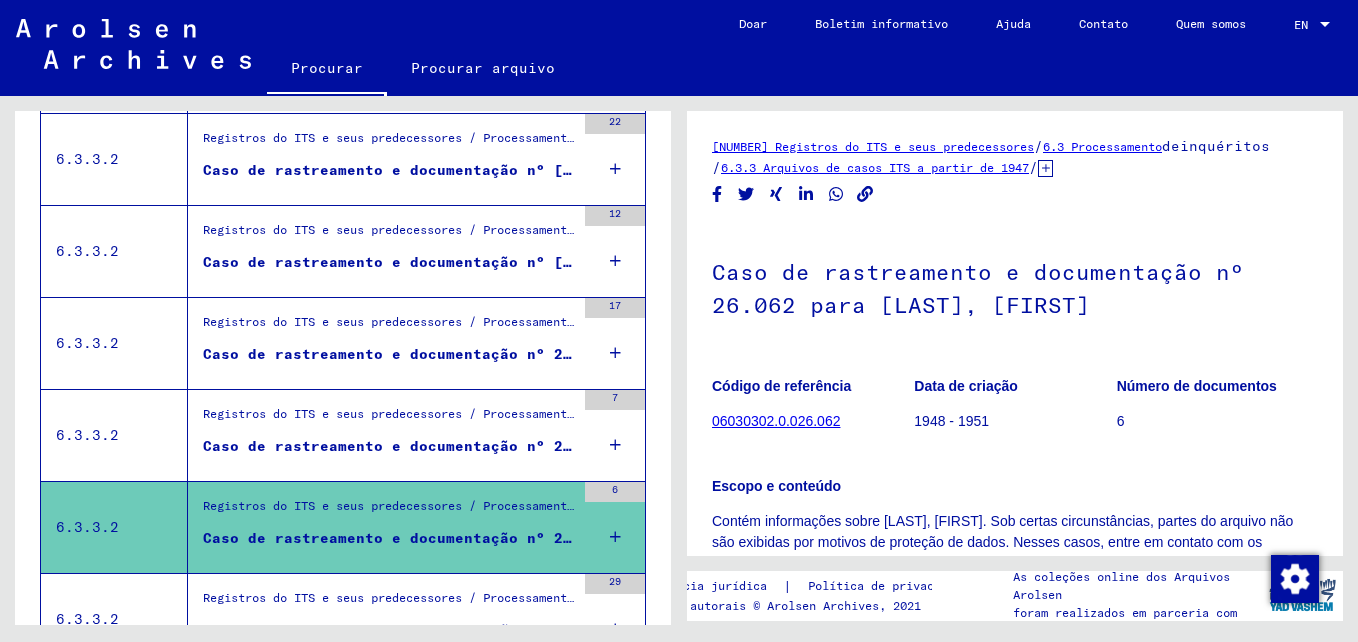 scroll, scrollTop: 1592, scrollLeft: 0, axis: vertical 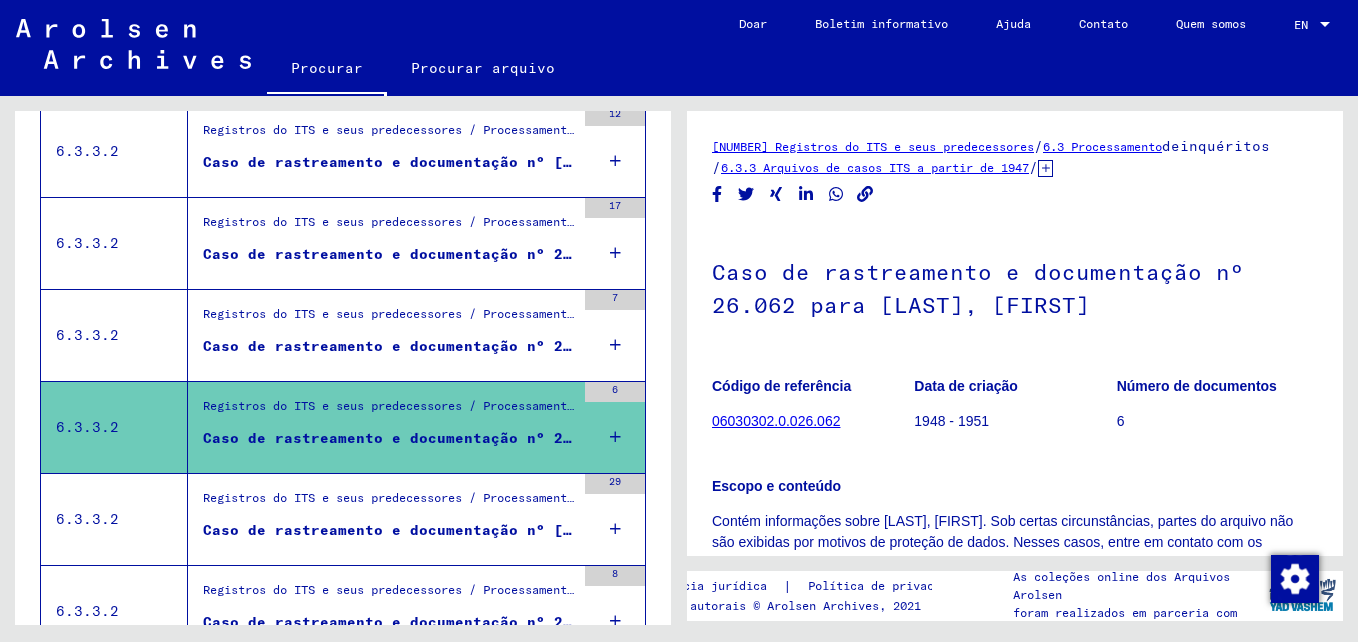 click on "Registros do ITS e seus predecessores / Processamento de inquérito / Arquivos de casos ITS a partir de 1947 / Repositório de casos T / D / Casos de rastreamento e documentação com números (T / D) entre [NUMBER] e [NUMBER] / Casos de rastreamento e documentação com números (T / D) entre [NUMBER] e [NUMBER]" at bounding box center (389, 503) 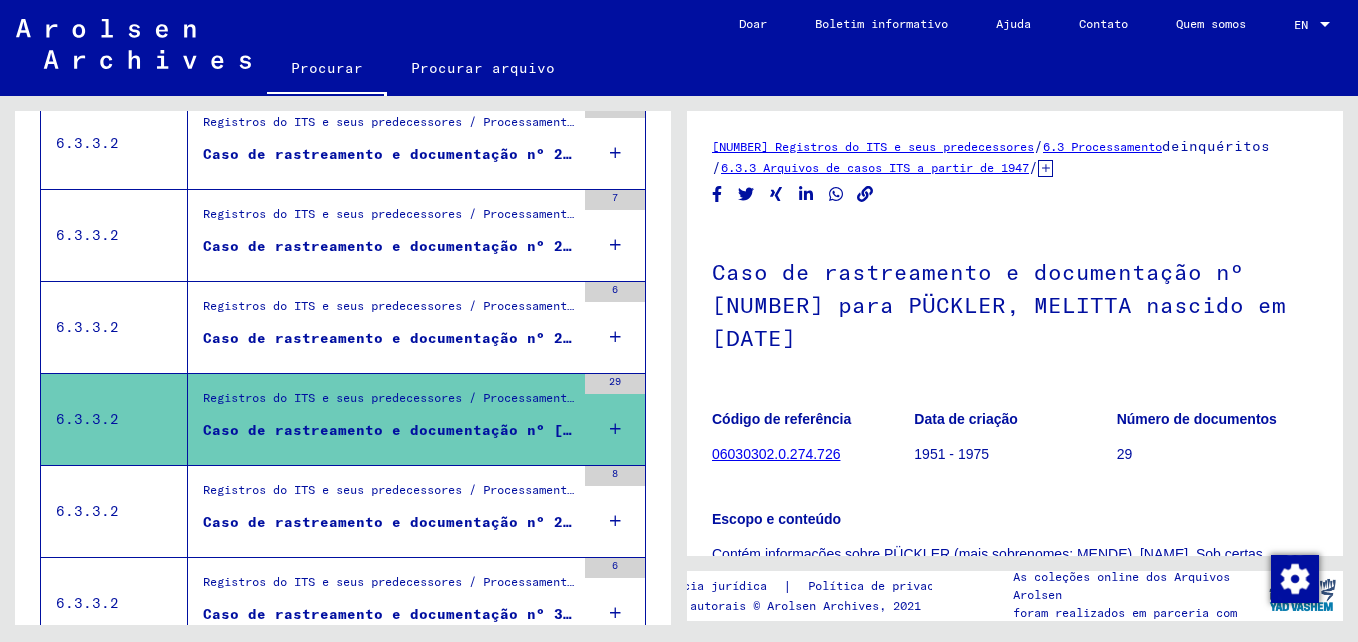 click on "Registros do ITS e seus predecessores / Processamento de inquérito / Arquivos de casos ITS a partir de 1947 / Repositório de casos T / D / Casos de rastreamento e documentação com números (T / D) entre 250.000 e 499.999 / Casos de rastreamento e documentação com números (T / D) entre 285.000 e 285.499" at bounding box center [389, 495] 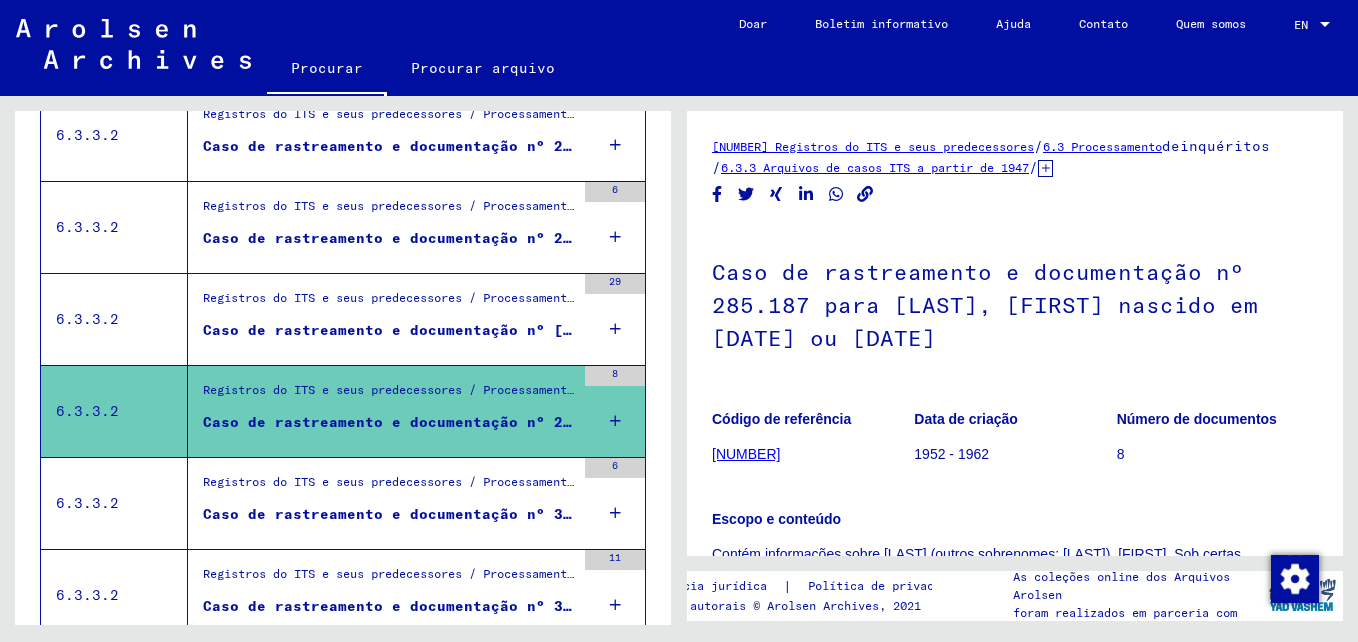 click on "Registros do ITS e seus predecessores / Processamento de inquérito / Arquivos de casos ITS a partir de 1947 / Repositório de casos T / D / Casos de rastreamento e documentação com números (T / D) entre 250.000 e 499.999 / Casos de rastreamento e documentação com números (T / D) entre 328.000 e 328.499" at bounding box center (389, 487) 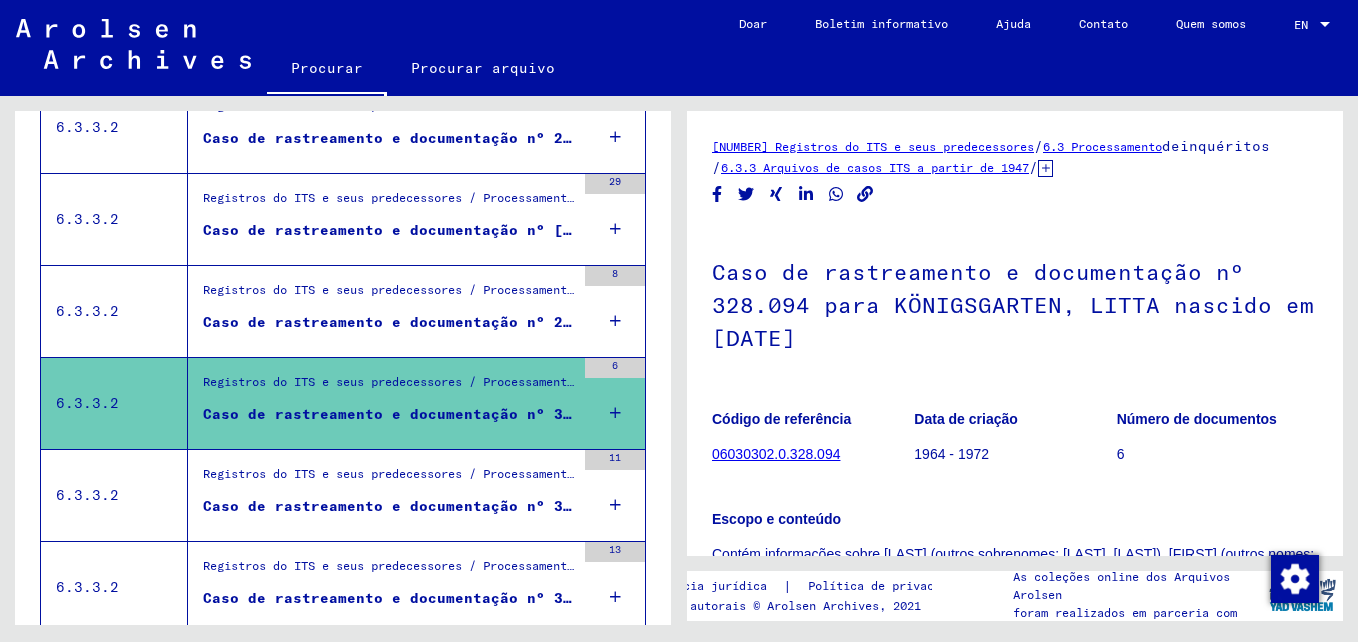 click on "Registros do ITS e seus predecessores / Processamento de inquérito / Arquivos de casos ITS a partir de 1947 / Repositório de casos T / D / Casos de rastreamento e documentação com números (T / D) entre 250.000 e 499.999 / Casos de rastreamento e documentação com números (T / D) entre 365.000 e 365.499" at bounding box center [389, 479] 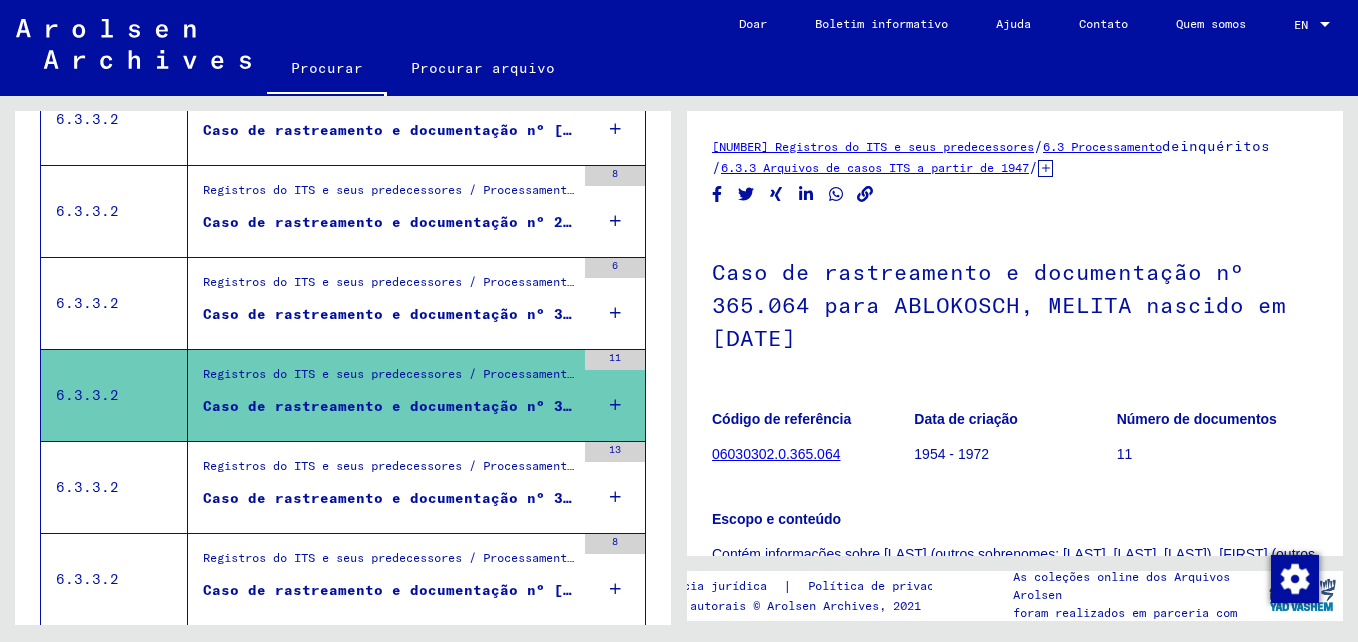 click on "Registros do ITS e seus predecessores / Processamento de inquérito / Arquivos de casos ITS a partir de 1947 / Repositório de casos T / D / Casos de rastreamento e documentação com números (T / D) entre 250.000 e 499.999 / Casos de rastreamento e documentação com números (T / D) entre 378.500 e 378.999" at bounding box center (389, 471) 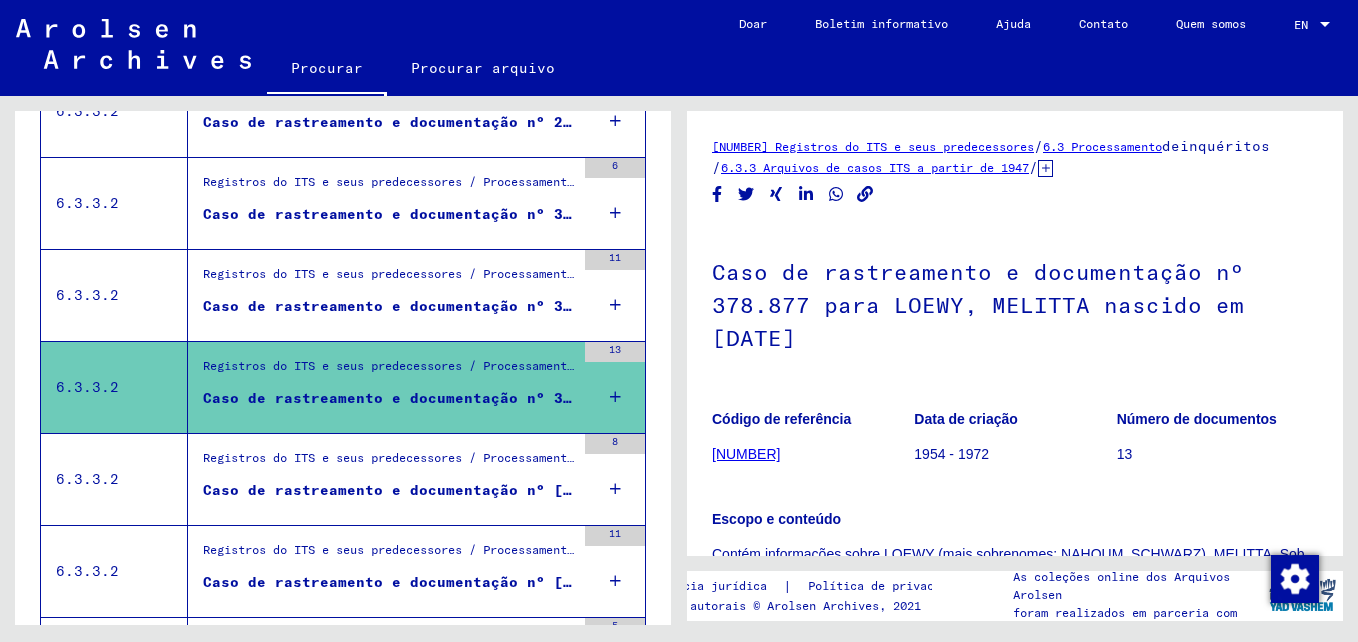 click on "Registros do ITS e seus predecessores / Processamento de inquérito / Arquivos de casos ITS a partir de 1947 / Repositório de casos T / D / Casos de rastreamento e documentação com números (T / D) entre 250.000 e 499.999 / Casos de rastreamento e documentação com números (T / D) entre 380.000 e 380.499" at bounding box center (389, 463) 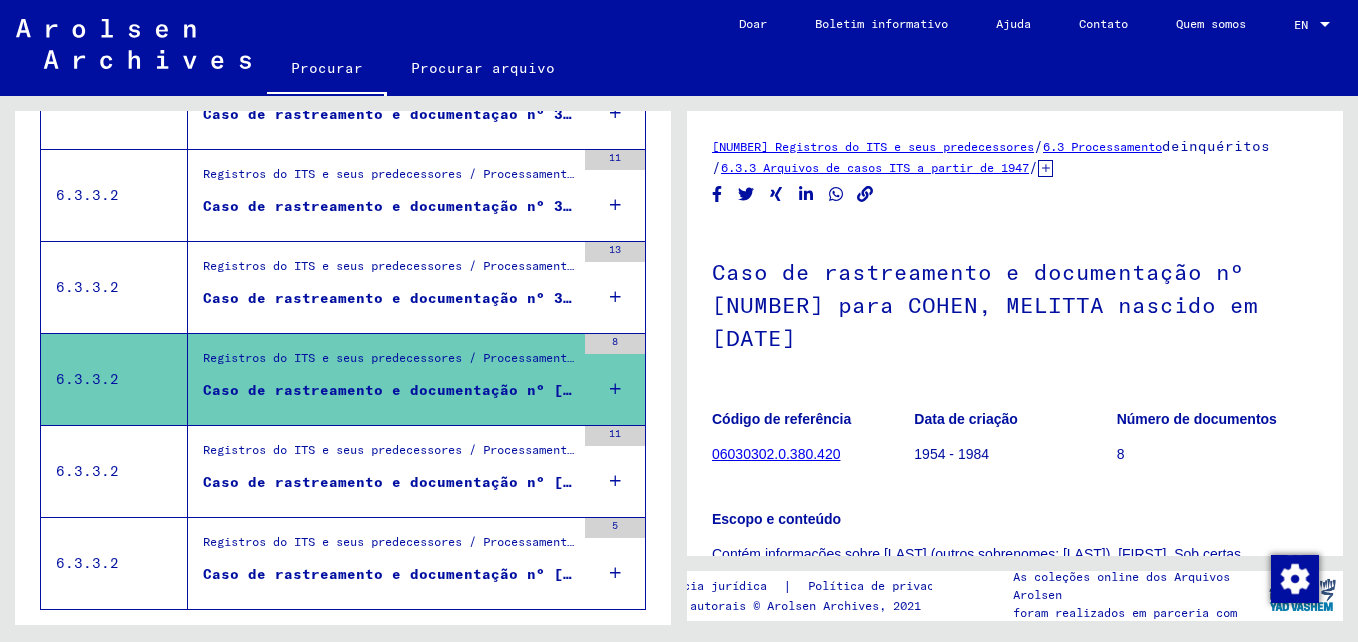 click on "Registros do ITS e seus predecessores / Processamento de inquérito / Arquivos de casos ITS a partir de 1947 / Repositório de casos T / D / Casos de rastreamento e documentação com números (T / D) entre 1 bis 249.999 / Casos de rastreamento e documentação com números (T / D) entre 4.500 e 4.999" at bounding box center (389, 455) 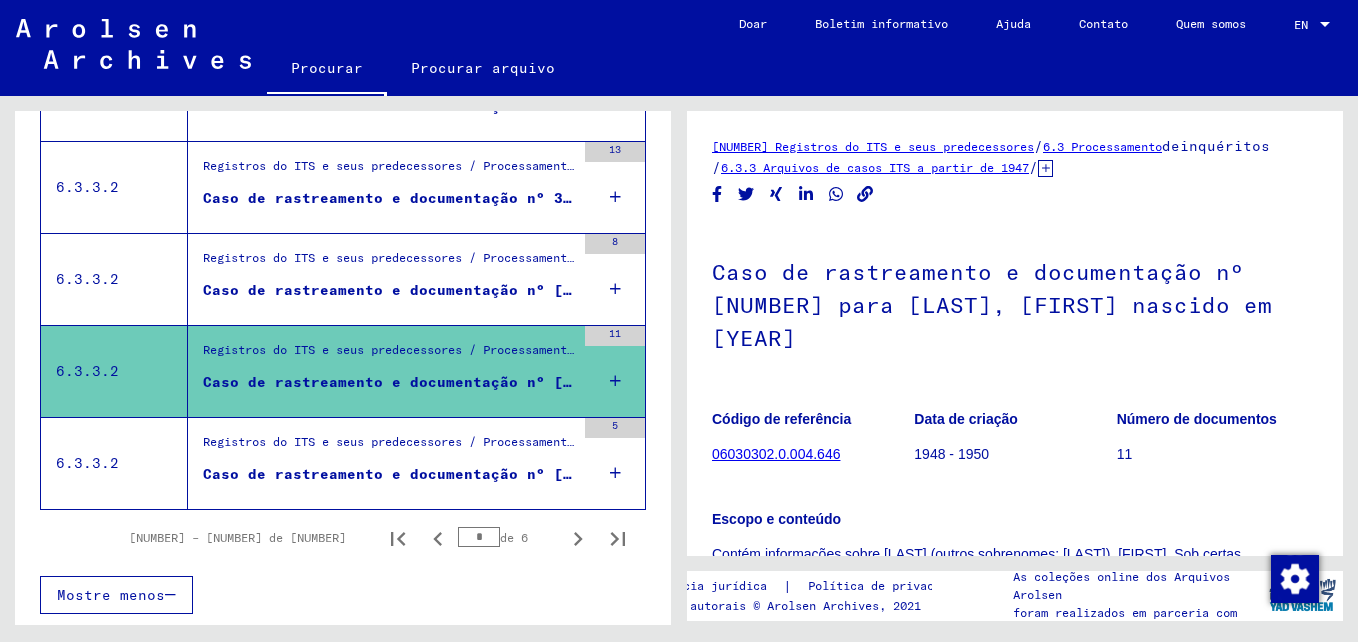 click on "Registros do ITS e seus predecessores / Processamento de inquéritos / Arquivos de casos ITS a partir de 1947 / Repositório de casos T/D / Casos de rastreamento e documentação com números (T/D) entre 250.000 e 499.999 / Casos de rastreamento e documentação com números (T/D) entre 471.500 e 471.999" at bounding box center [389, 447] 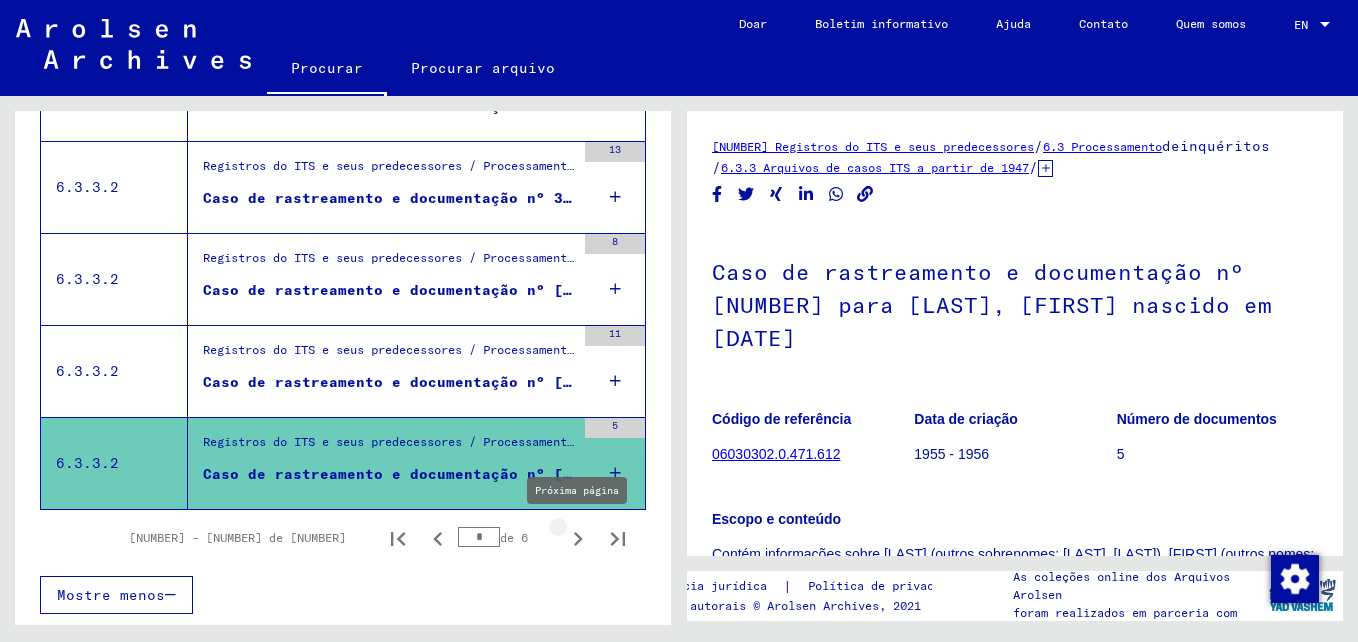 click 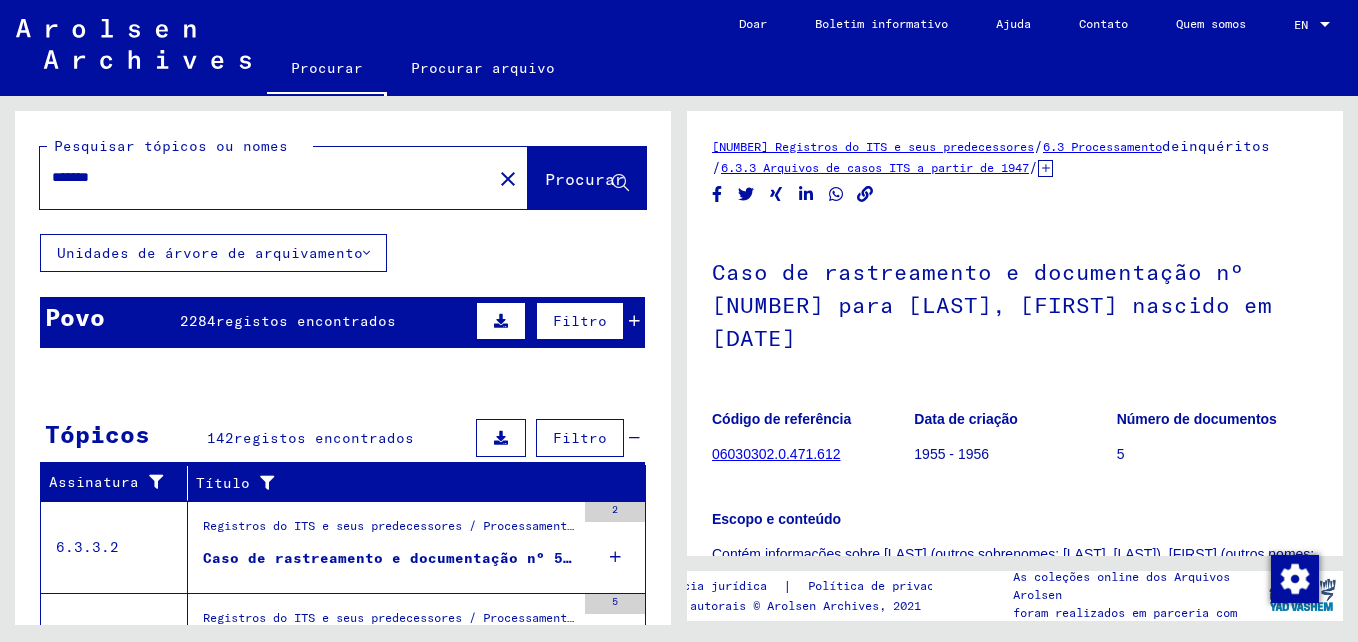 click on "Registros do ITS e seus predecessores / Processamento de inquérito / Arquivos de casos ITS a partir de 1947 / Repositório de casos T / D / Casos de rastreamento e documentação com números (T / D) entre 5.000.000 e 5.249.999 / Casos de rastreamento e documentação com números (T / D) entre 5.085.000 e 5.085.499" at bounding box center [389, 531] 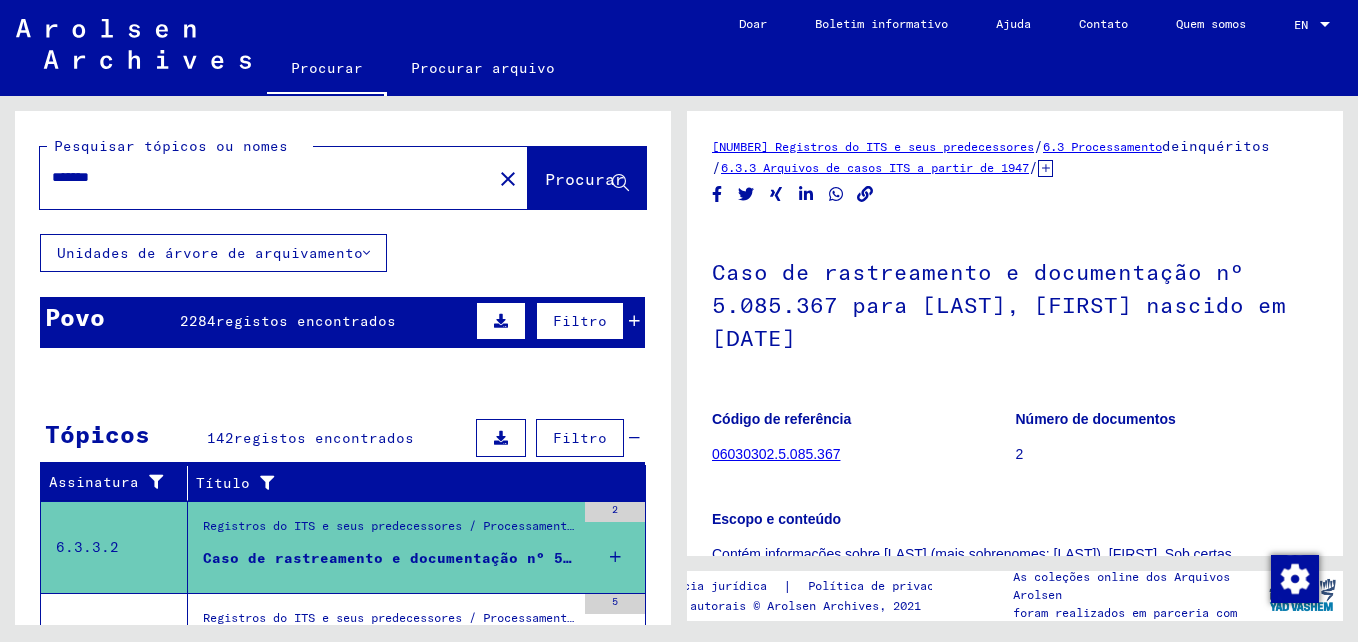 scroll, scrollTop: 100, scrollLeft: 0, axis: vertical 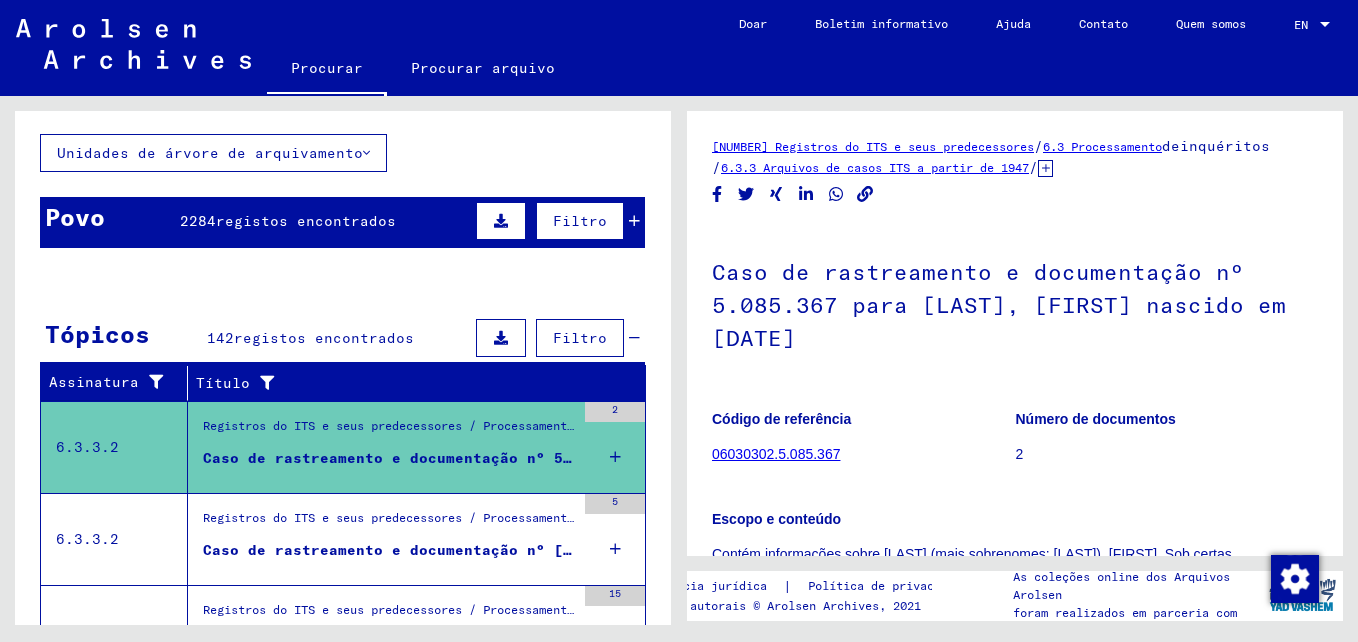 click on "Registros do ITS e seus predecessores / Processamento de inquérito / Arquivos de casos ITS a partir de 1947 / Repositório de casos T / D / Casos de rastreamento e documentação com números (T / D) entre 500.000 e 749.999 / Casos de rastreamento e documentação com números (T / D) entre 502.000 e 502.499" at bounding box center [389, 523] 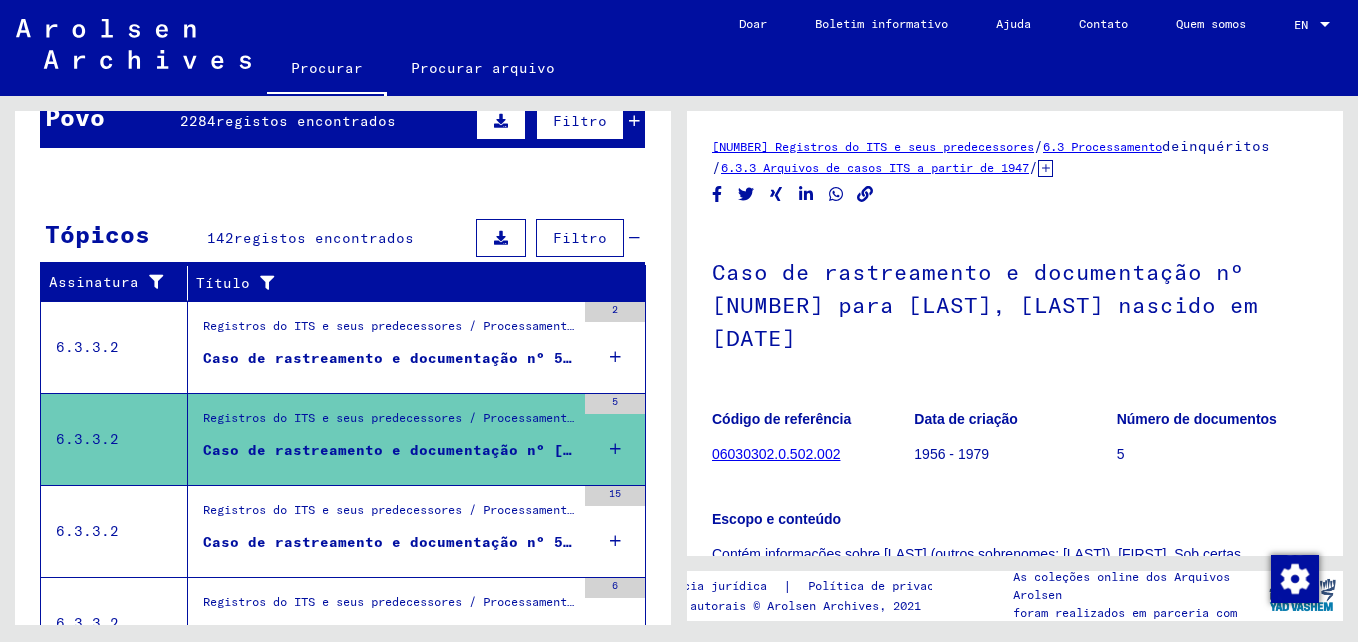 click on "Registros do ITS e seus predecessores / Processamento de inquérito / Arquivos de casos ITS a partir de 1947 / Repositório de casos T / D / Casos de rastreamento e documentação com números (T / D) entre 500.000 e 749.999 / Casos de rastreamento e documentação com números (T / D) entre 507.500 e 507.999" at bounding box center [389, 515] 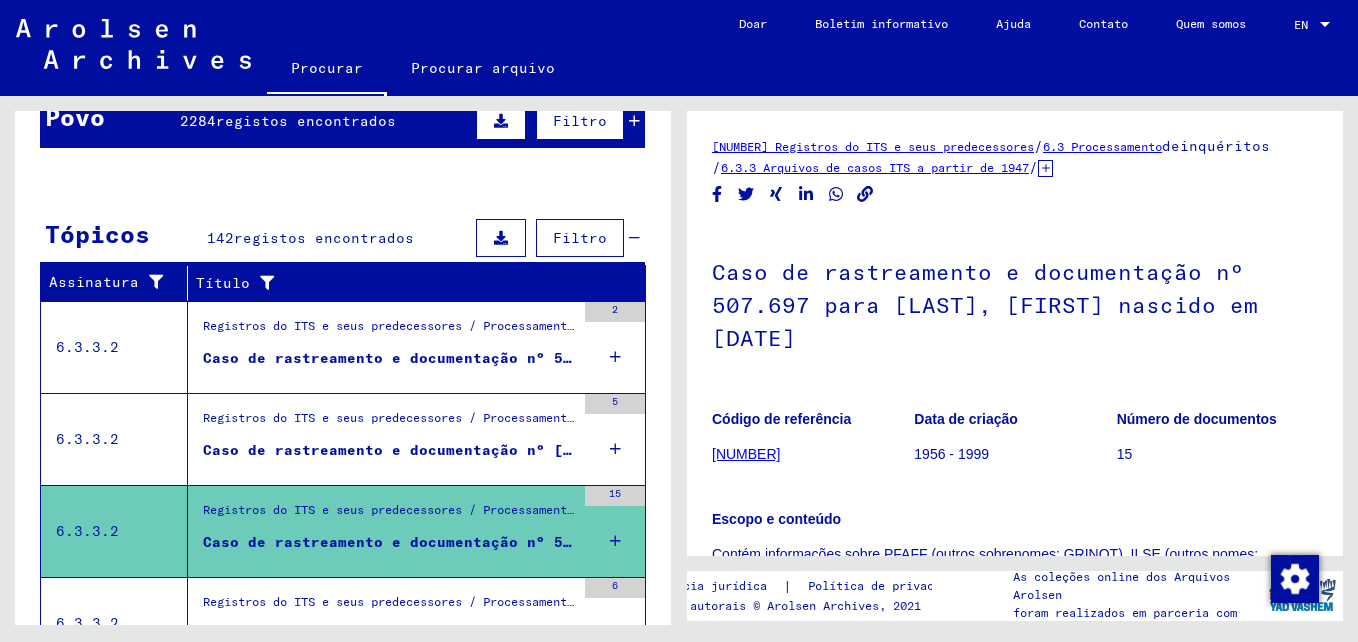 scroll, scrollTop: 300, scrollLeft: 0, axis: vertical 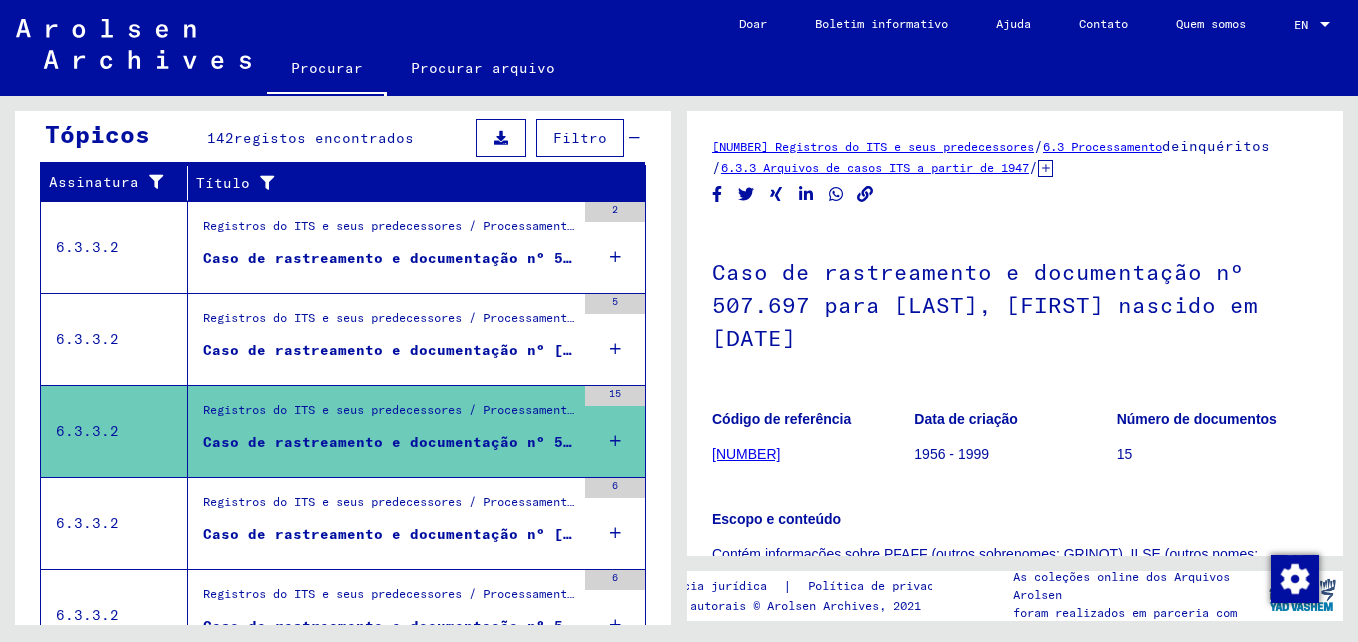 click on "Registros do ITS e seus predecessores / Processamento de inquérito / Arquivos de casos ITS a partir de 1947 / Repositório de casos T / D / Casos de rastreamento e documentação com números (T / D) entre 500.000 e 749.999 / Casos de rastreamento e documentação com números (T / D) entre 516.000 e 516.499" at bounding box center [389, 507] 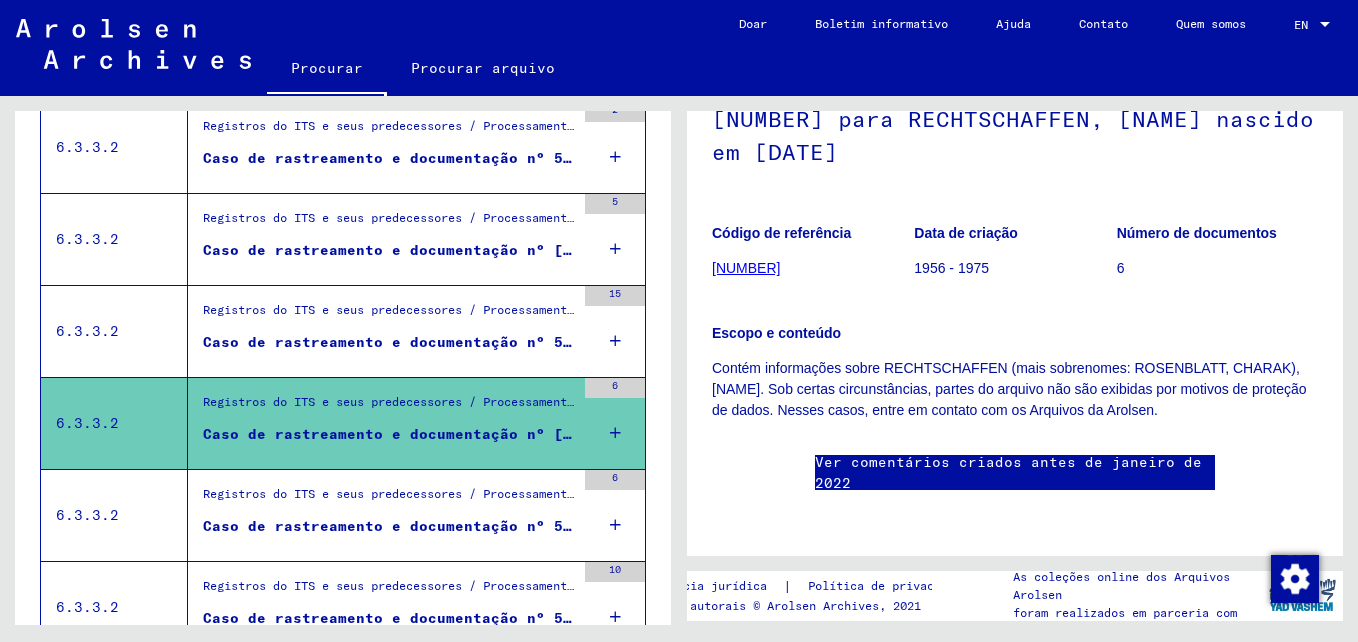 click on "Registros do ITS e seus predecessores / Processamento de inquérito / Arquivos de casos ITS a partir de 1947 / Repositório de casos T / D / Casos de rastreamento e documentação com números (T / D) entre 500.000 e 749.999 / Casos de rastreamento e documentação com números (T / D) entre 518.500 e 518.999" at bounding box center [389, 499] 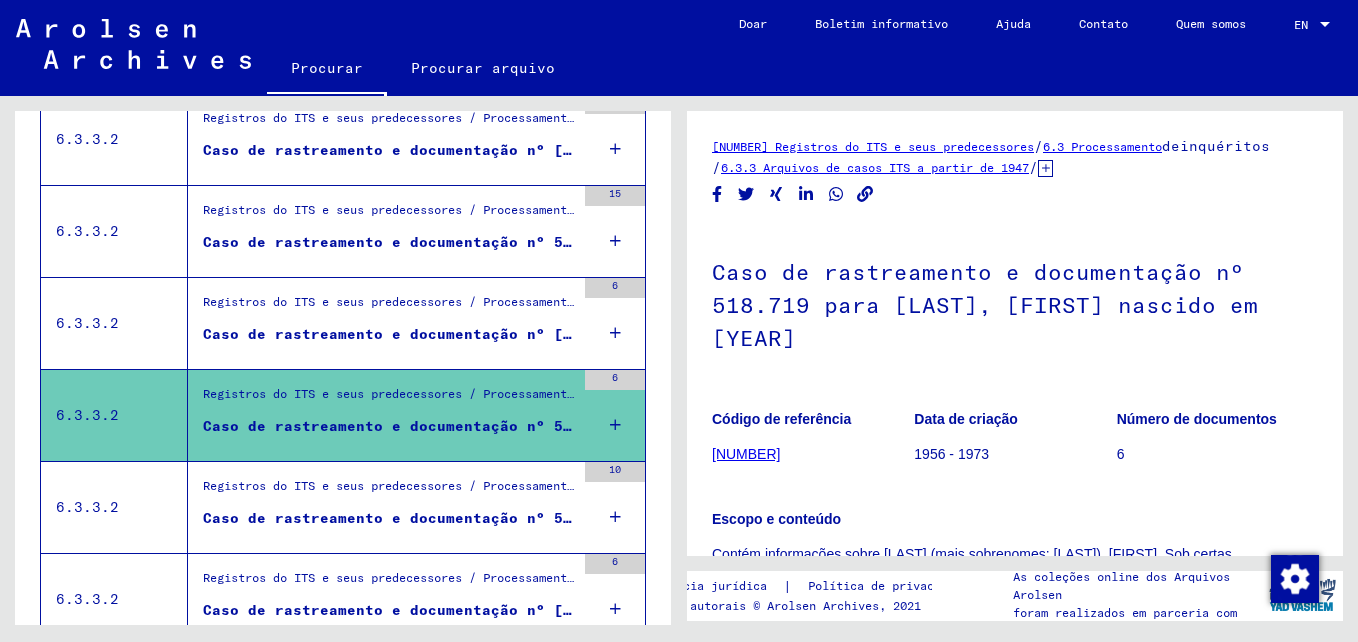click on "Registros do ITS e seus predecessores / Processamento de inquérito / Arquivos de casos ITS a partir de 1947 / Repositório de casos T / D / Casos de rastreamento e documentação com números (T / D) entre 500.000 e 749.999 / Casos de rastreamento e documentação com números (T / D) entre 544.500 e 544.999" at bounding box center [389, 491] 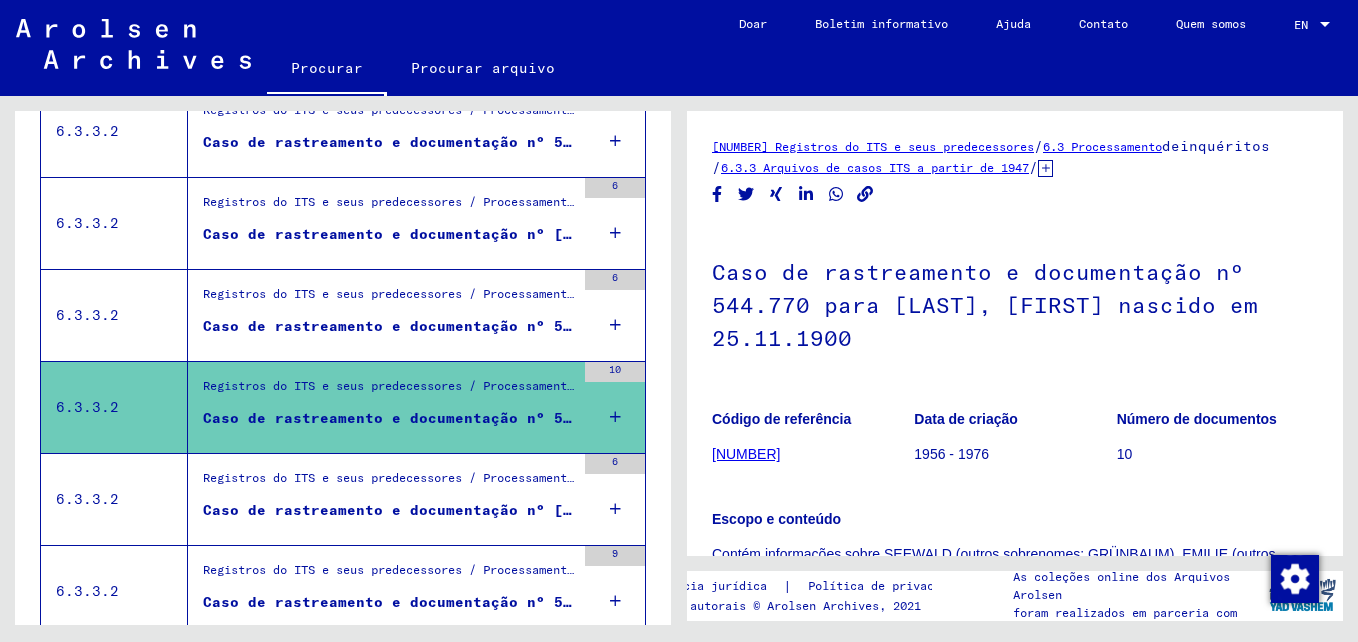 click on "Registros do ITS e seus predecessores / Processamento de inquérito / Arquivos de casos ITS a partir de 1947 / Repositório de casos T / D / Casos de rastreamento e documentação com números (T / D) entre [NUMBER] e [NUMBER] / Casos de rastreamento e documentação com números (T / D) entre [NUMBER] e [NUMBER]" at bounding box center (389, 483) 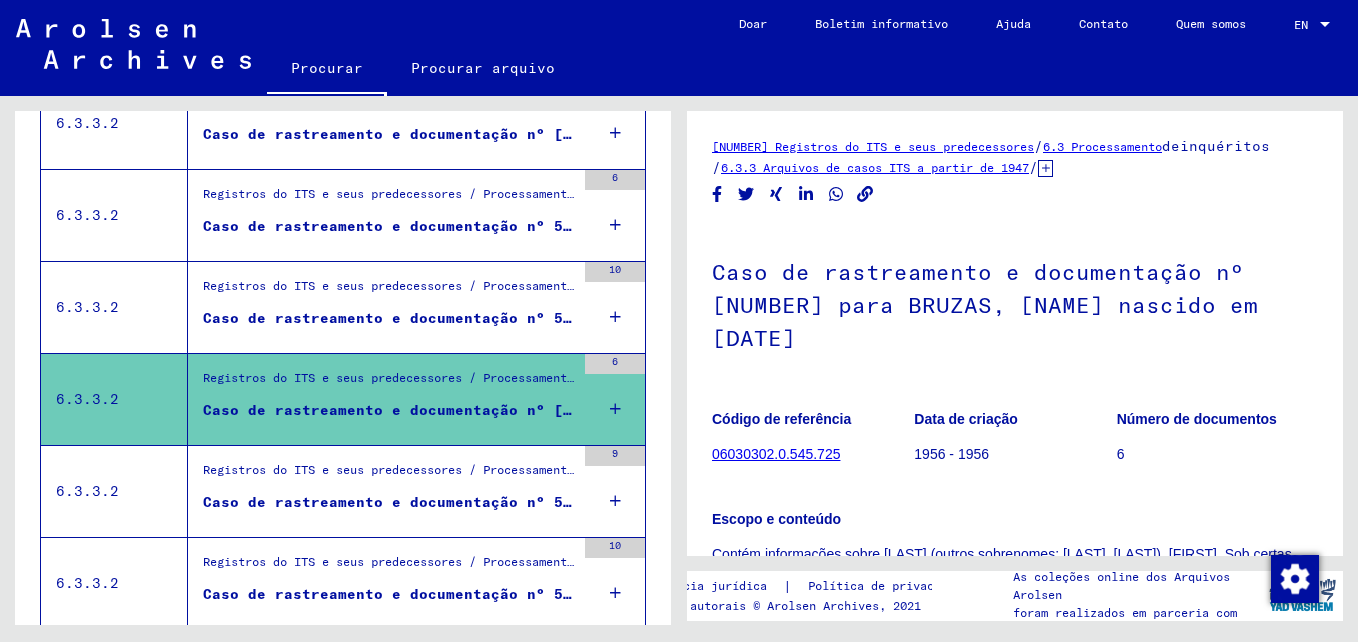 click on "Registros do ITS e seus predecessores / Processamento de inquérito / Arquivos de casos ITS a partir de 1947 / Repositório de casos T / D / Casos de rastreamento e documentação com números (T / D) entre 500.000 e 749.999 / Casos de rastreamento e documentação com números (T / D) entre 546.000 e 546.499" at bounding box center (389, 475) 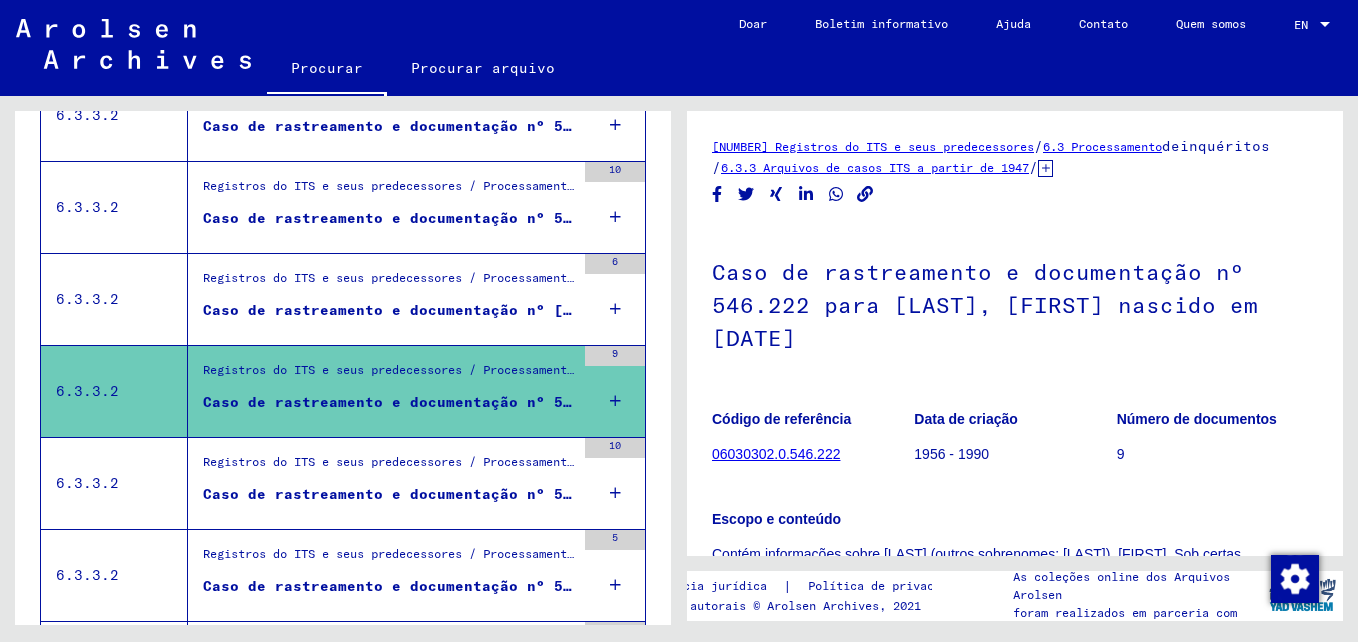 click on "Caso de rastreamento e documentação nº 548.780 para [LAST], [FIRST] nascido em [DATE]" at bounding box center [389, 494] 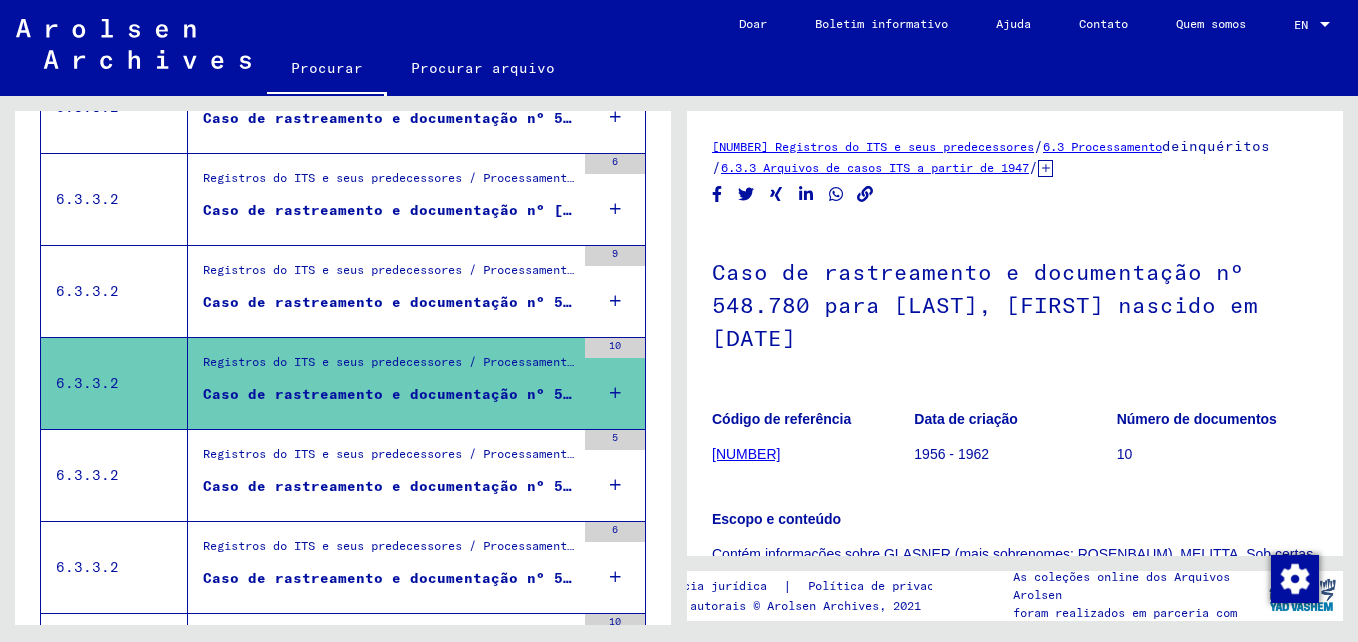 click on "Registros do ITS e seus predecessores / Processamento de inquérito / Arquivos de casos ITS a partir de 1947 / Repositório de casos T / D / Casos de rastreamento e documentação com números (T / D) entre [NUMBER] e [NUMBER] / Casos de rastreamento e documentação com números (T / D) entre [NUMBER] e [NUMBER]" at bounding box center (389, 459) 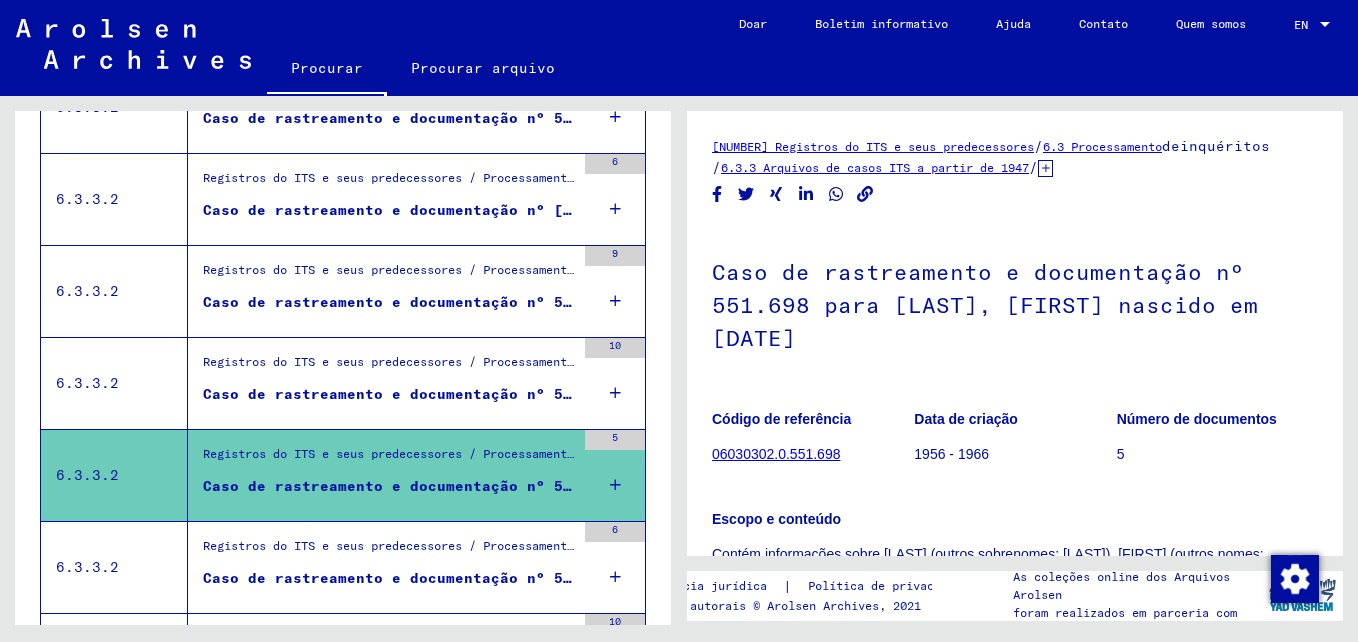 scroll, scrollTop: 1000, scrollLeft: 0, axis: vertical 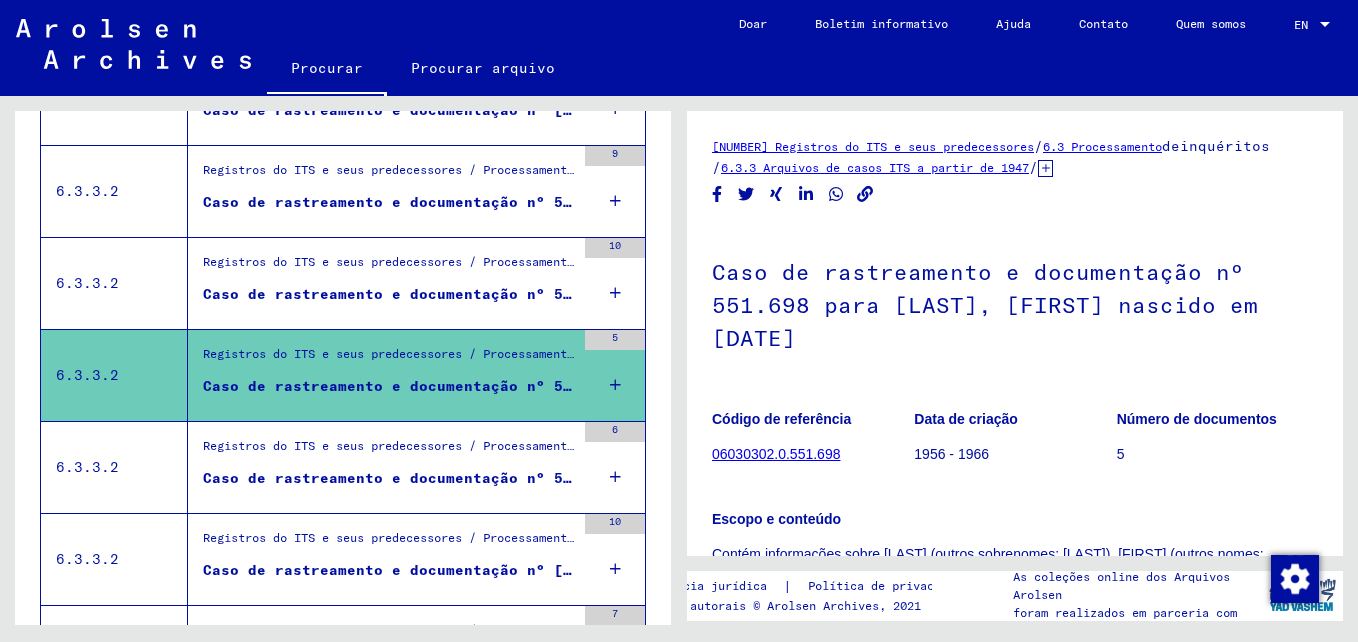 click on "Caso de rastreamento e documentação nº 555.910 para RUBINSTEIN, MELITTA nascido em [DATE]" at bounding box center (389, 478) 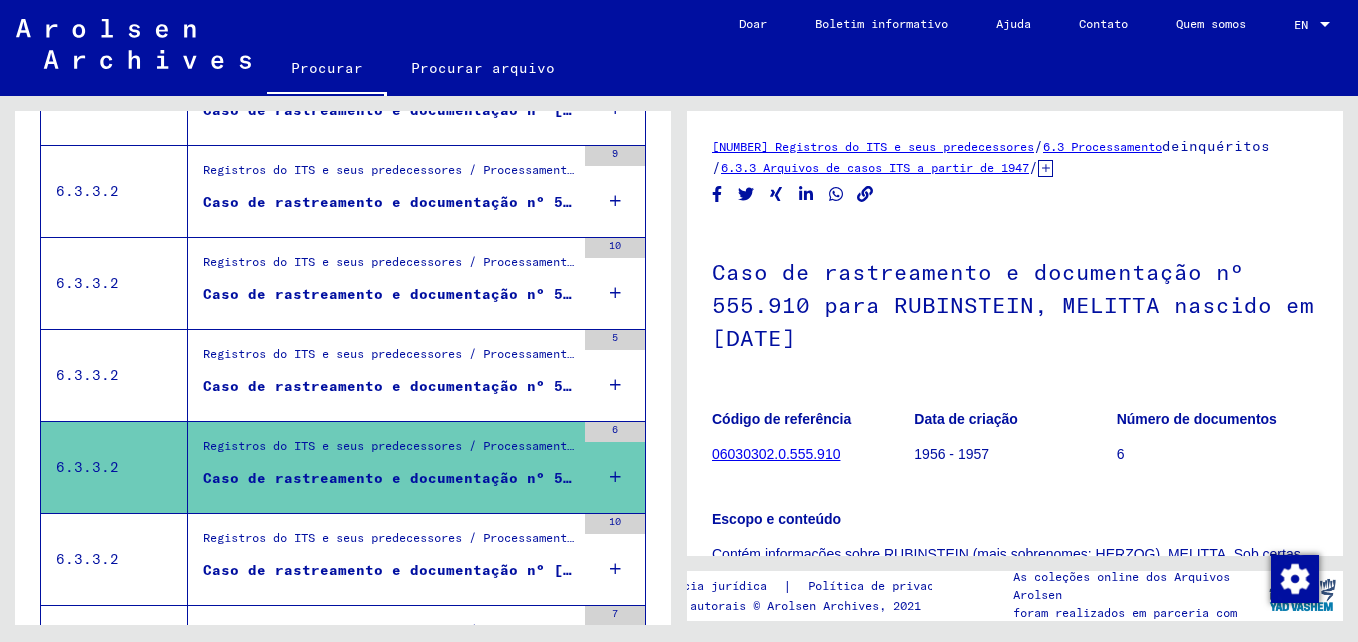 scroll, scrollTop: 1100, scrollLeft: 0, axis: vertical 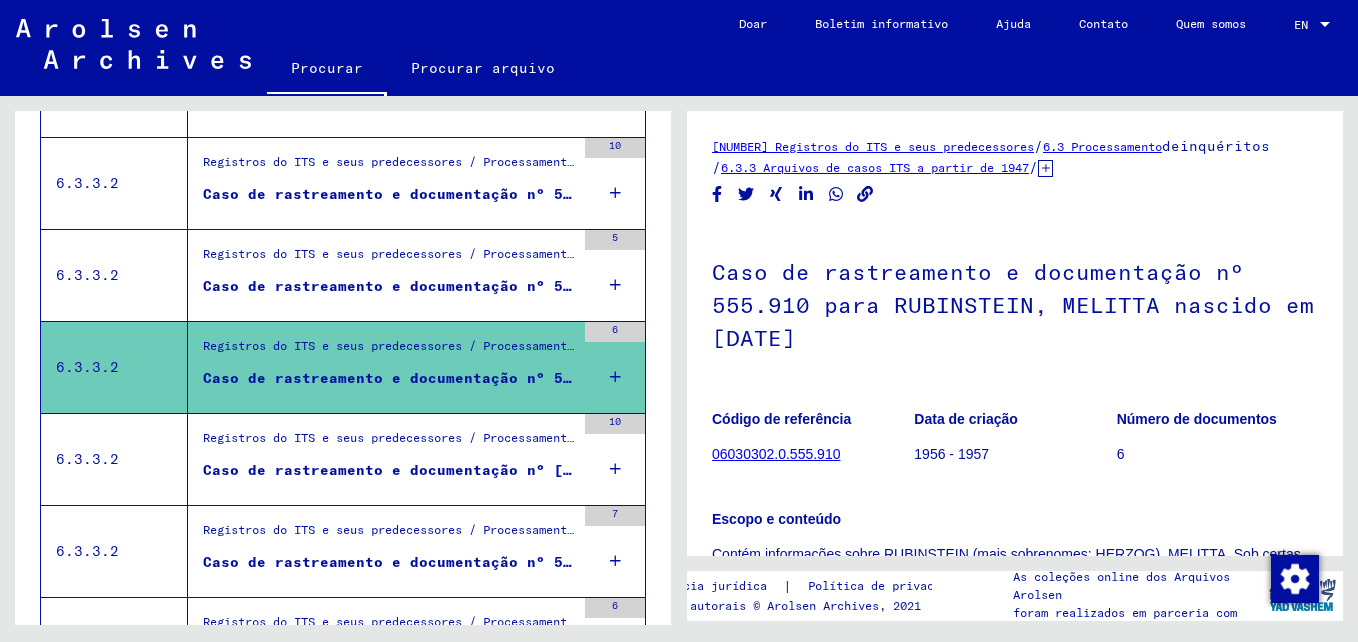 click on "Caso de rastreamento e documentação nº [NUMBER] para [LAST], [LAST] nascido em [YEAR]" at bounding box center [389, 470] 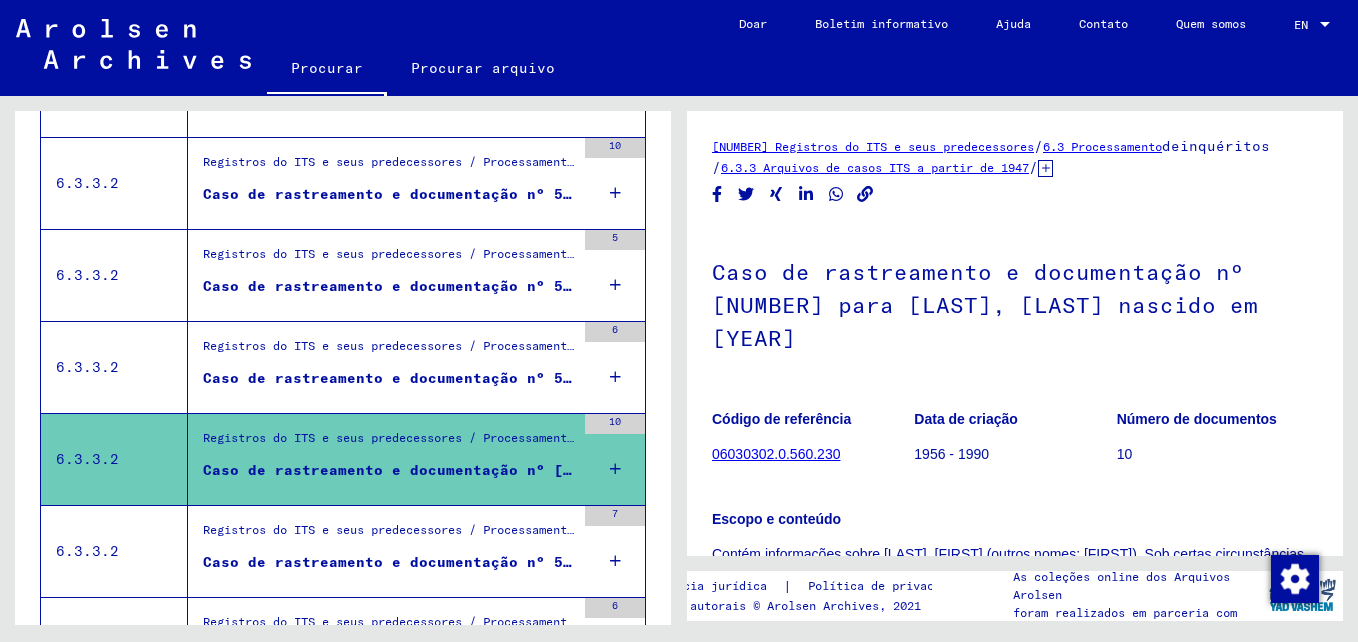 click on "Registros do ITS e seus predecessores / Processamento de inquérito / Arquivos de casos ITS a partir de 1947 / Repositório de casos T / D / Casos de rastreamento e documentação com números (T / D) entre 500.000 e 749.999 / Casos de rastreamento e documentação com números (T / D) entre 563.000 e 563.499" at bounding box center (389, 535) 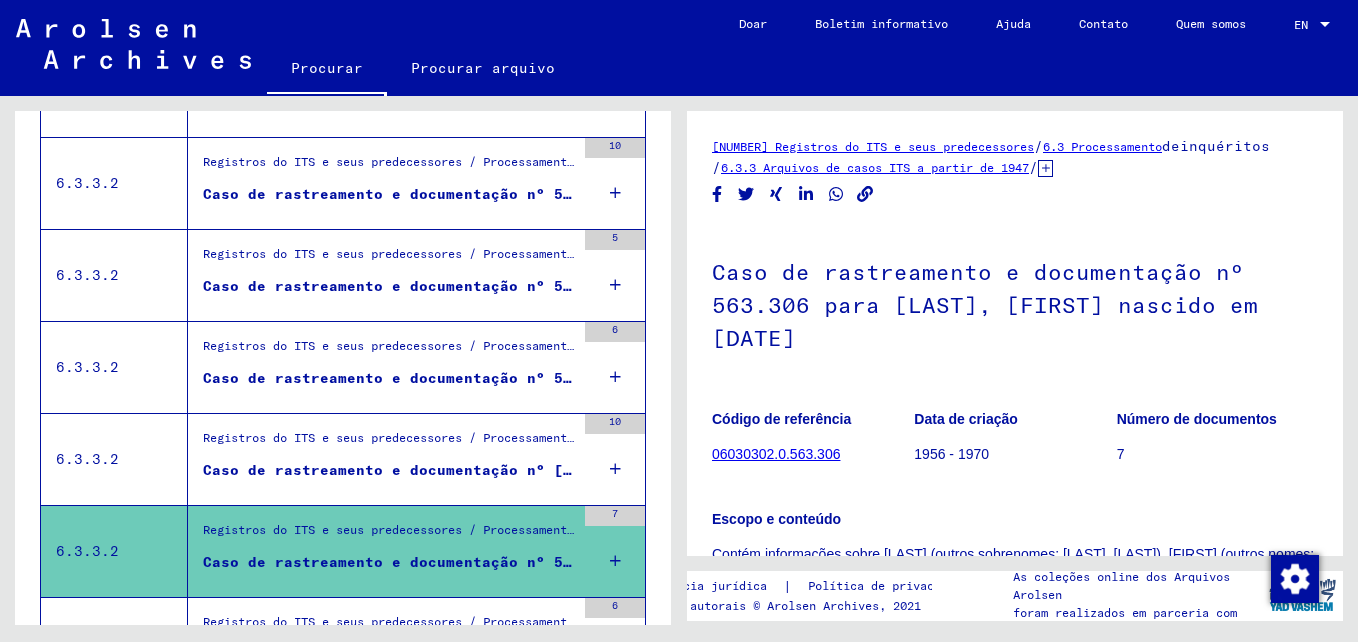scroll, scrollTop: 1200, scrollLeft: 0, axis: vertical 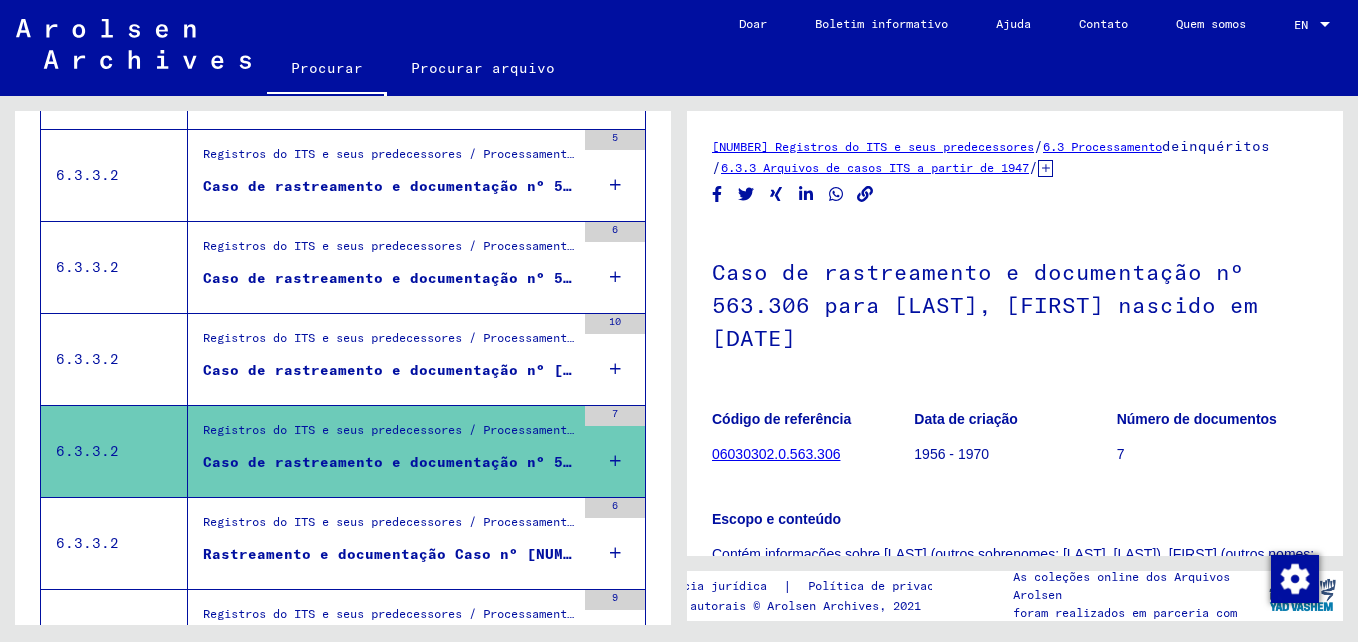 click on "Registros do ITS e seus predecessores / Processamento de inquérito / Arquivos de casos ITS a partir de 1947 / Repositório de casos T / D / Casos de rastreamento e documentação com números (T / D) entre 500.000 e 749.999 / Casos de rastreamento e documentação com números (T / D) entre 564.000 e 564.499" at bounding box center [389, 527] 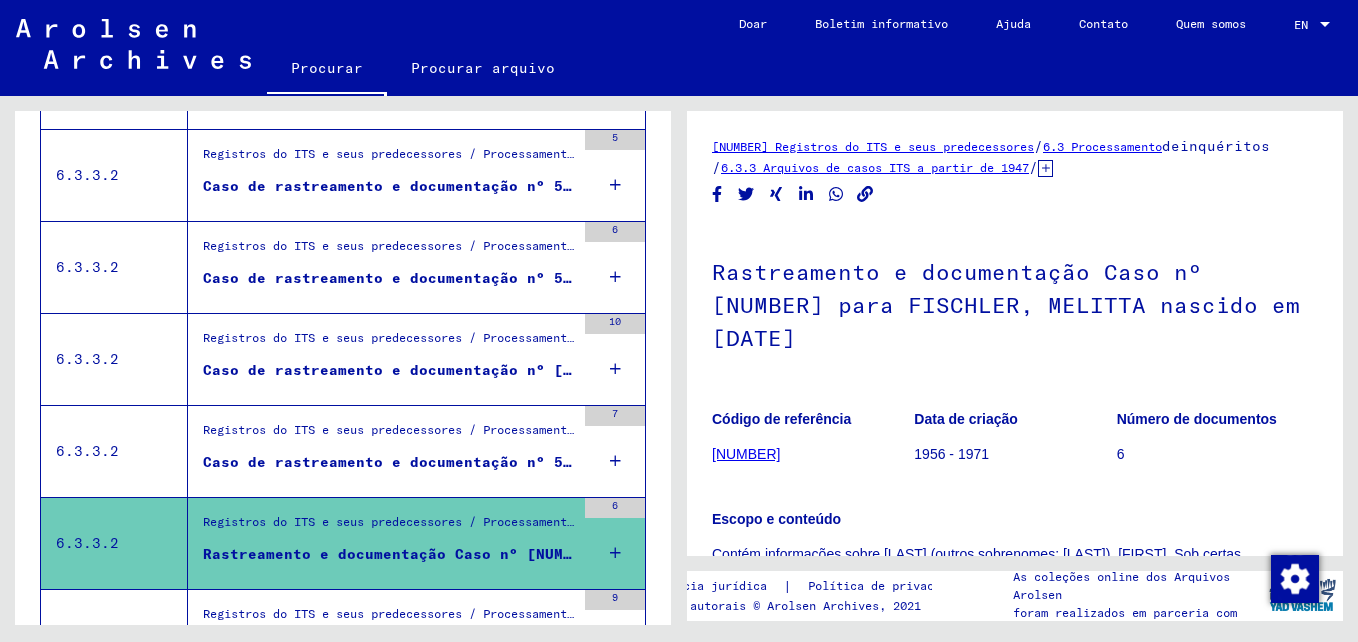 scroll, scrollTop: 1300, scrollLeft: 0, axis: vertical 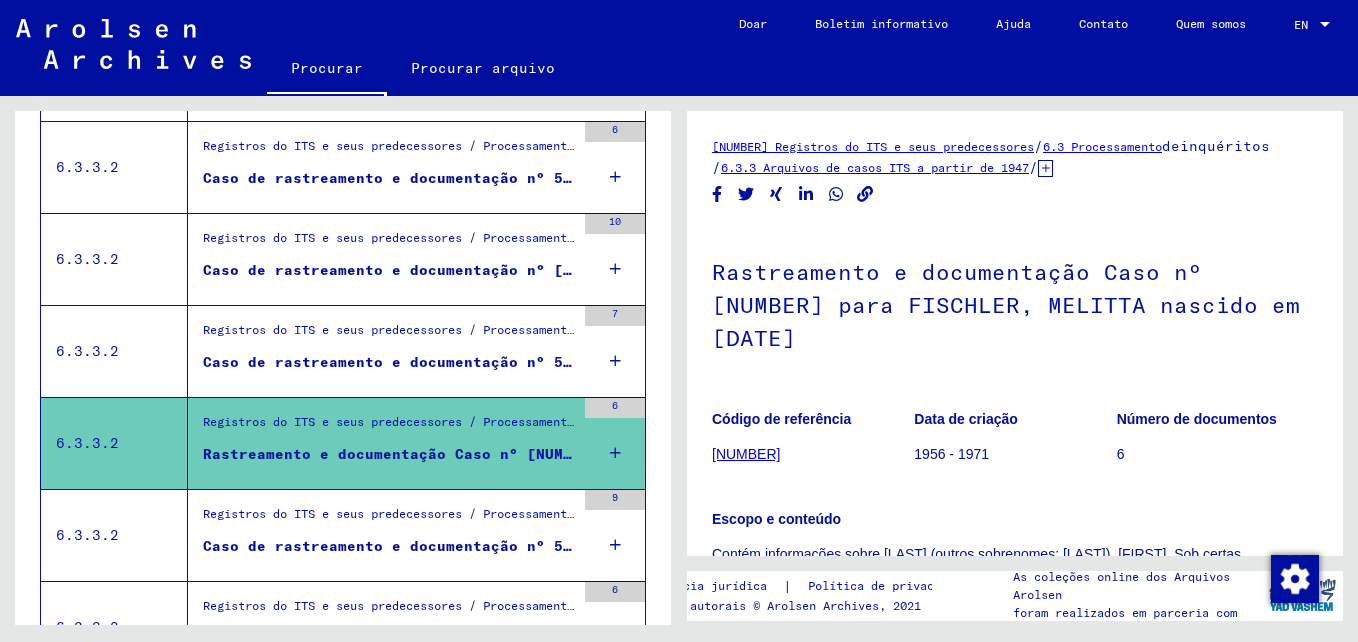 click on "Registros do ITS e seus predecessores / Processamento de inquérito / Arquivos de casos ITS a partir de 1947 / Repositório de casos T / D / Casos de rastreamento e documentação com números (T / D) entre 500.000 e 749.999 / Casos de rastreamento e documentação com números (T / D) entre 565.000 e 565.499" at bounding box center [389, 519] 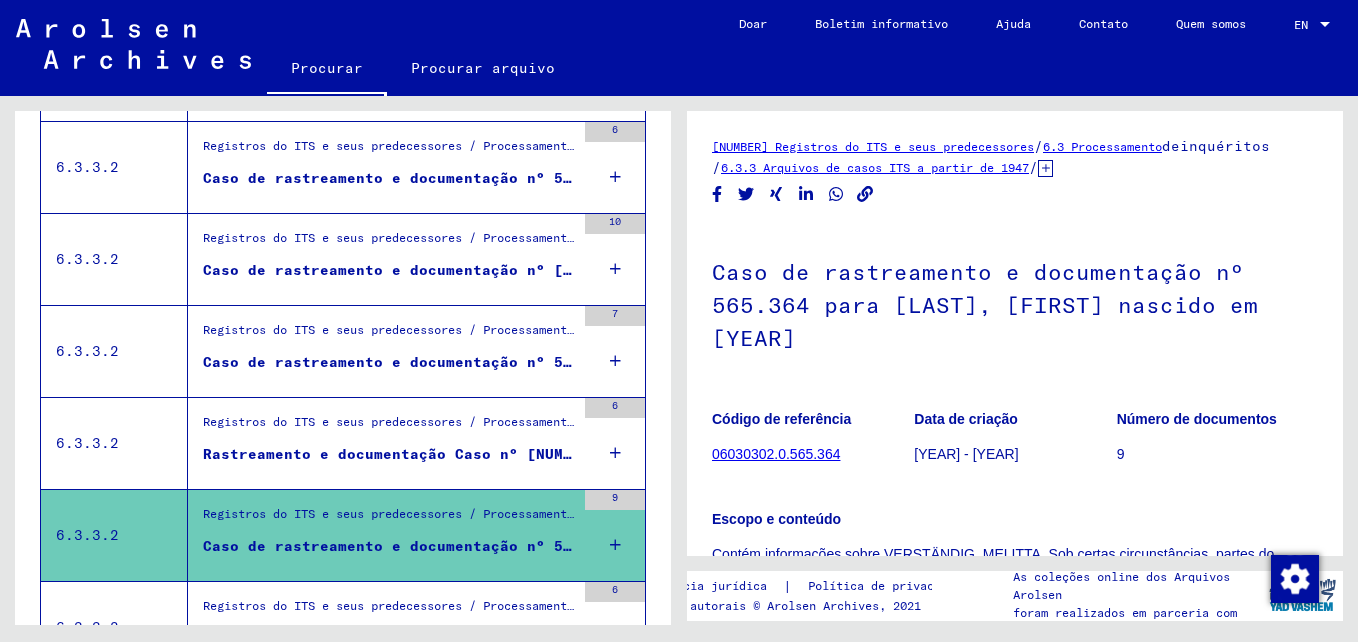 scroll, scrollTop: 1400, scrollLeft: 0, axis: vertical 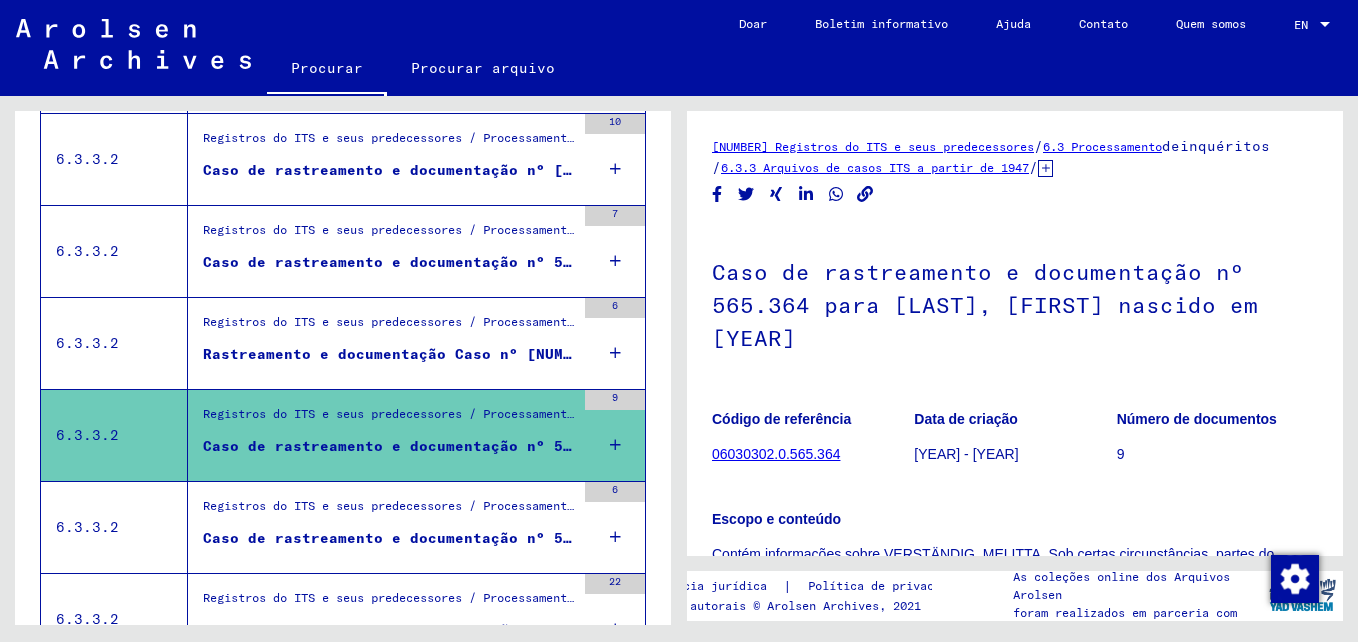 click on "Registros do ITS e seus predecessores / Processamento de inquérito / Arquivos de casos ITS a partir de 1947 / Repositório de casos T / D / Casos de rastreamento e documentação com números (T / D) entre [NUMBER] e [NUMBER] / Casos de rastreamento e documentação com números (T / D) entre [NUMBER] e [NUMBER]" at bounding box center [389, 511] 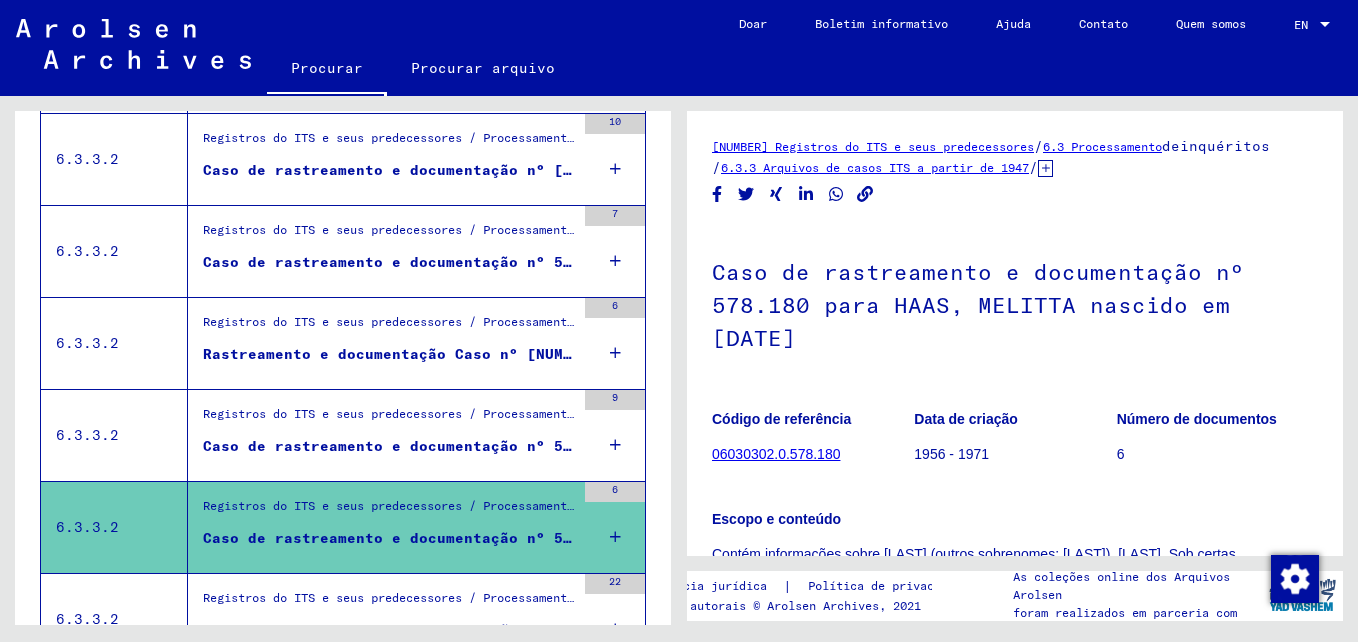 scroll, scrollTop: 1500, scrollLeft: 0, axis: vertical 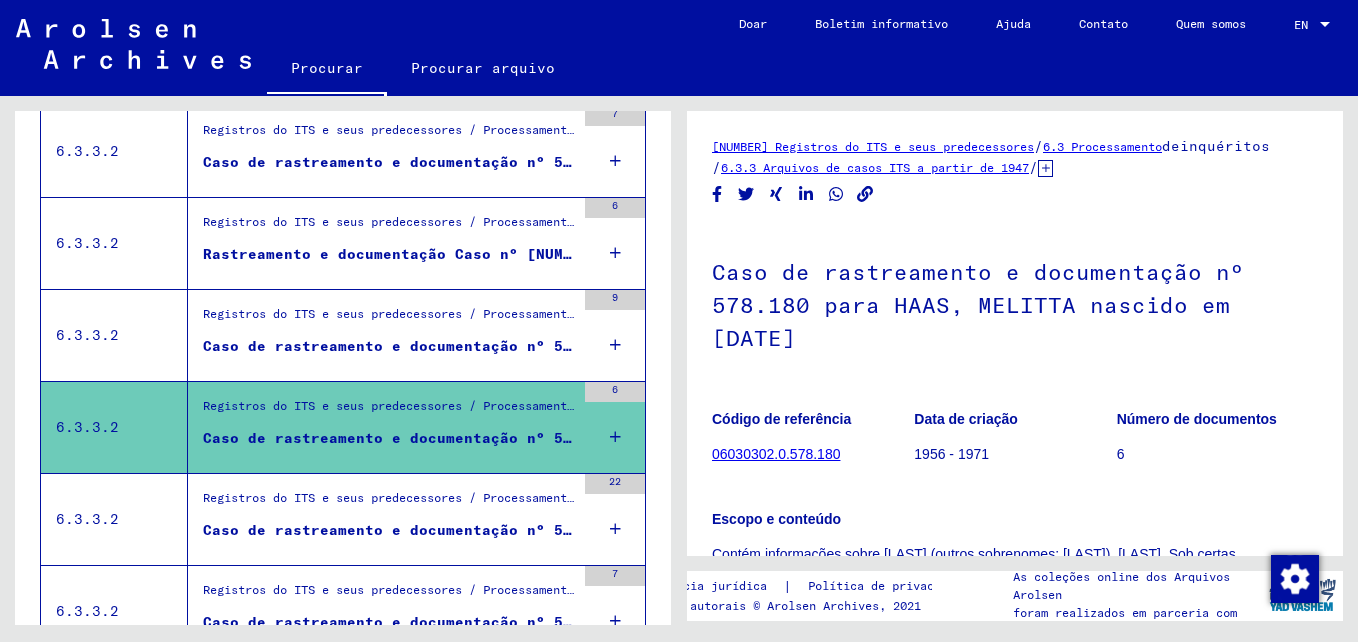 click on "Registros do ITS e seus predecessores / Processamento de inquérito / Arquivos de casos ITS a partir de 1947 / Repositório de casos T / D / Casos de rastreamento e documentação com números (T / D) entre 500.000 e 749.999 / Casos de rastreamento e documentação com números (T / D) entre 585.500 e 585.999" at bounding box center [389, 503] 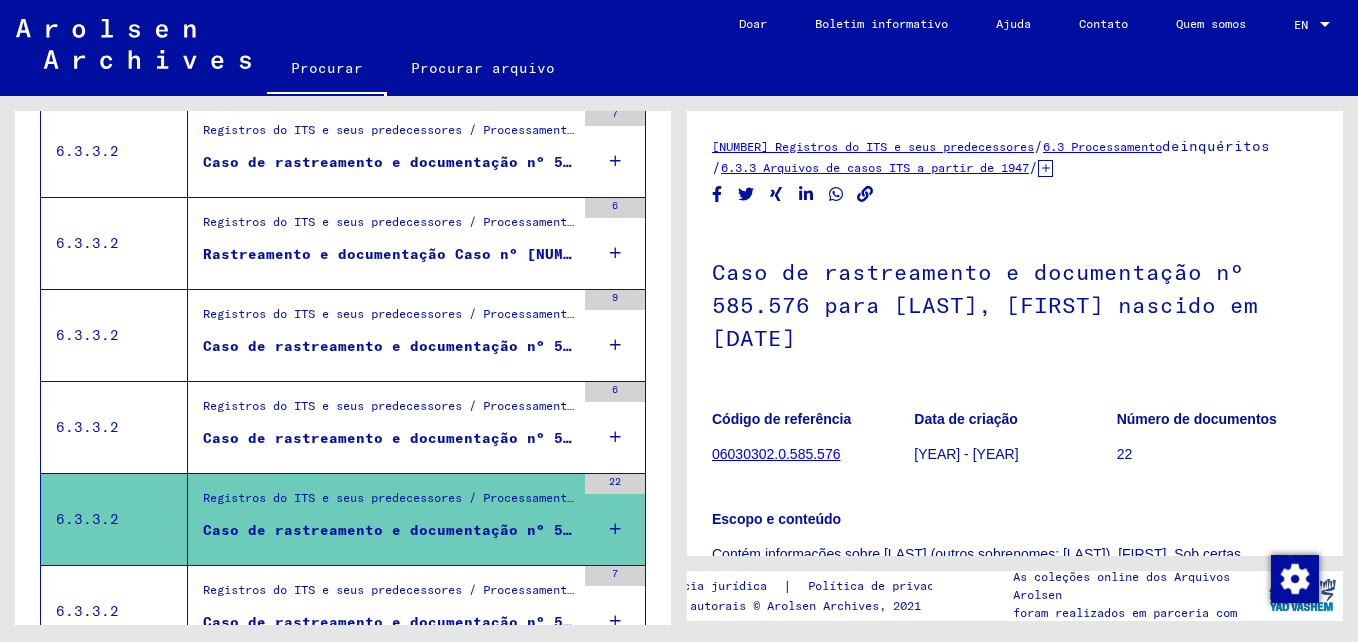 scroll, scrollTop: 1600, scrollLeft: 0, axis: vertical 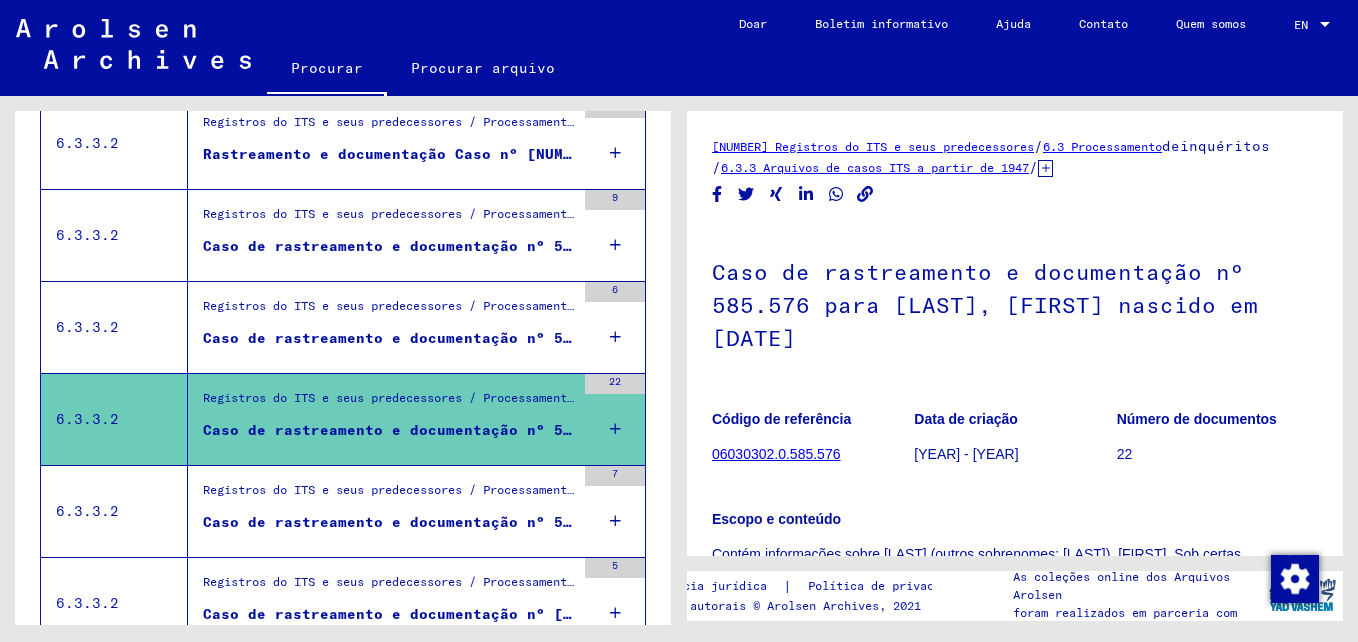click on "Registros do ITS e seus predecessores / Processamento de inquérito / Arquivos de casos ITS a partir de 1947 / Repositório de casos T / D / Casos de rastreamento e documentação com números (T / D) entre 500.000 e 749.999 / Casos de rastreamento e documentação com números (T / D) entre 586.500 e 586.999" at bounding box center [389, 495] 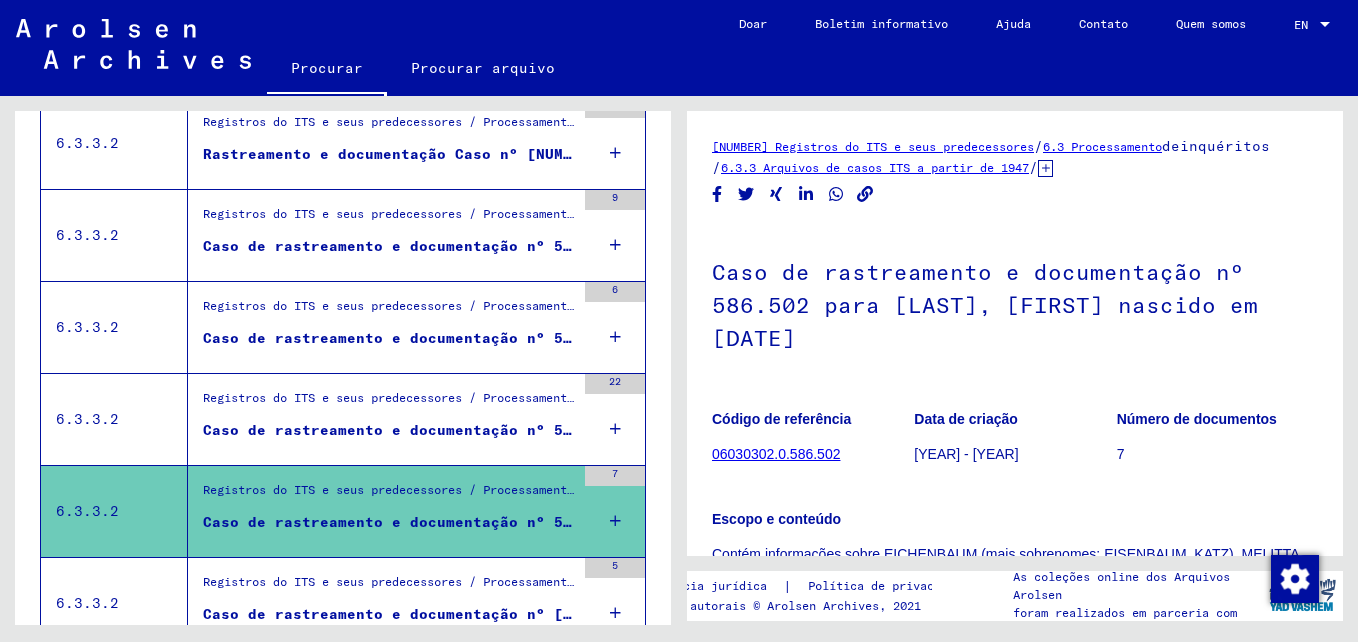 scroll, scrollTop: 1700, scrollLeft: 0, axis: vertical 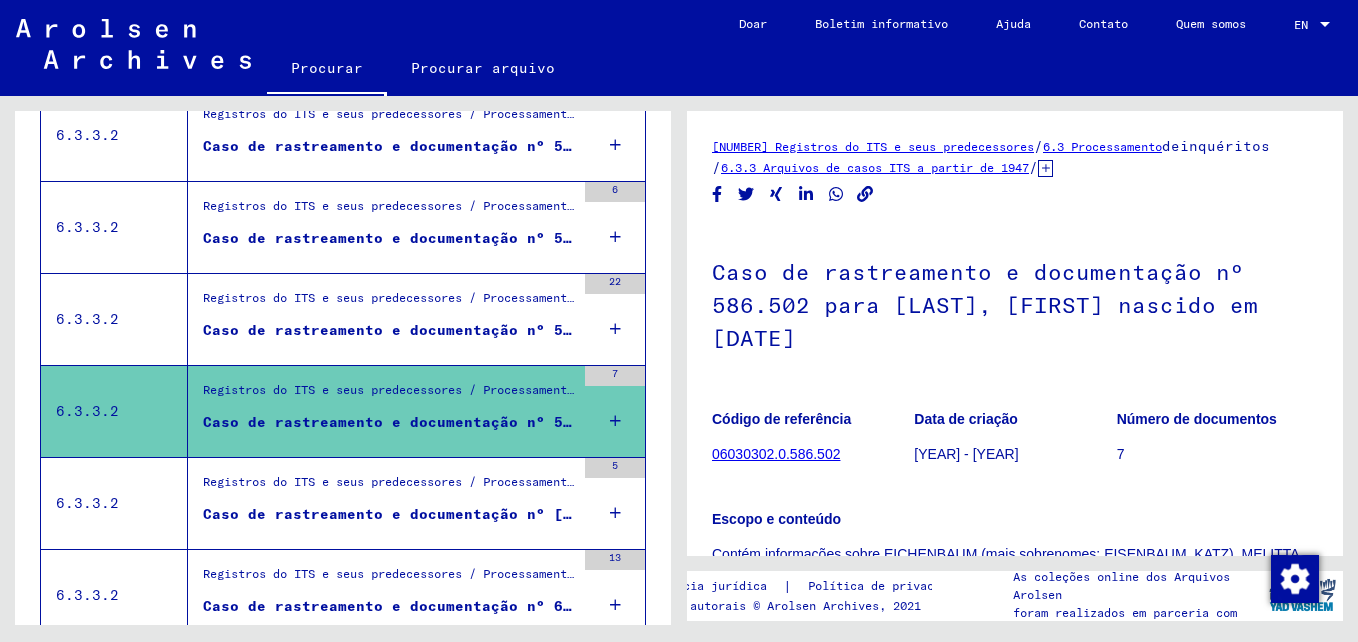 click on "Registros do ITS e seus predecessores / Processamento de inquérito / Arquivos de casos ITS a partir de 1947 / Repositório de casos T / D / Casos de rastreamento e documentação com números (T / D) entre 500.000 e 749.999 / Casos de rastreamento e documentação com números (T / D) entre 610.500 e 610.999" at bounding box center [389, 487] 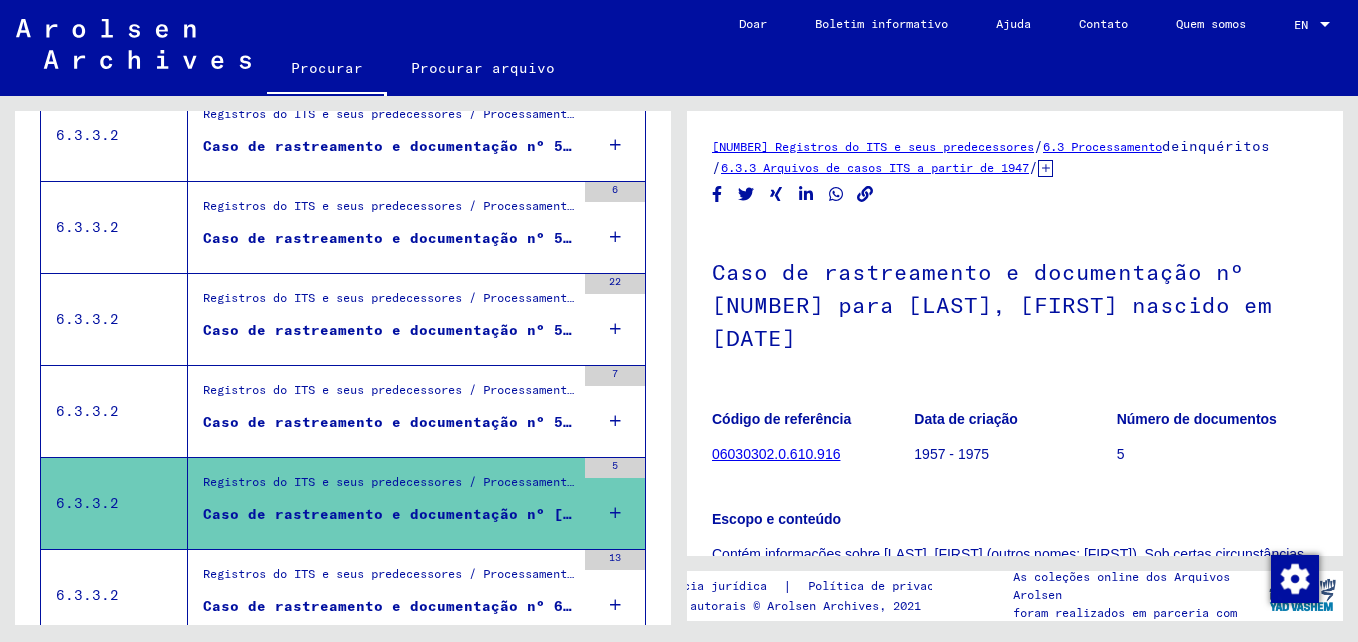 scroll, scrollTop: 1800, scrollLeft: 0, axis: vertical 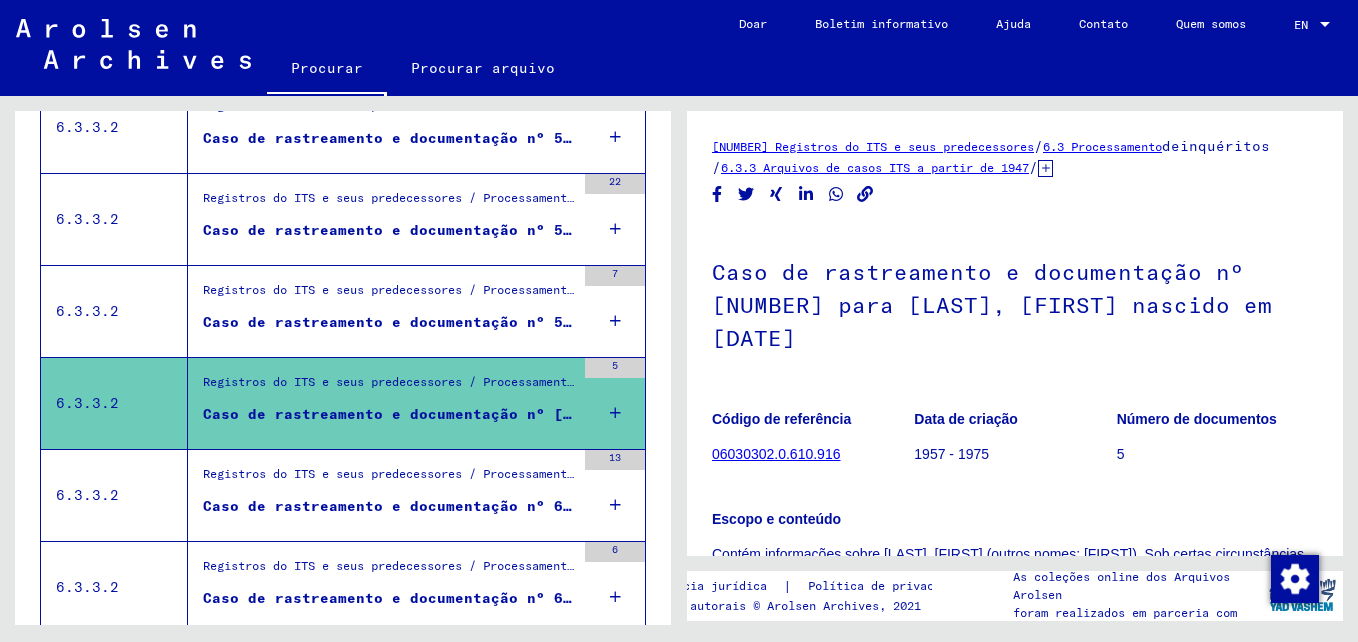 click on "Registros do ITS e seus predecessores / Processamento de inquérito / Arquivos de casos ITS a partir de 1947 / Repositório de casos T / D / Casos de rastreamento e documentação com números (T / D) entre 500.000 e 749.999 / Casos de rastreamento e documentação com números (T / D) entre 614.000 e 614.499" at bounding box center (389, 479) 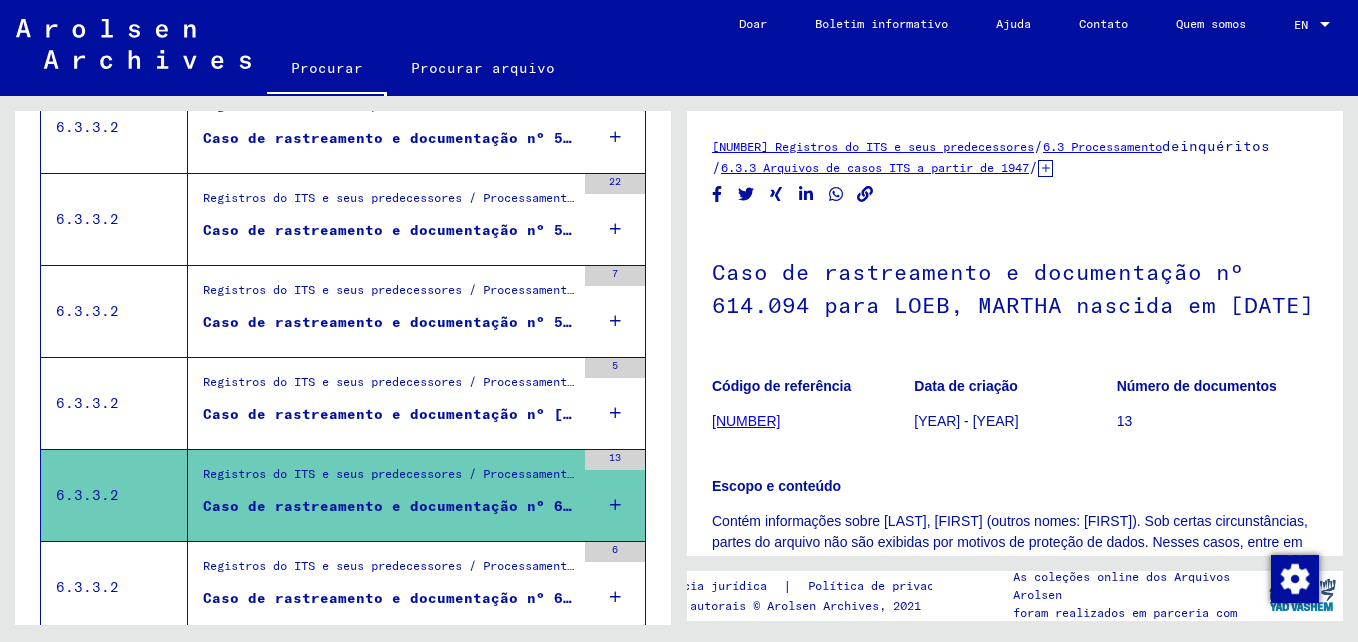 scroll, scrollTop: 1900, scrollLeft: 0, axis: vertical 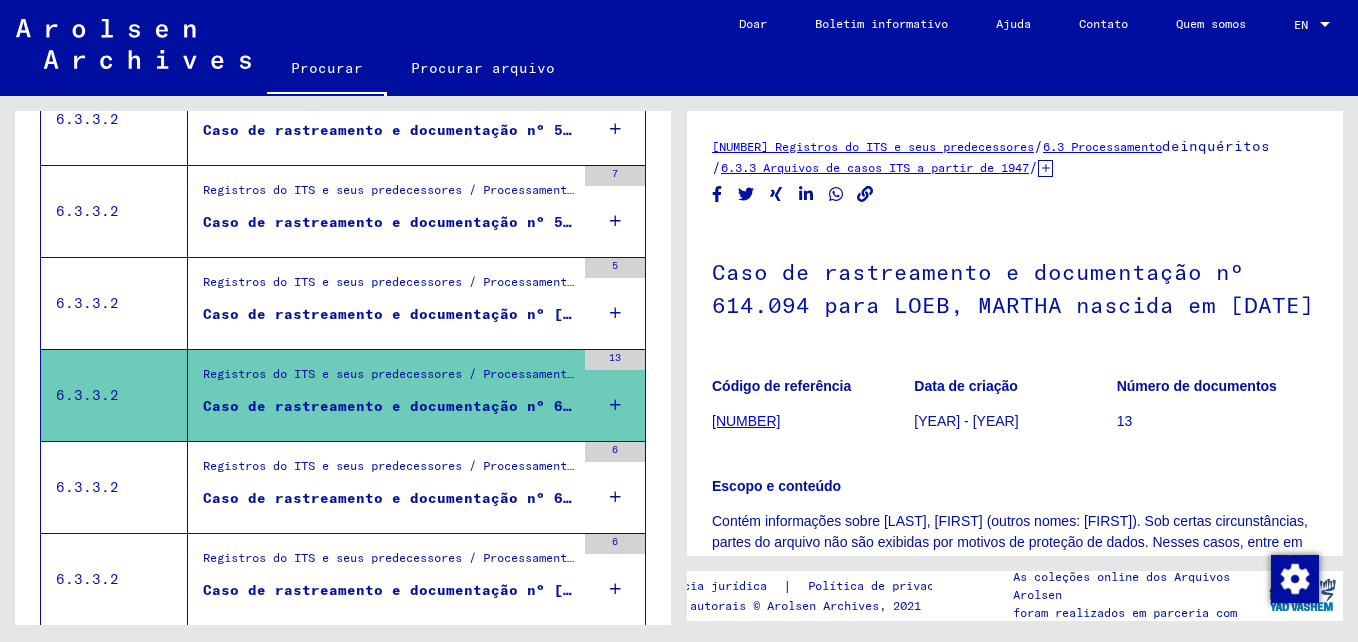 click on "Registros do ITS e seus predecessores / Processamento de inquérito / Arquivos de casos ITS a partir de 1947 / Repositório de casos T / D / Casos de rastreamento e documentação com números (T / D) entre 500.000 e 749.999 / Casos de rastreamento e documentação com números (T / D) entre 615.000 e 615.499" at bounding box center (389, 471) 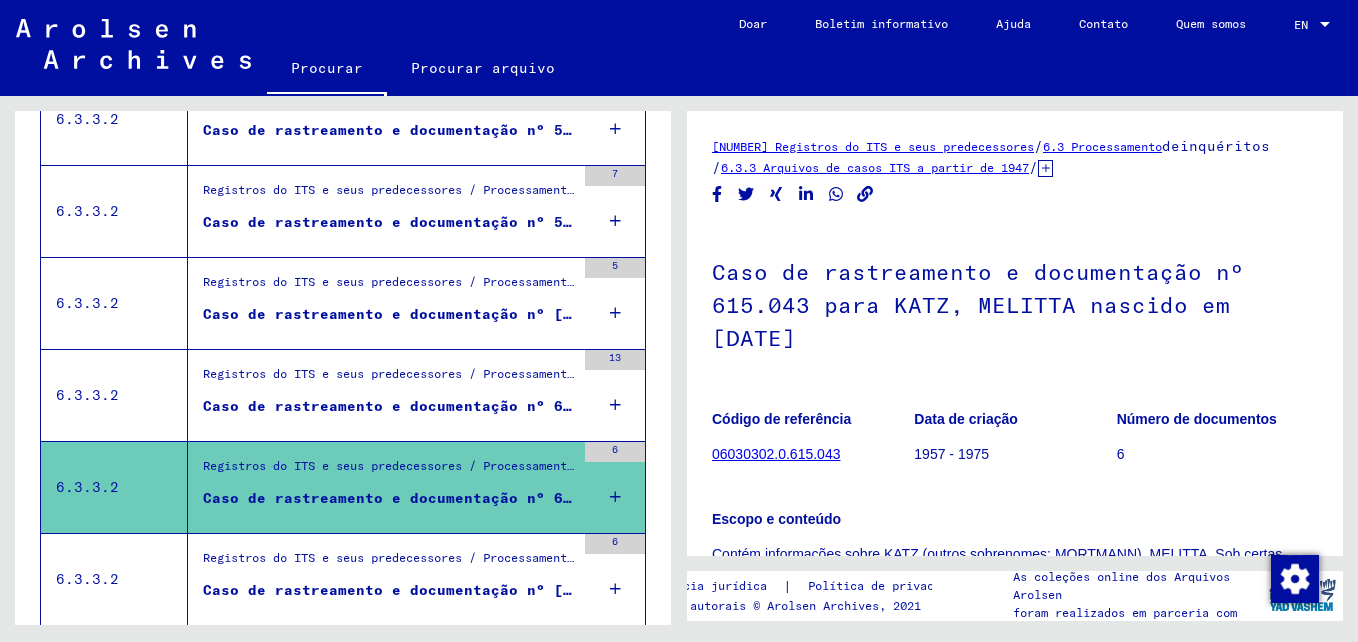 scroll, scrollTop: 2000, scrollLeft: 0, axis: vertical 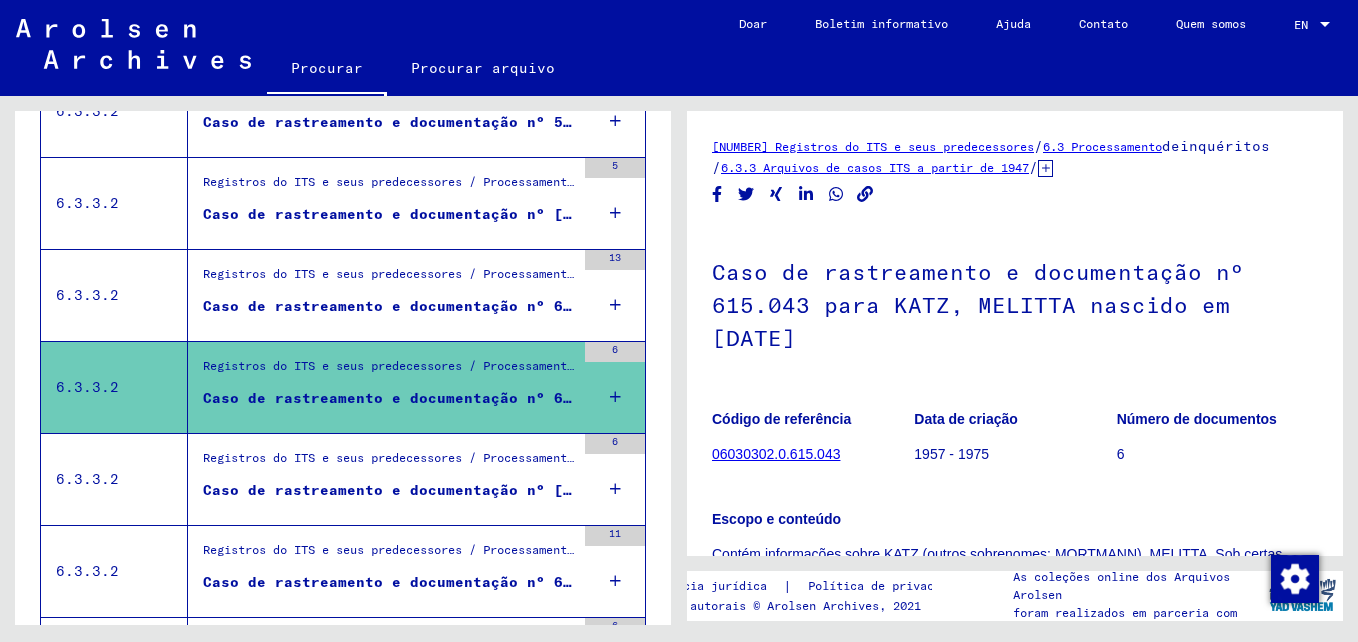 click on "Registros do ITS e seus predecessores / Processamento de inquérito / Arquivos de casos ITS a partir de 1947 / Repositório de casos T / D / Casos de rastreamento e documentação com números (T / D) entre 500.000 e 749.999 / Casos de rastreamento e documentação com números (T / D) entre 618.000 e 618.499" at bounding box center [389, 464] 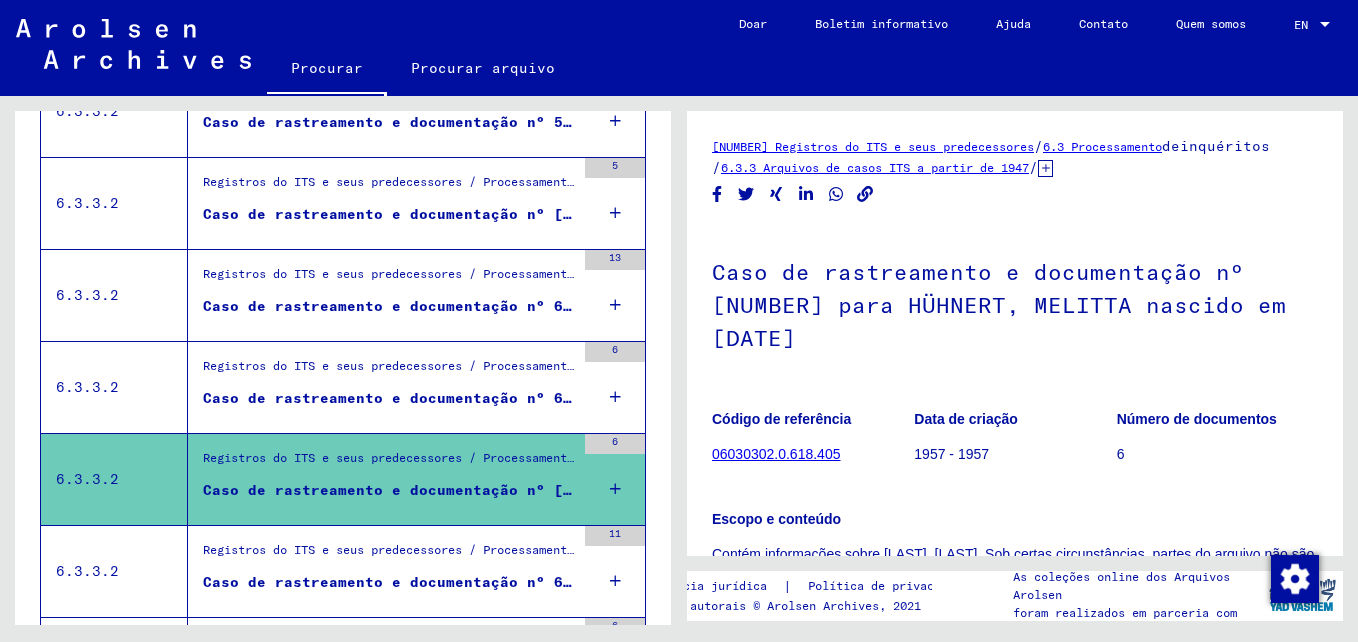 scroll, scrollTop: 2100, scrollLeft: 0, axis: vertical 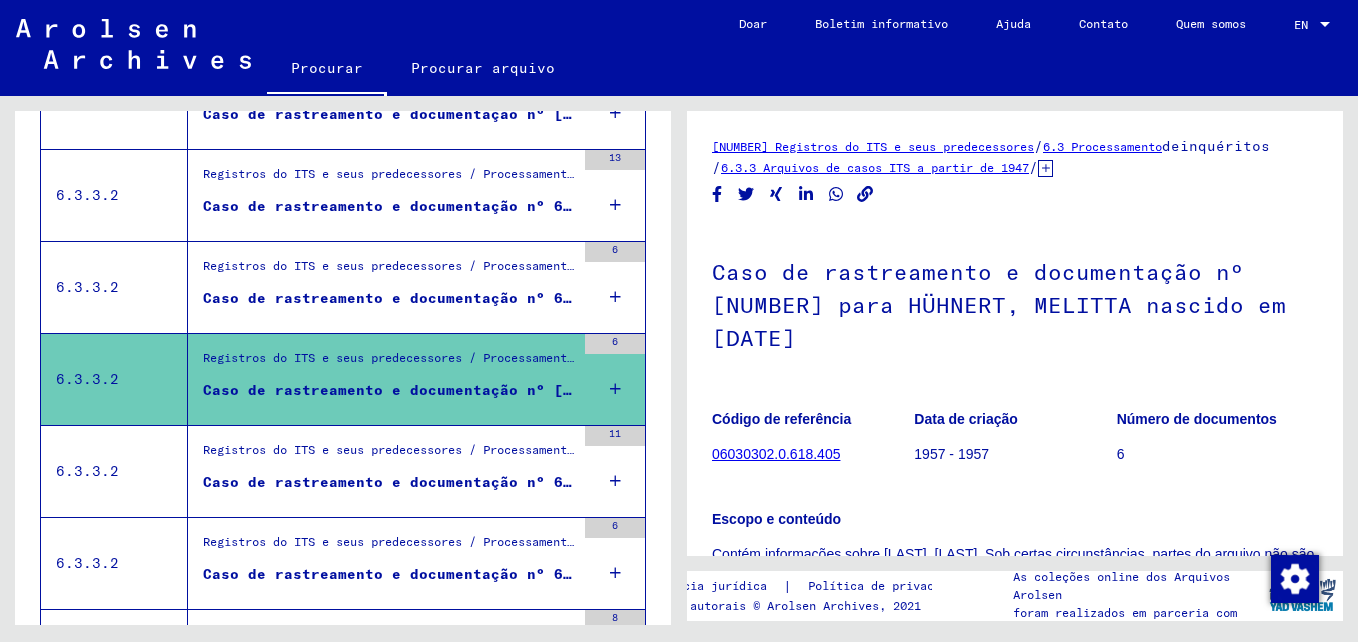 click on "Registros do ITS e seus predecessores / Processamento de inquérito / Arquivos de casos ITS a partir de 1947 / Repositório de casos T / D / Casos de rastreamento e documentação com números (T / D) entre 500.000 e 749.999 / Casos de rastreamento e documentação com números (T / D) entre 621.500 e 621.999" at bounding box center [389, 455] 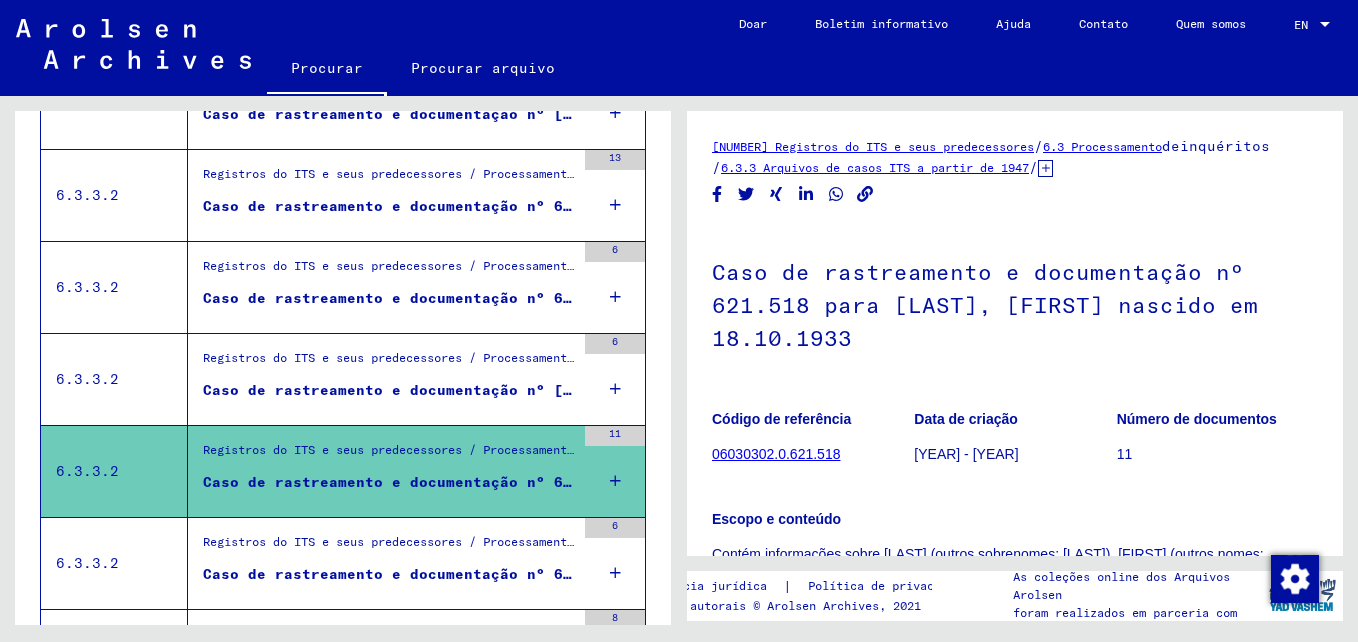 scroll, scrollTop: 2200, scrollLeft: 0, axis: vertical 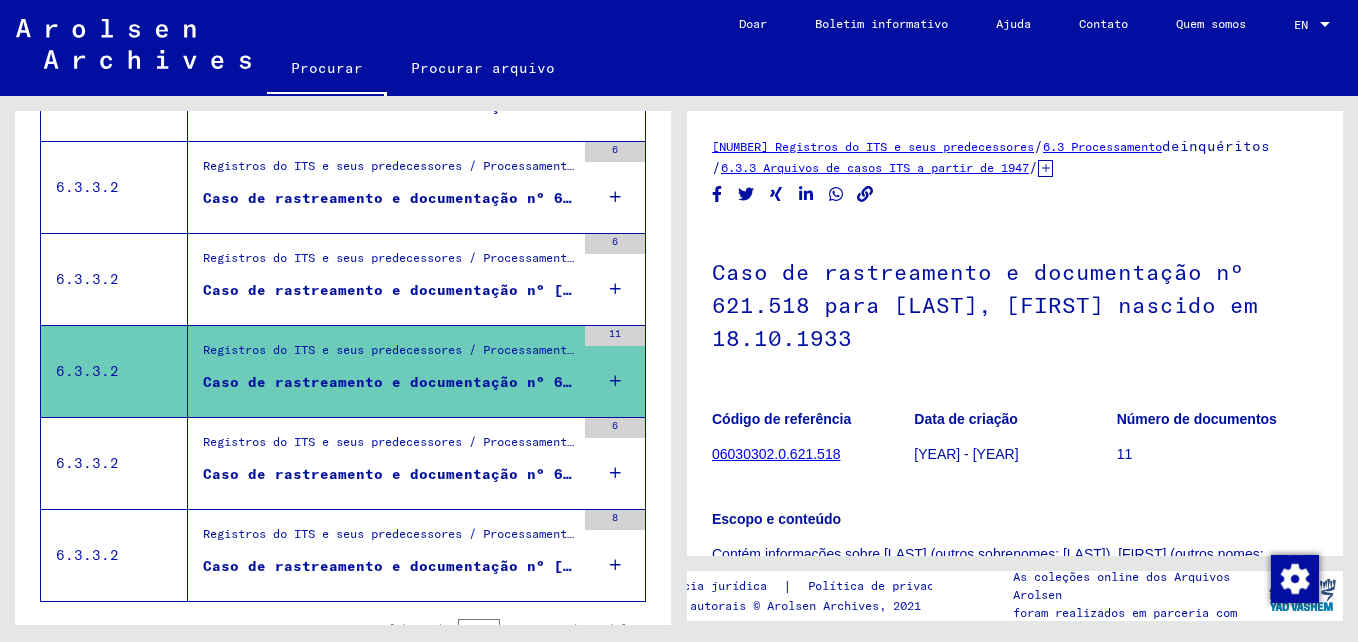 click on "Registros do ITS e seus predecessores / Processamento de inquérito / Arquivos de casos ITS a partir de 1947 / Repositório de casos T / D / Casos de rastreamento e documentação com números (T / D) entre [NUMBER] e [NUMBER] / Casos de rastreamento e documentação com números (T / D) entre [NUMBER] e [NUMBER]" at bounding box center [389, 447] 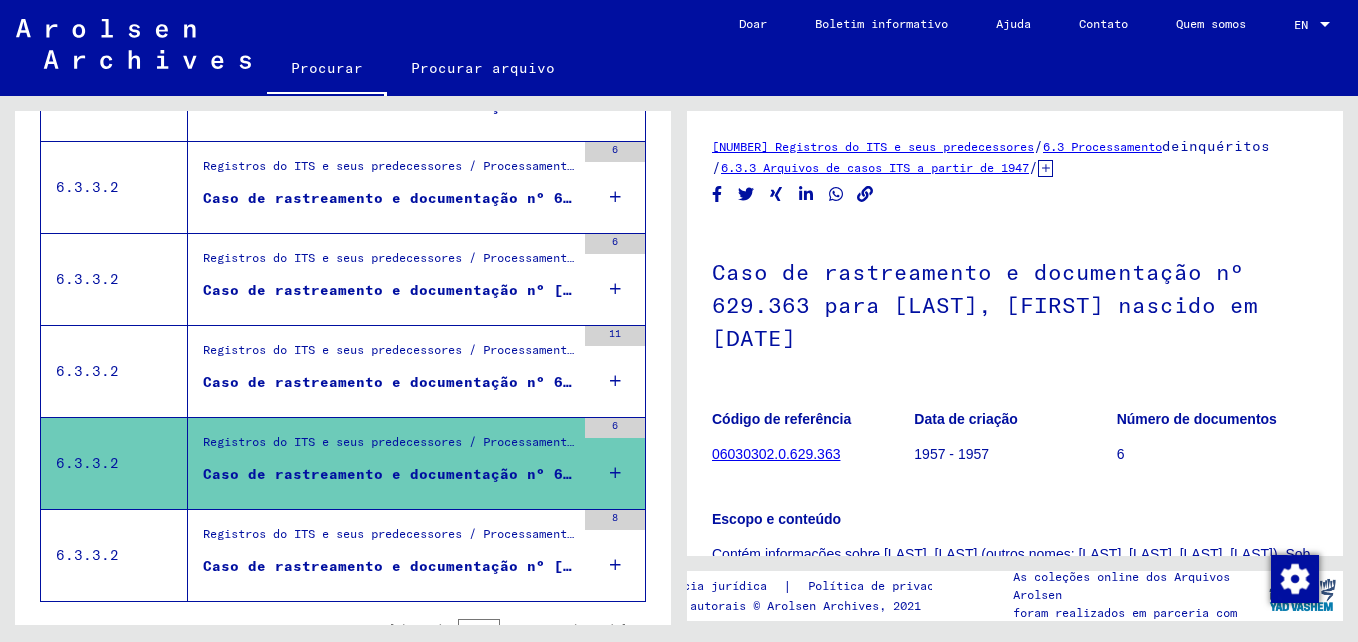 scroll, scrollTop: 2292, scrollLeft: 0, axis: vertical 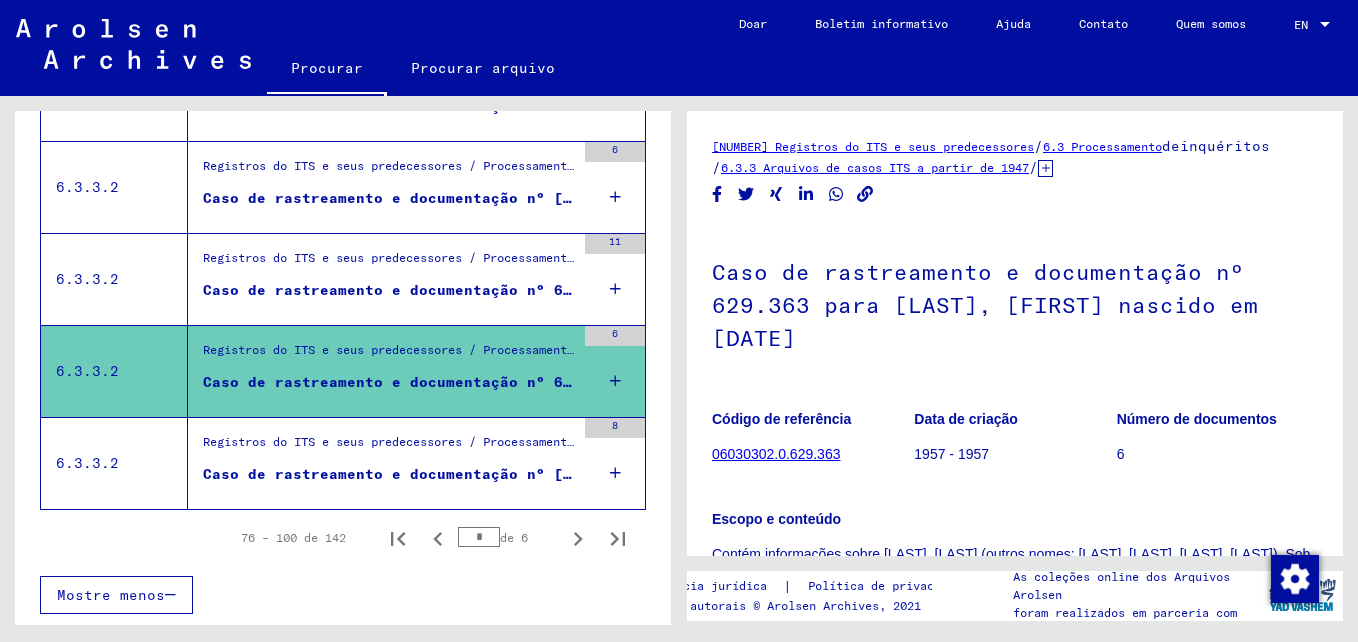 click on "Registros do ITS e seus predecessores / Processamento de inquérito / Arquivos de casos ITS a partir de 1947 / Repositório de casos T / D / Casos de rastreamento e documentação com números (T / D) entre [NUMBER] e [NUMBER] / Casos de rastreamento e documentação com números (T / D) entre [NUMBER] e [NUMBER]" at bounding box center (389, 447) 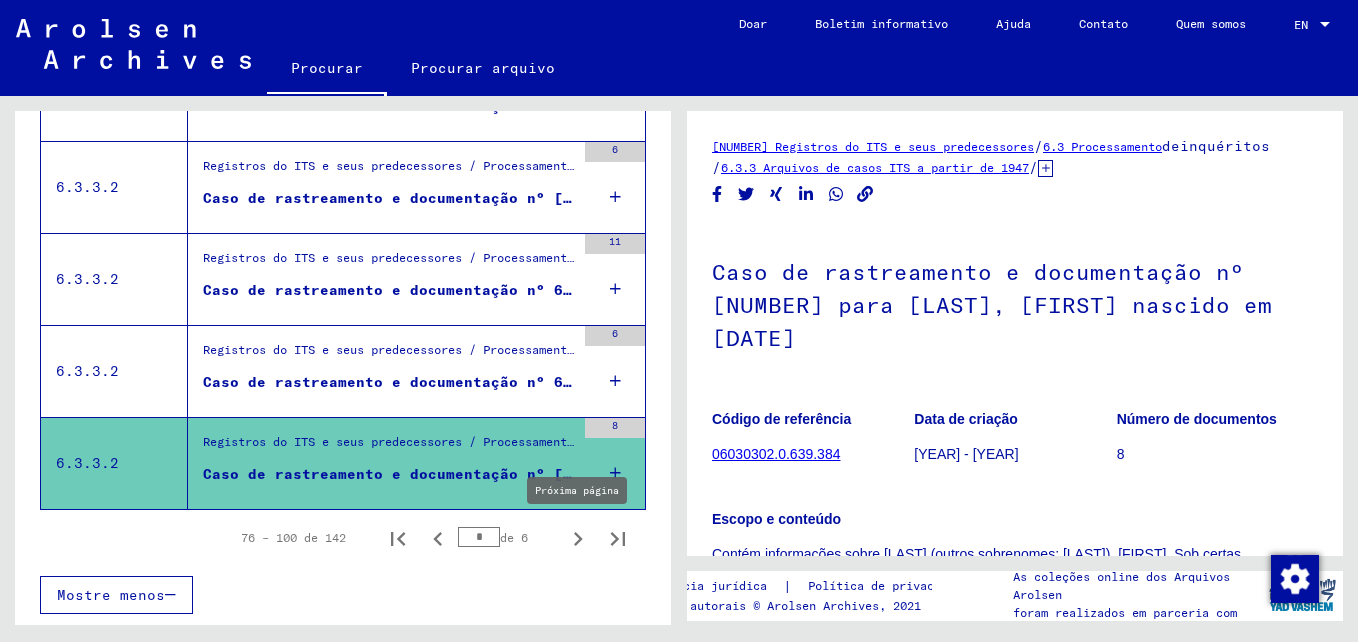 click 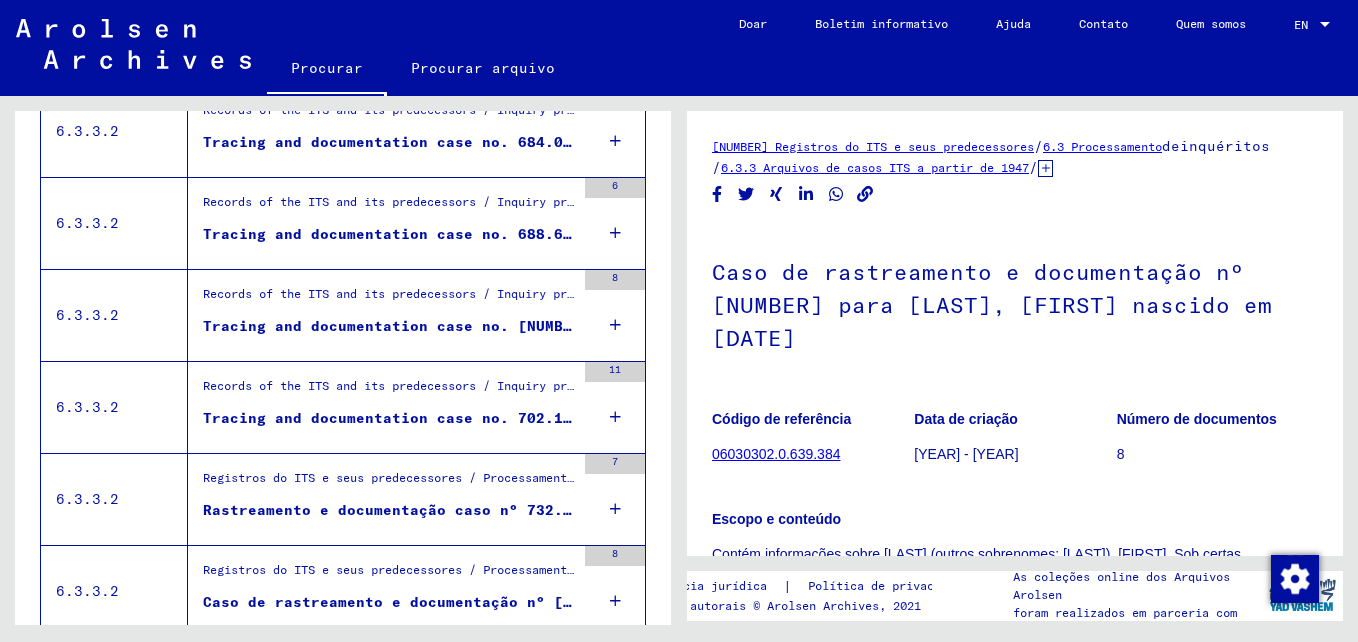 scroll, scrollTop: 192, scrollLeft: 0, axis: vertical 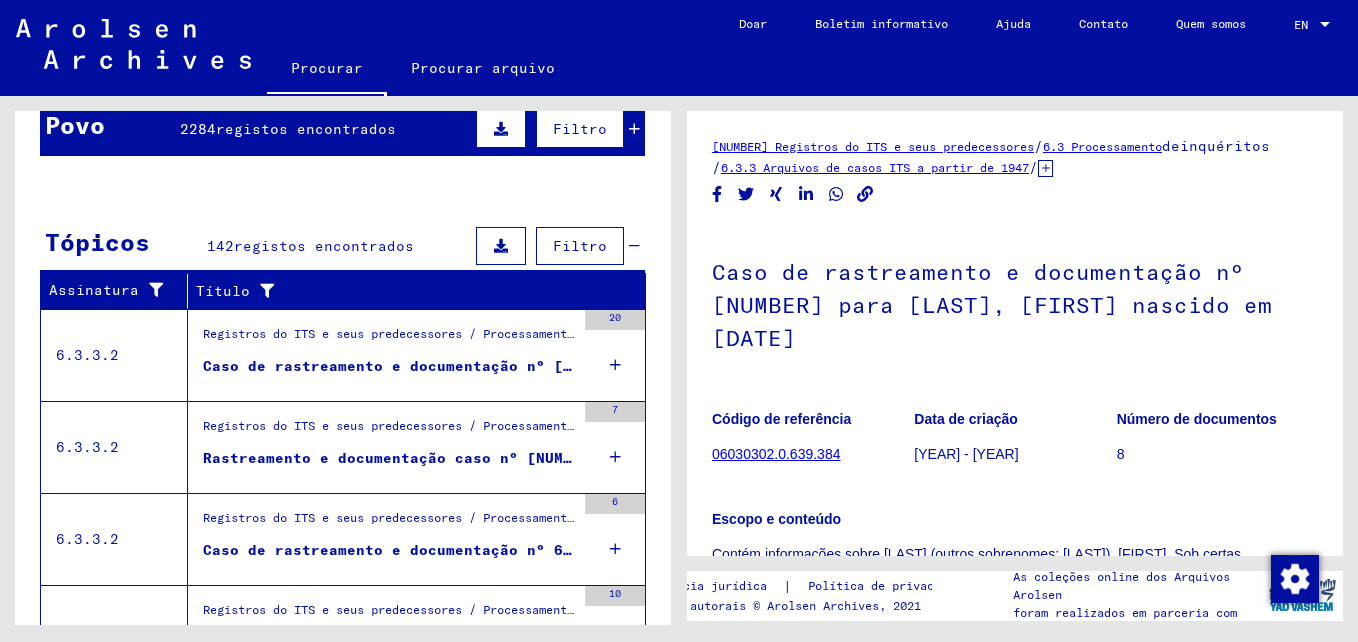 click on "Registros do ITS e seus predecessores / Processamento de inquérito / Arquivos de casos ITS a partir de 1947 / Repositório de casos T / D / Casos de rastreamento e documentação com números (T / D) entre 500.000 e 749.999 / Casos de rastreamento e documentação com números (T / D) entre 642.500 e 642.999" at bounding box center (389, 339) 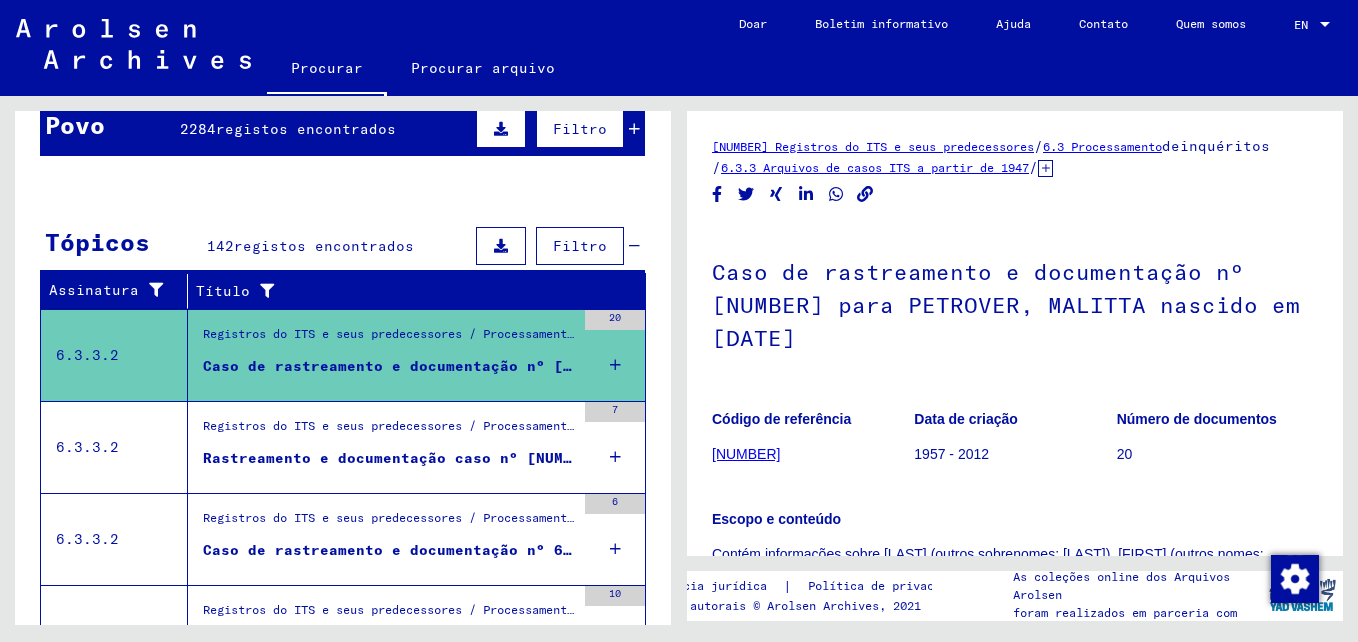 click on "Registros do ITS e seus predecessores / Processamento de inquérito / Arquivos de casos ITS a partir de 1947 / Repositório de casos T / D / Casos de rastreamento e documentação com números (T / D) entre 500.000 e 749.999 / Casos de rastreamento e documentação com números (T / D) entre 659.000 e 659.499" at bounding box center (389, 432) 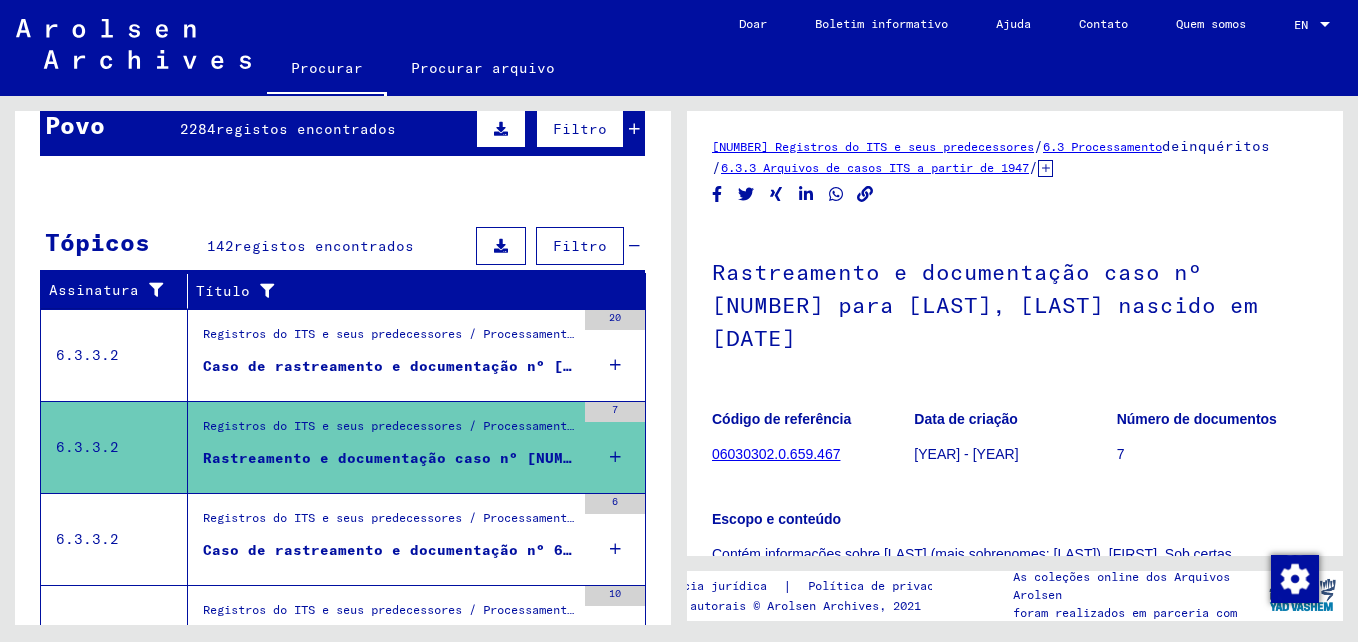 click on "Registros do ITS e seus predecessores / Processamento de inquérito / Arquivos de casos ITS a partir de 1947 / Repositório de casos T / D / Casos de rastreamento e documentação com números (T / D) entre 500.000 e 749.999 / Casos de rastreamento e documentação com números (T / D) entre 667.000 e 667.499" at bounding box center (389, 523) 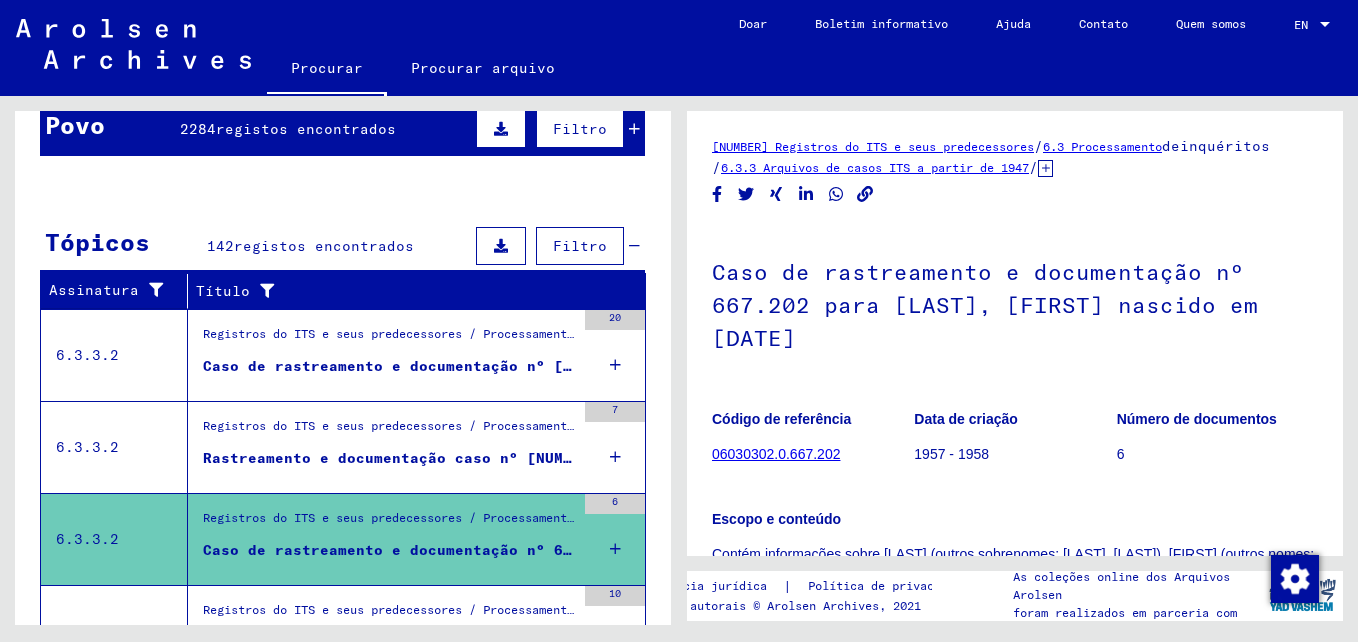 scroll, scrollTop: 292, scrollLeft: 0, axis: vertical 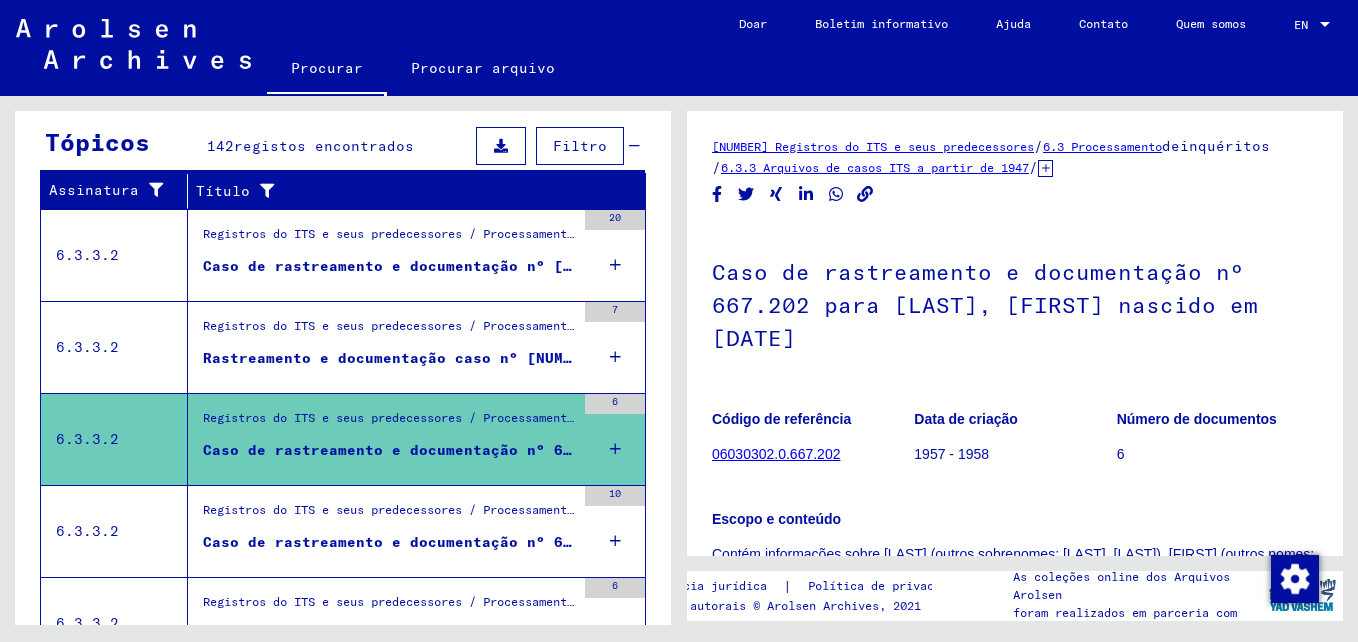 click on "Registros do ITS e seus predecessores / Processamento de inquérito / Arquivos de casos ITS a partir de 1947 / Repositório de casos T / D / Casos de rastreamento e documentação com números (T / D) entre 500.000 e 749.999 / Casos de rastreamento e documentação com números (T / D) entre 684.000 e 684.499" at bounding box center [389, 515] 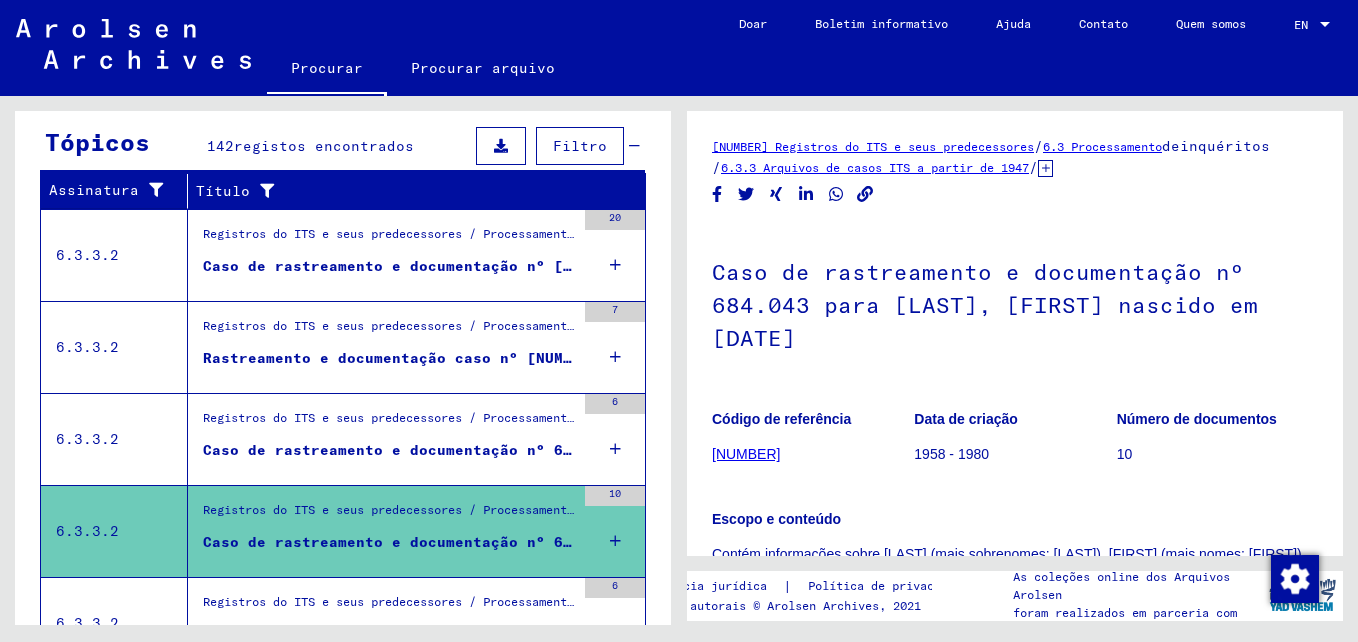 scroll, scrollTop: 392, scrollLeft: 0, axis: vertical 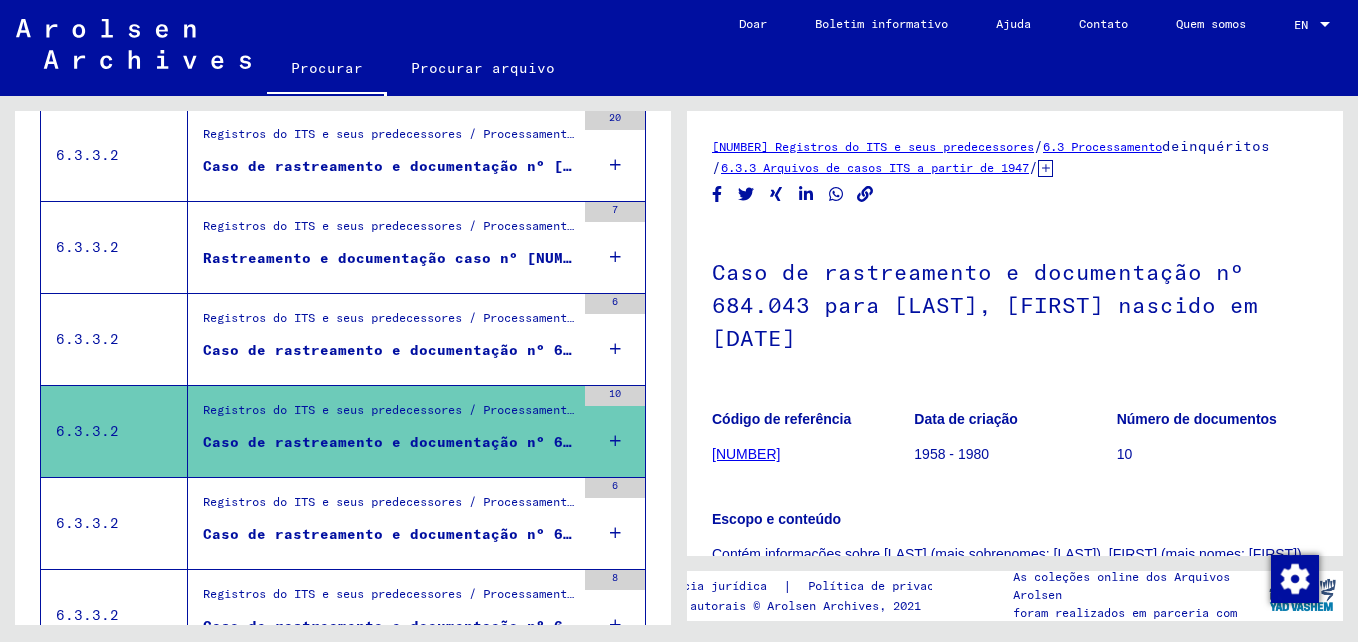click on "Registros do ITS e seus predecessores / Processamento de inquérito / Arquivos de casos ITS a partir de 1947 / Repositório de casos T / D / Casos de rastreamento e documentação com números (T / D) entre [NUMBER] e [NUMBER] [NUMBER] Caso de rastreamento e documentação nº [NUMBER] para [LAST], [LAST] nascido em [DATE]" at bounding box center (381, 523) 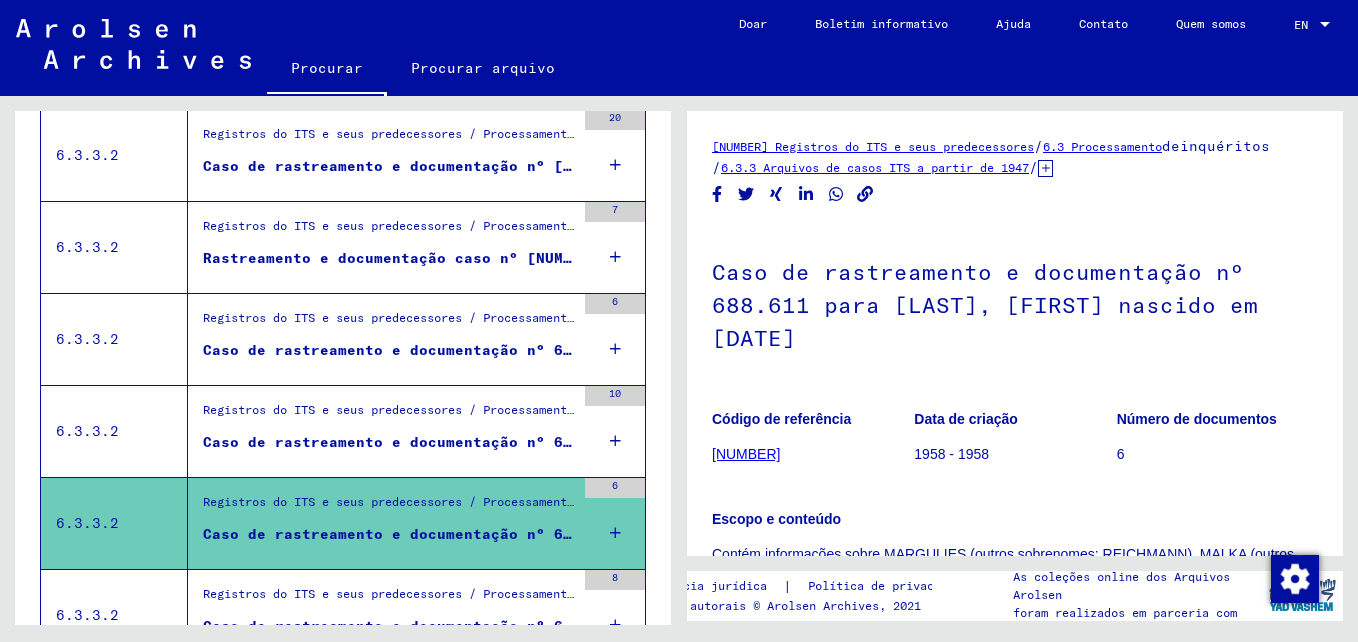 scroll, scrollTop: 492, scrollLeft: 0, axis: vertical 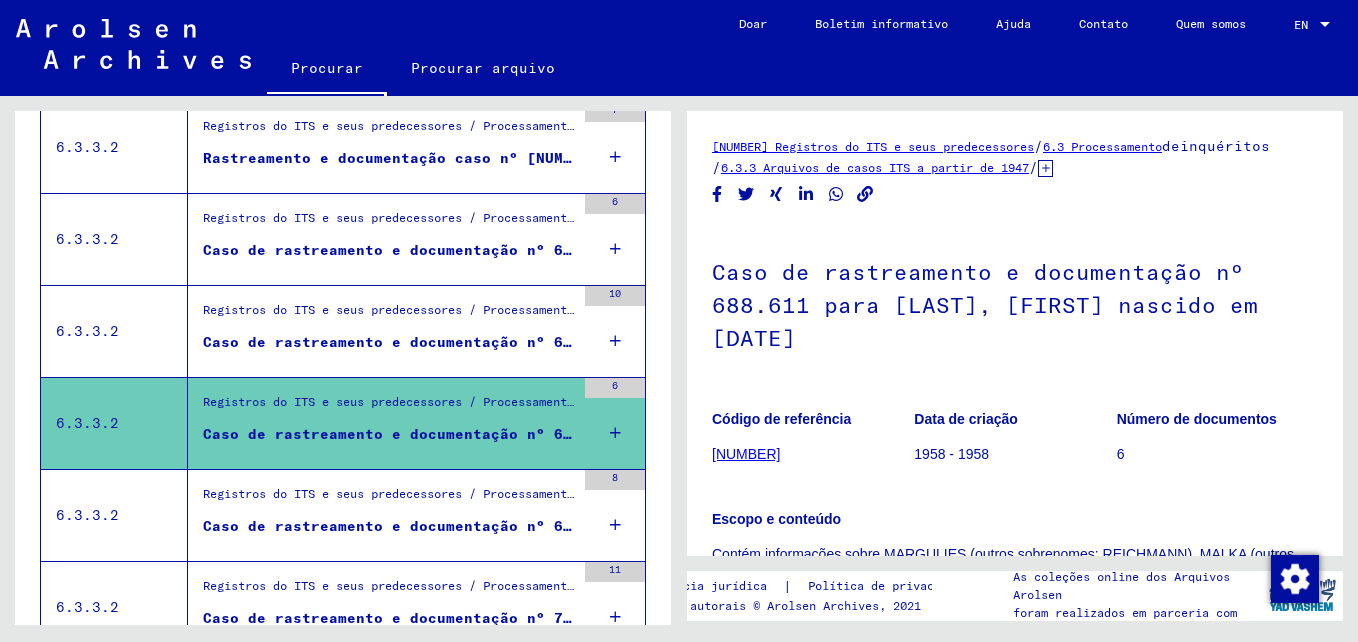 click on "Registros do ITS e seus predecessores / Processamento de inquérito / Arquivos de casos ITS a partir de 1947 / Repositório de casos T / D / Casos de rastreamento e documentação com números (T / D) entre 500.000 e 749.999 / Casos de rastreamento e documentação com números (T / D) entre 693.500 e 693.999 Caso de rastreamento e documentação nº 693.938 para [LAST], [FIRST] nascido em [DATE]" at bounding box center (381, 515) 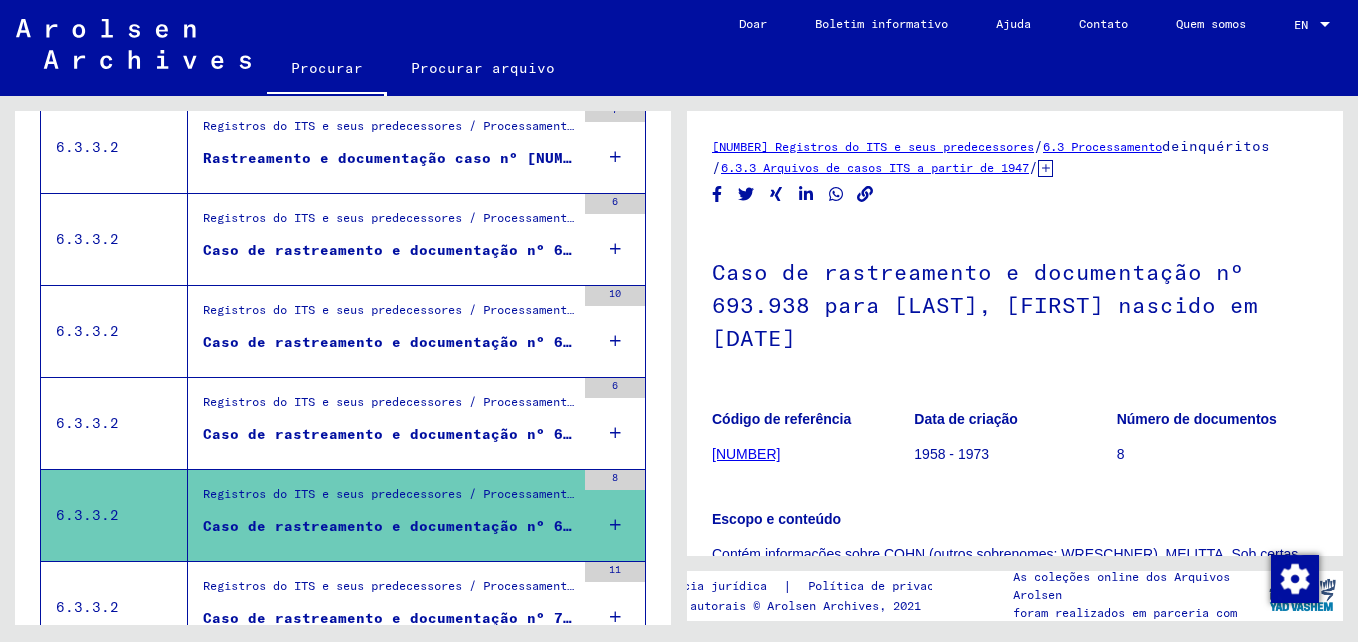 scroll, scrollTop: 592, scrollLeft: 0, axis: vertical 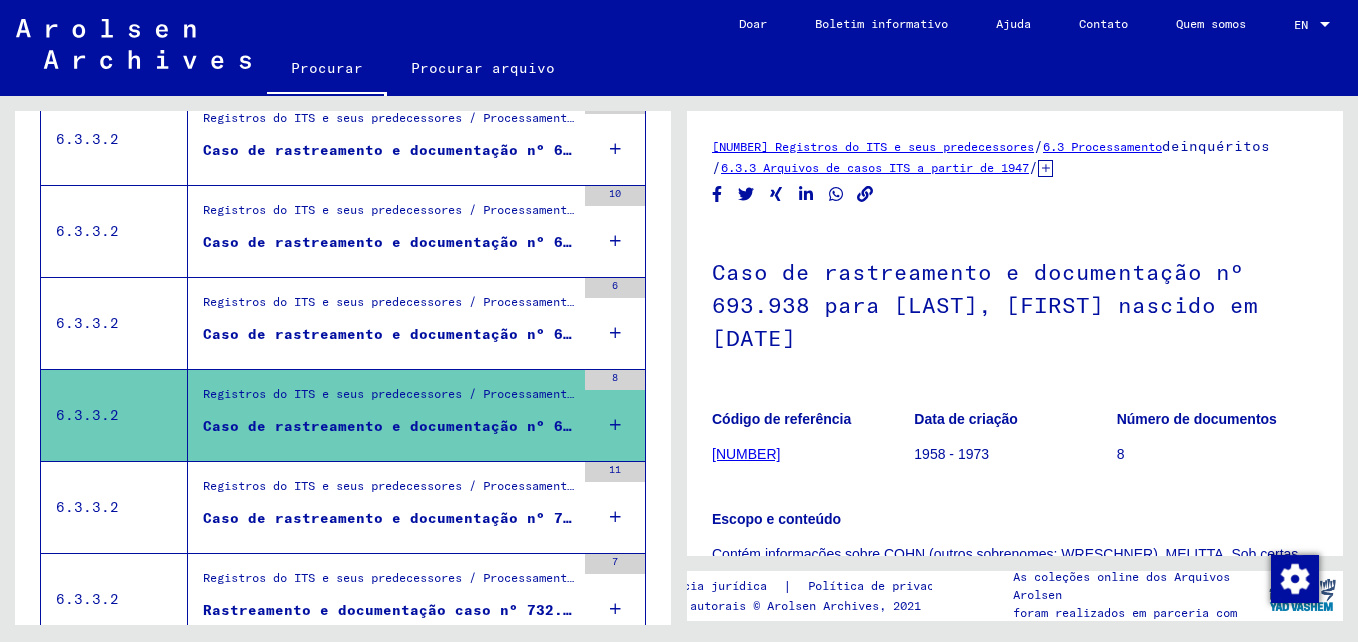 click on "Registros do ITS e seus predecessores / Processamento de inquérito / Arquivos de casos ITS a partir de 1947 / Repositório de casos T / D / Casos de rastreamento e documentação com números (T / D) entre 500.000 e 749.999 / Casos de rastreamento e documentação com números (T / D) entre 702.000 e 702.499" at bounding box center (389, 491) 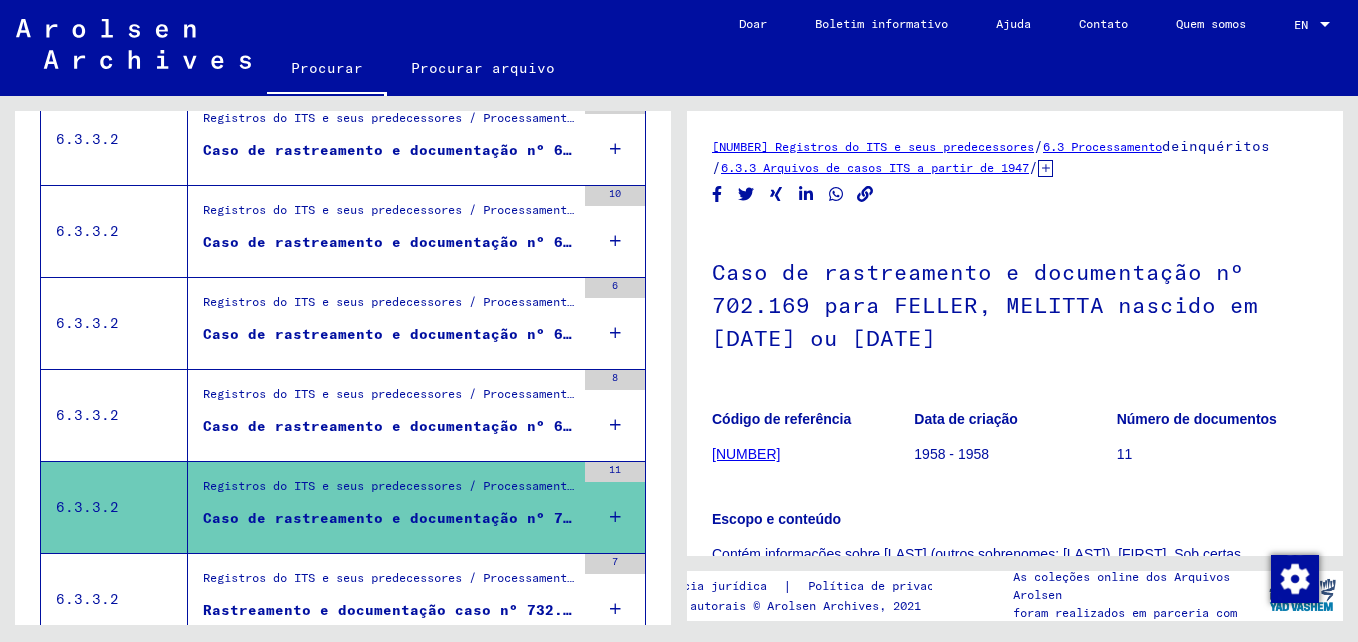 scroll, scrollTop: 692, scrollLeft: 0, axis: vertical 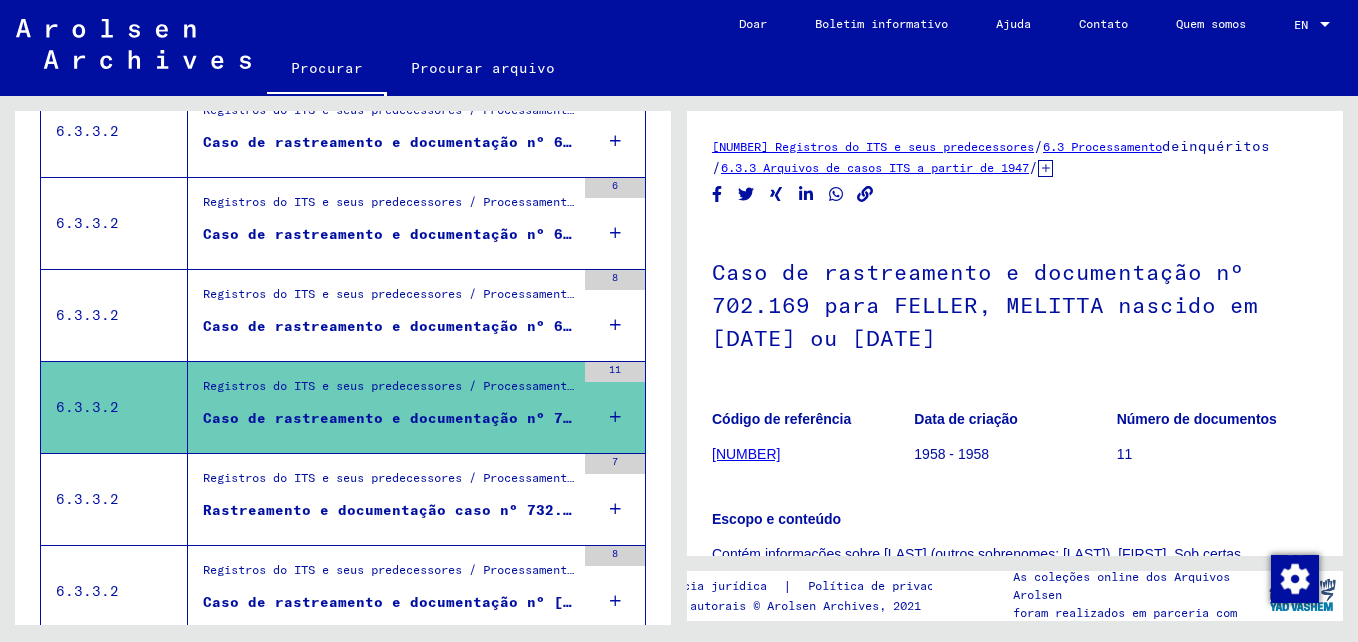 click on "Registros do ITS e seus predecessores / Processamento de inquérito / Arquivos de casos ITS a partir de 1947 / Repositório de casos T / D / Casos de rastreamento e documentação com números (T / D) entre [NUMBER] e [NUMBER] / Casos de rastreamento e documentação com números (T / D) entre [NUMBER] e [NUMBER]" at bounding box center [389, 483] 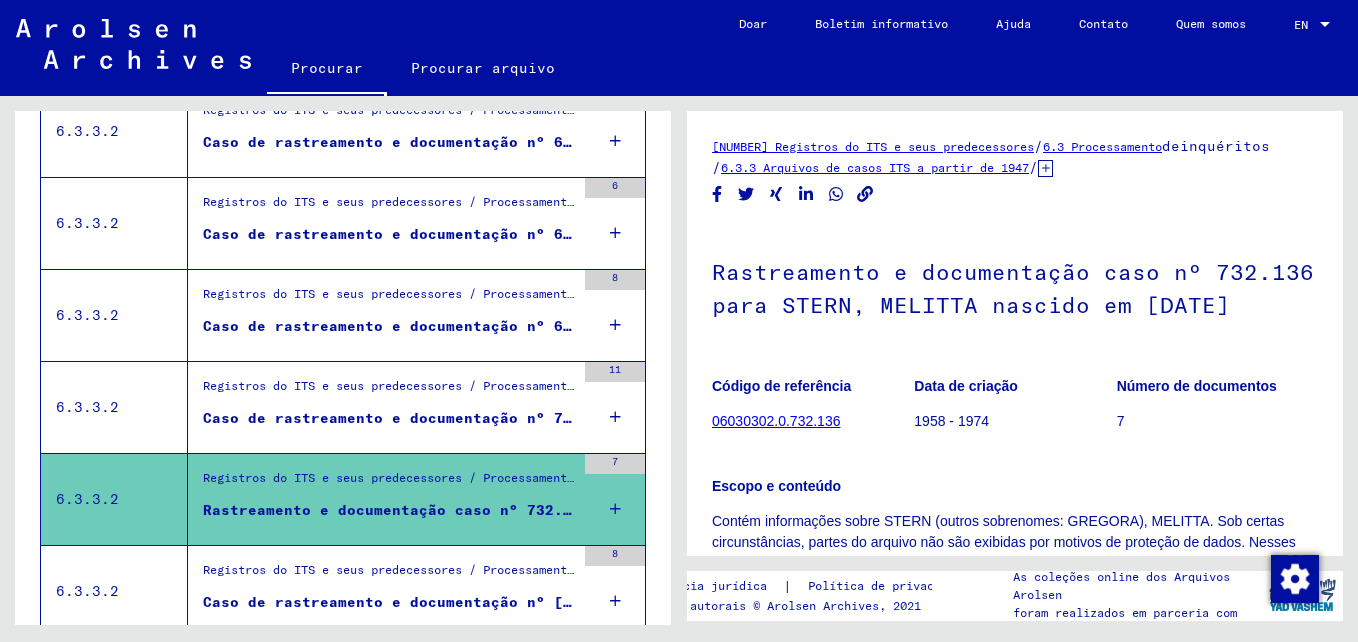 scroll, scrollTop: 792, scrollLeft: 0, axis: vertical 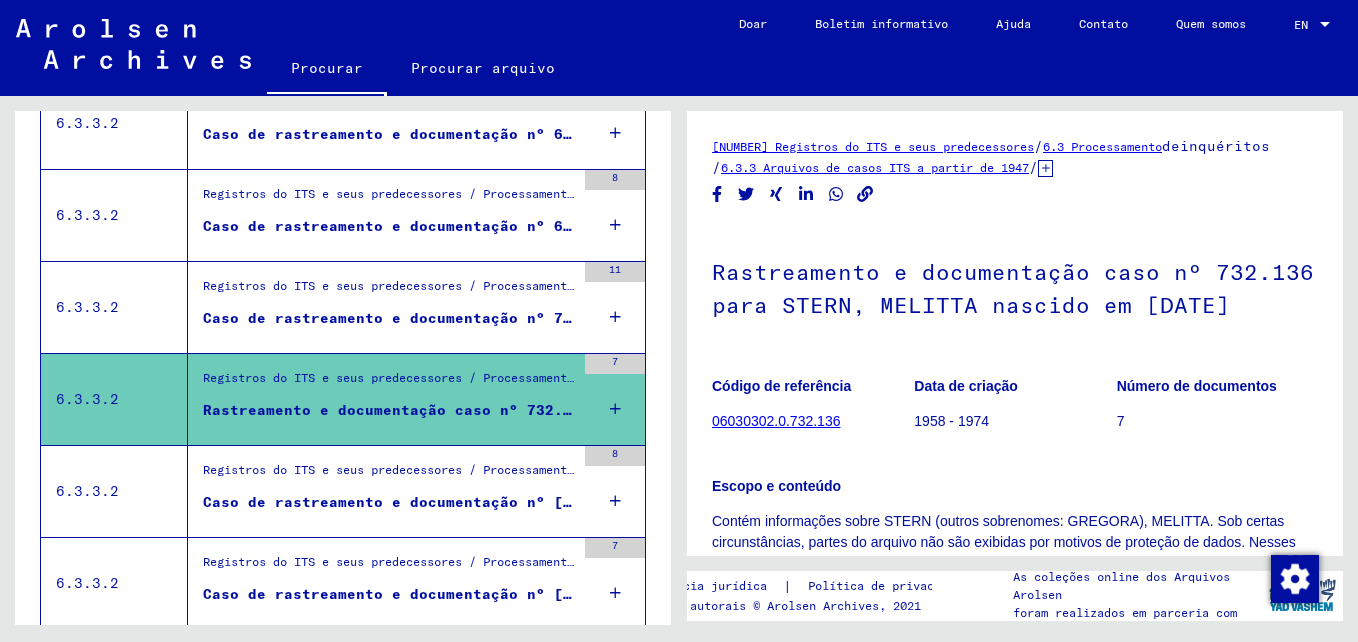click on "Registros do ITS e seus predecessores / Processamento de inquérito / Arquivos de casos ITS a partir de 1947 / Repositório de casos T / D / Casos de rastreamento e documentação com números (T / D) entre [NUMBER] e [NUMBER] / Casos de rastreamento e documentação com números (T / D) entre [NUMBER] e [NUMBER]" at bounding box center (389, 475) 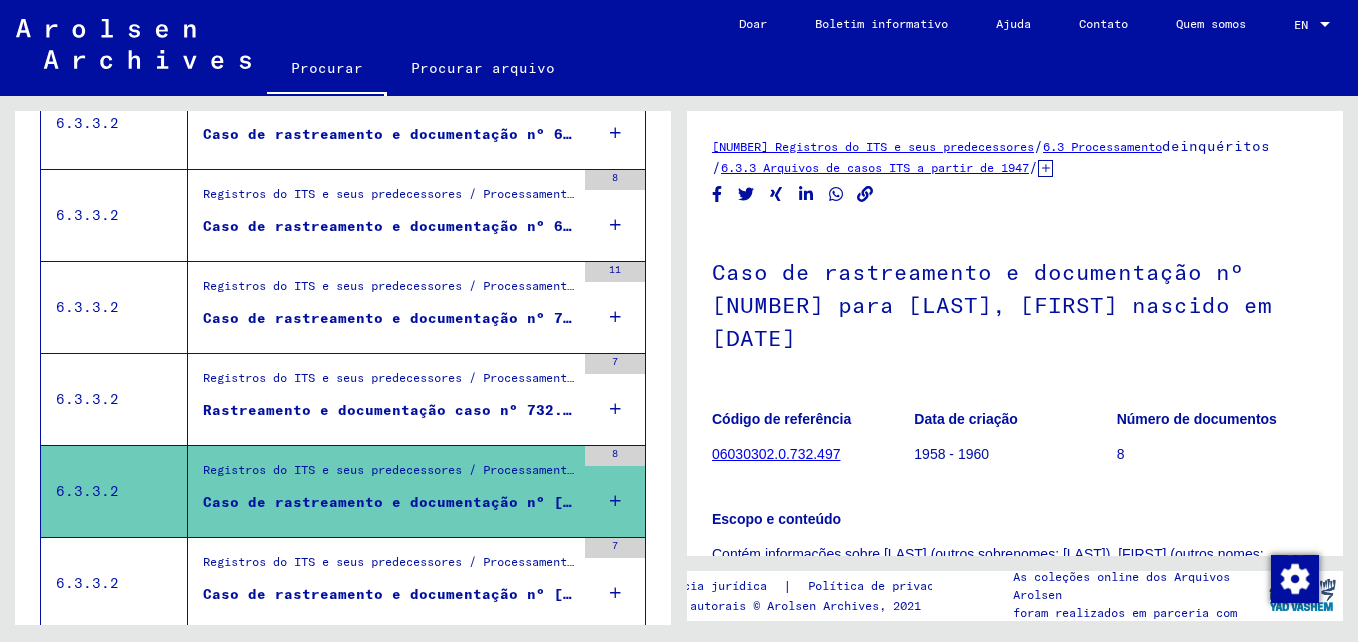 scroll, scrollTop: 892, scrollLeft: 0, axis: vertical 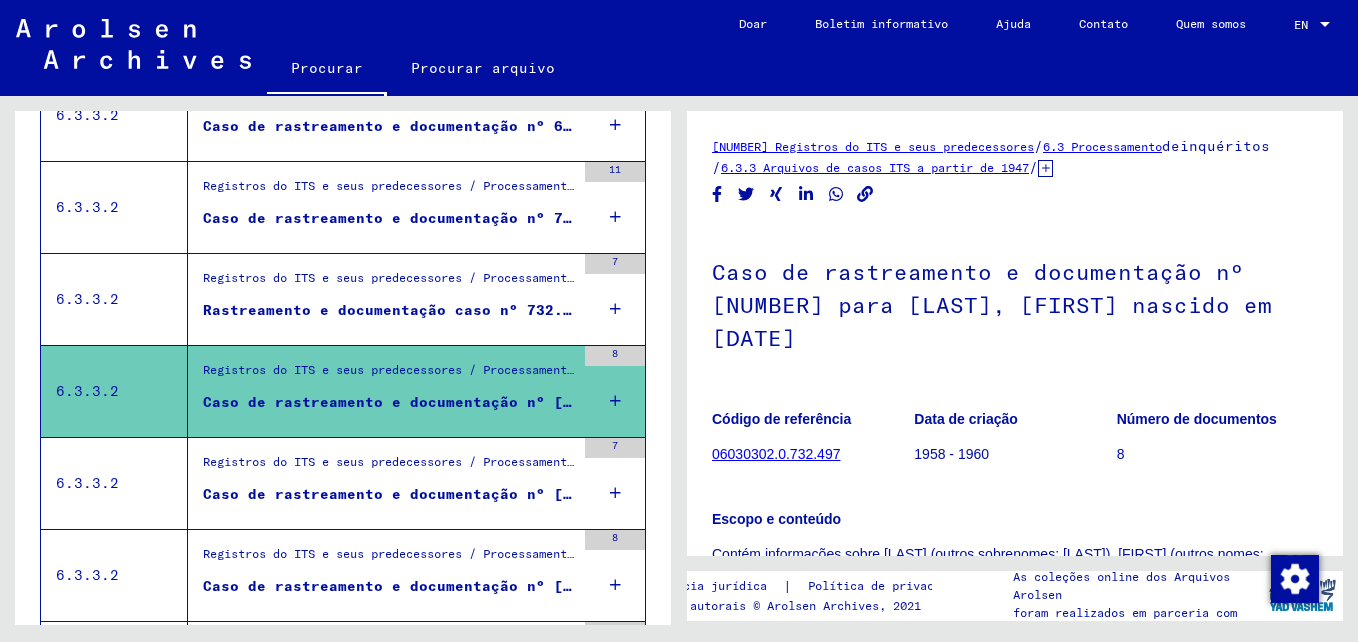 click on "Registros do ITS e seus predecessores / Processamento de inquérito / Arquivos de casos ITS a partir de 1947 / Repositório de casos T / D / Casos de rastreamento e documentação com números (T / D) entre 500.000 e 749.999 / Casos de rastreamento e documentação com números (T / D) entre 738.500 e 738.999" at bounding box center (389, 467) 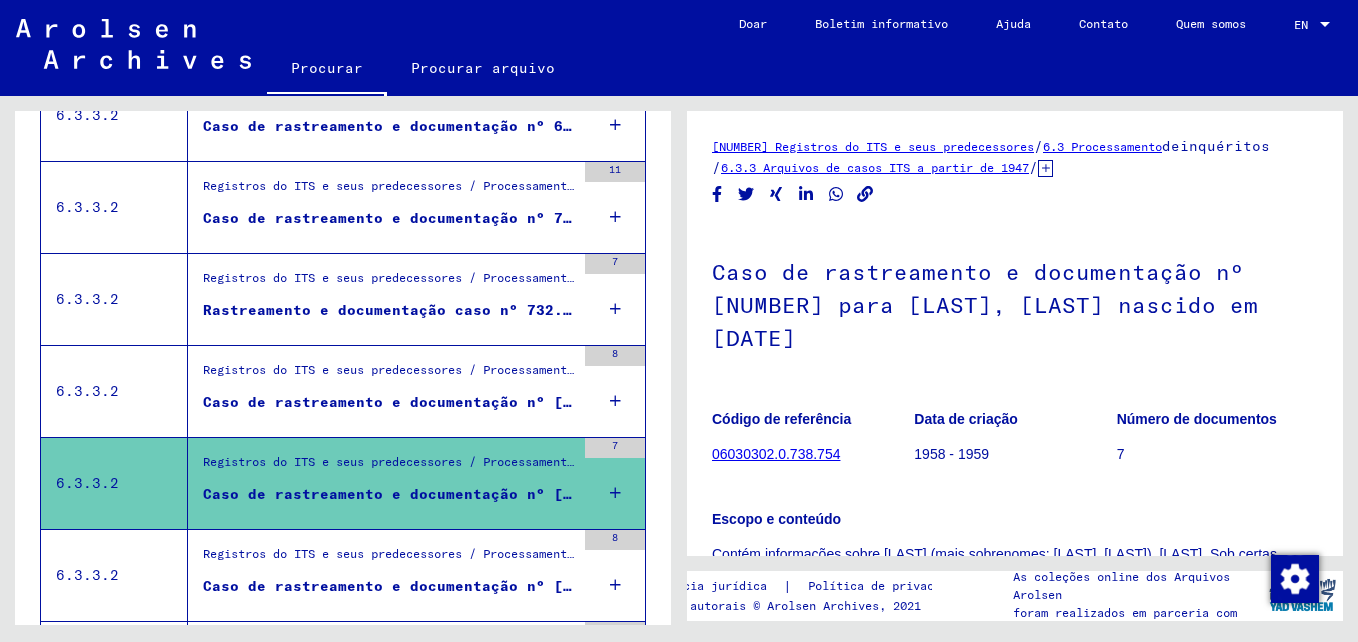 scroll, scrollTop: 992, scrollLeft: 0, axis: vertical 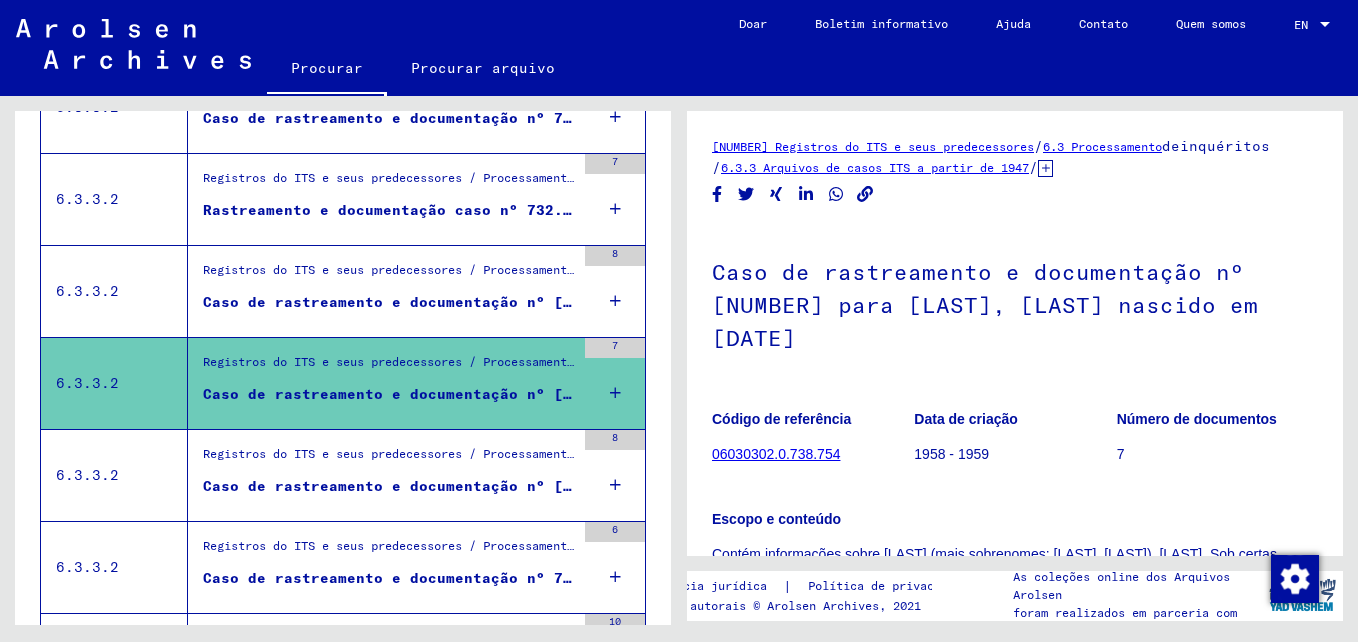 click on "Caso de rastreamento e documentação nº [NUMBER] para LEVY, [NAME] nascido em [DATE]" at bounding box center (389, 486) 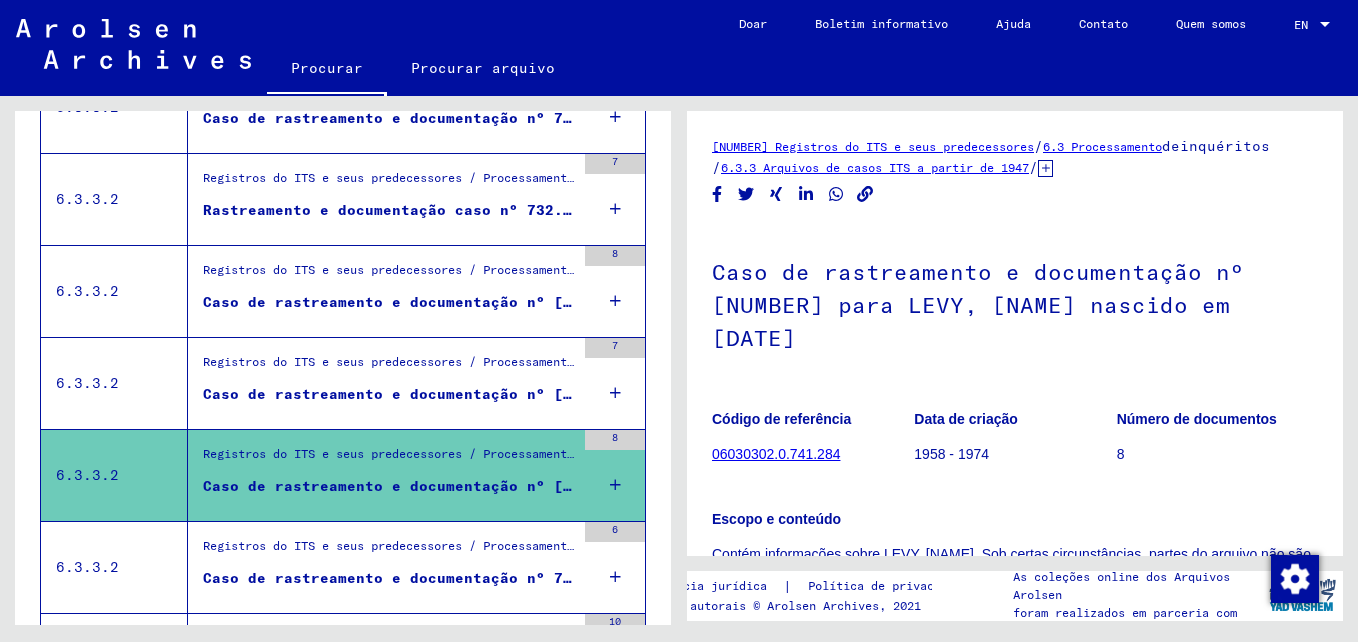 scroll, scrollTop: 1092, scrollLeft: 0, axis: vertical 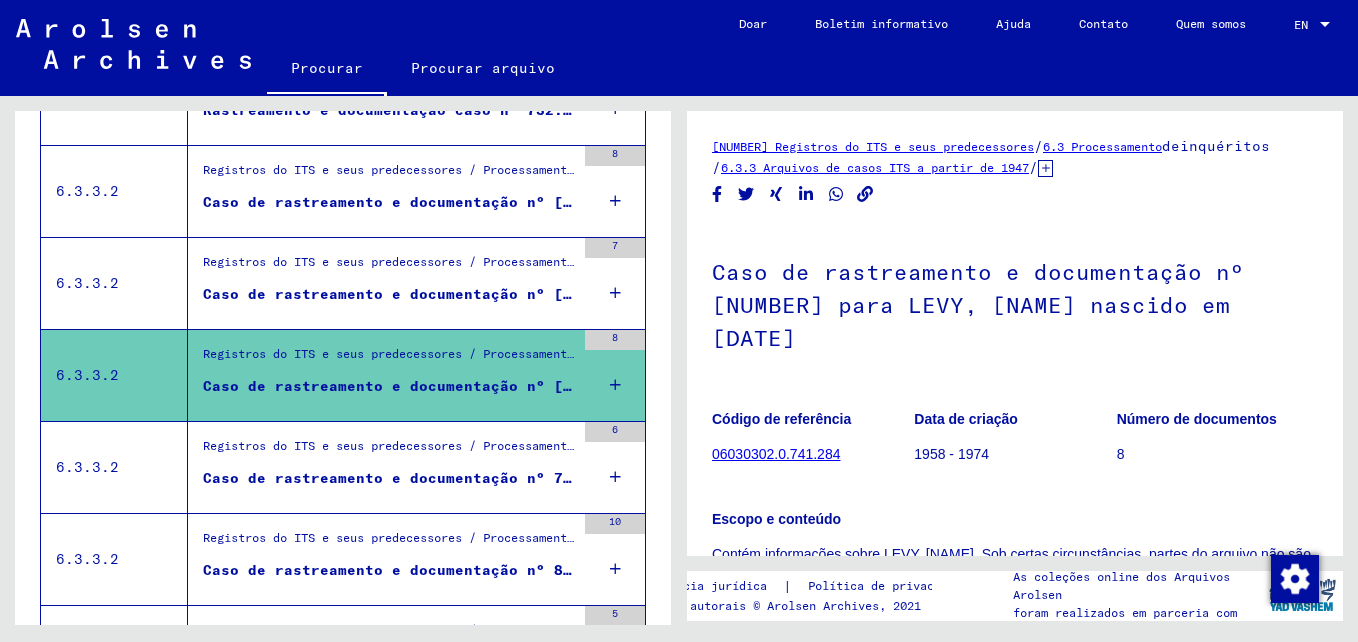 click on "Registros do ITS e seus predecessores / Processamento de inquérito / Arquivos de casos ITS a partir de 1947 / Repositório de casos T / D / Casos de rastreamento e documentação com números (T / D) entre 750.000 e 999.999 / Casos de rastreamento e documentação com números (T / D) entre 785.500 e 785.999" at bounding box center (389, 451) 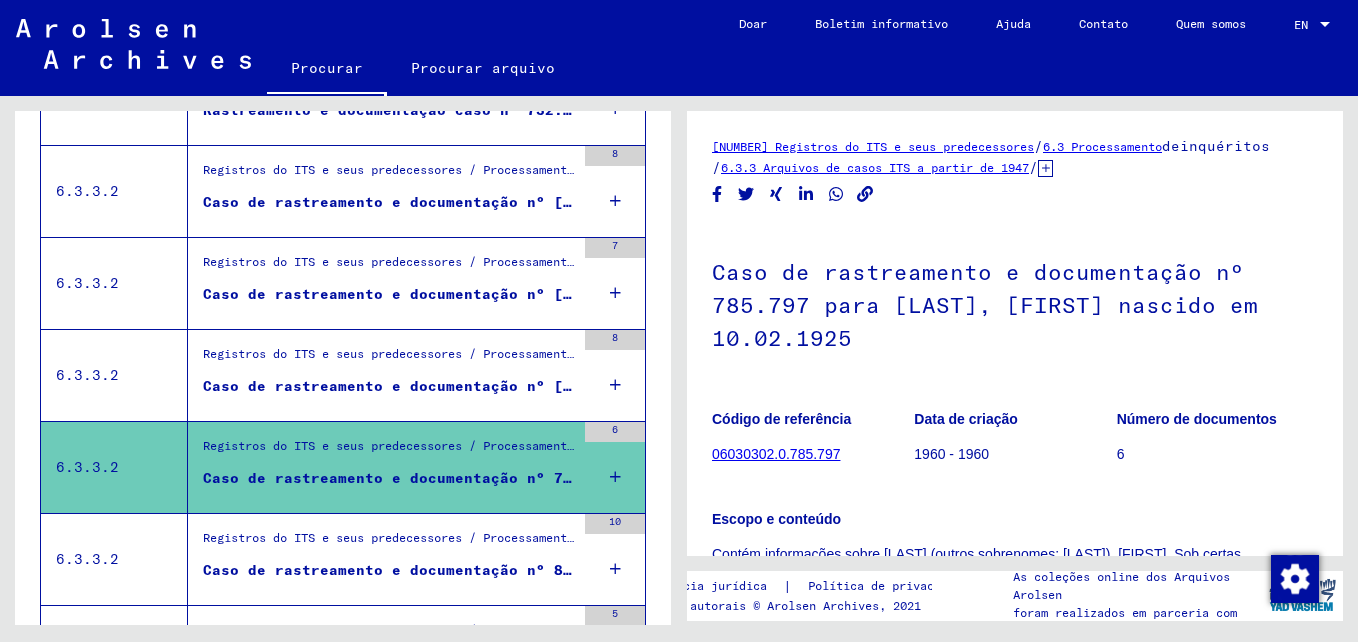 scroll, scrollTop: 1192, scrollLeft: 0, axis: vertical 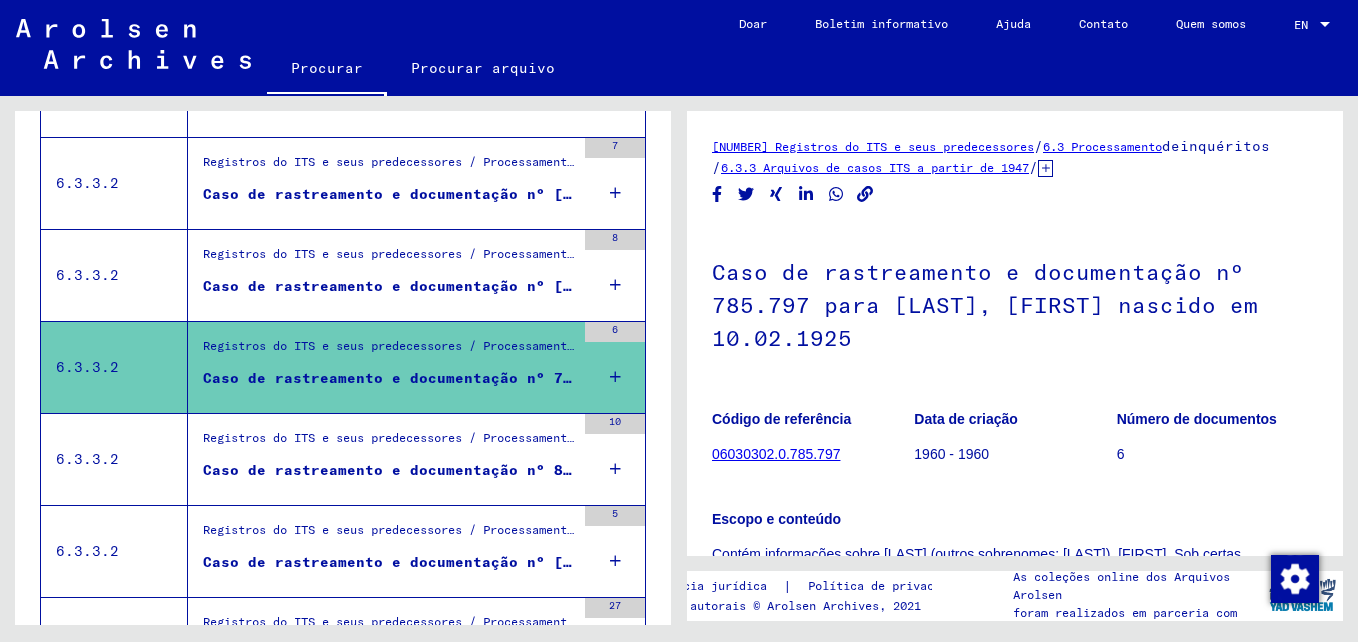 click on "Registros do ITS e seus predecessores / Processamento de inquérito / Arquivos de casos ITS a partir de 1947 / Repositório de casos T / D / Casos de rastreamento e documentação com números (T / D) entre 750.000 e 999.999 / Casos de rastreamento e documentação com números (T / D) entre 803.000 e 803.499" at bounding box center [389, 443] 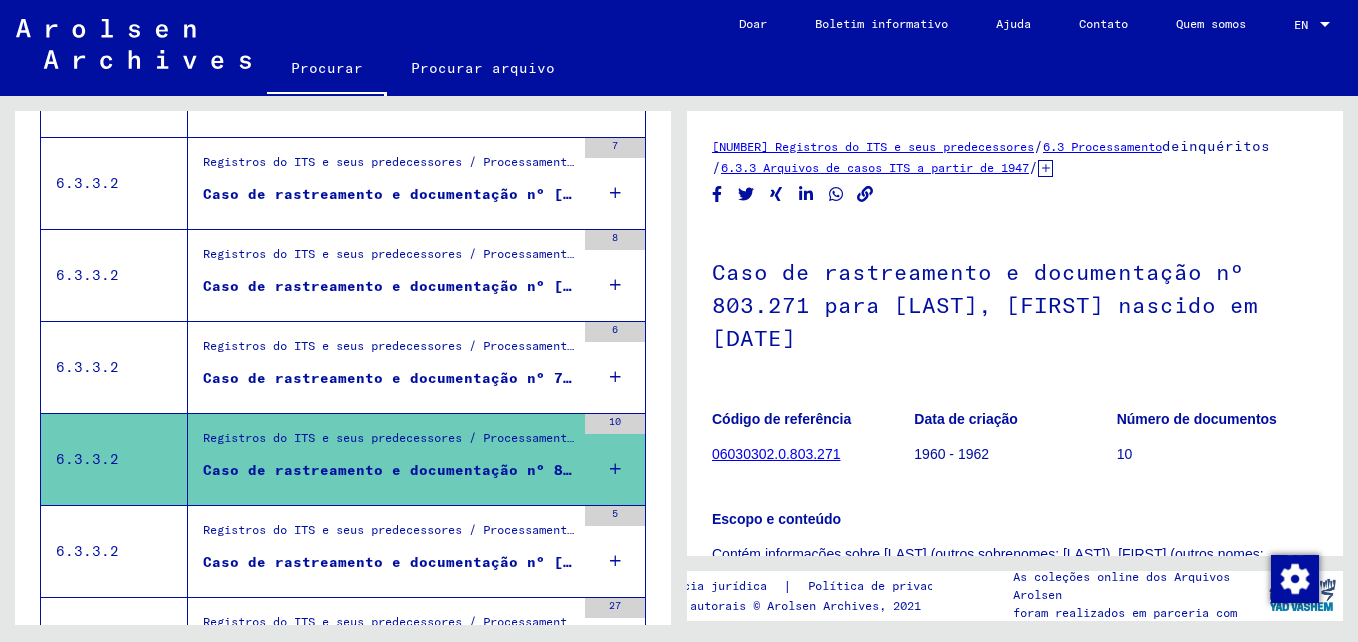 scroll, scrollTop: 1292, scrollLeft: 0, axis: vertical 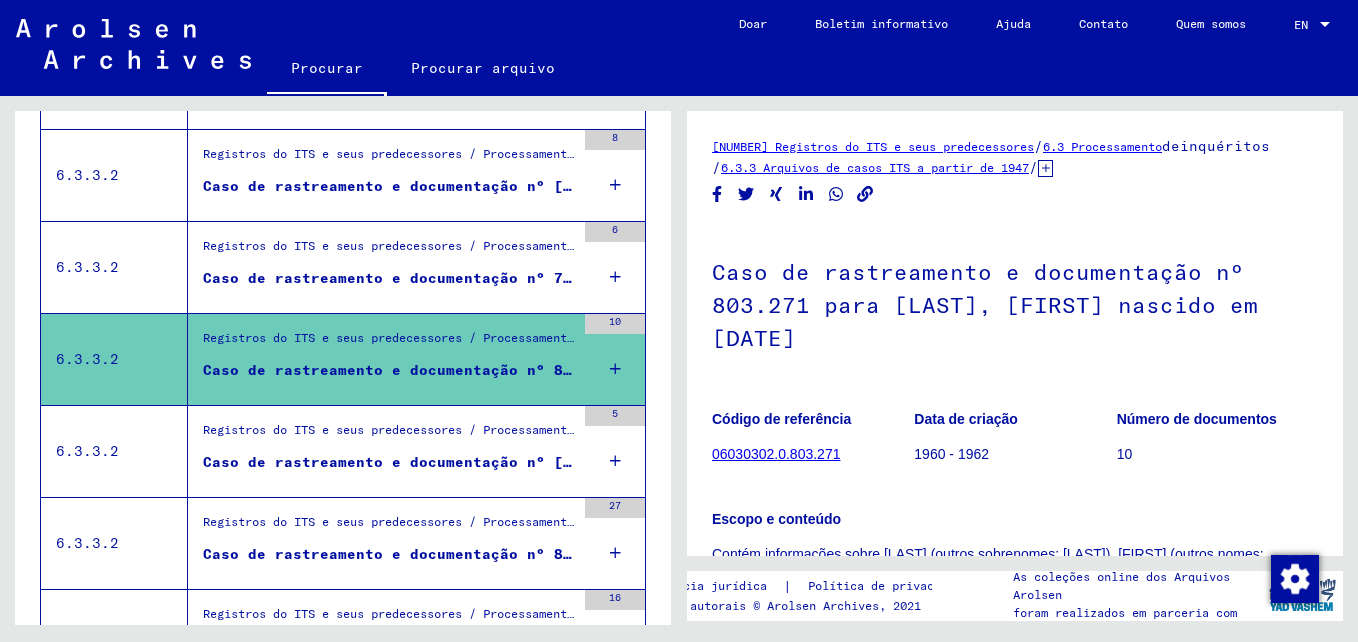 click on "Registros do ITS e seus predecessores / Processamento de inquérito / Arquivos de casos ITS a partir de 1947 / Repositório de casos T / D / Casos de rastreamento e documentação com números (T / D) entre 750.000 e 999.999 / Casos de rastreamento e documentação com números (T / D) entre 819.500 e 819.999" at bounding box center [389, 436] 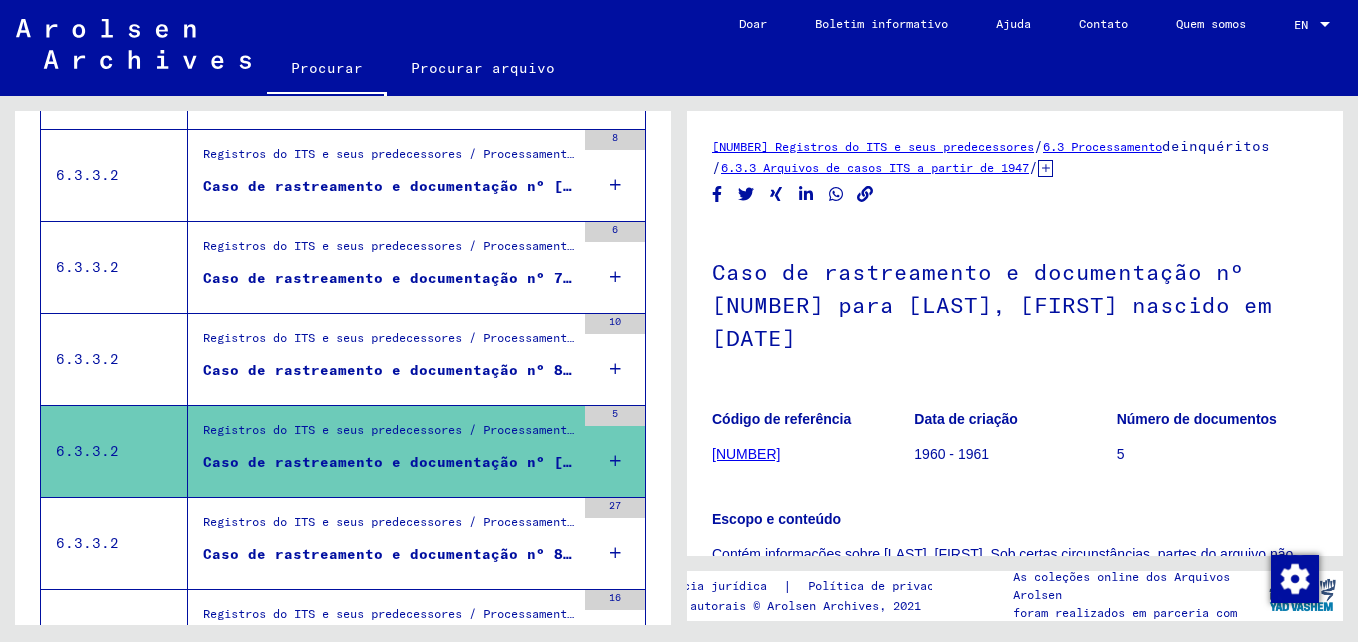 scroll, scrollTop: 1392, scrollLeft: 0, axis: vertical 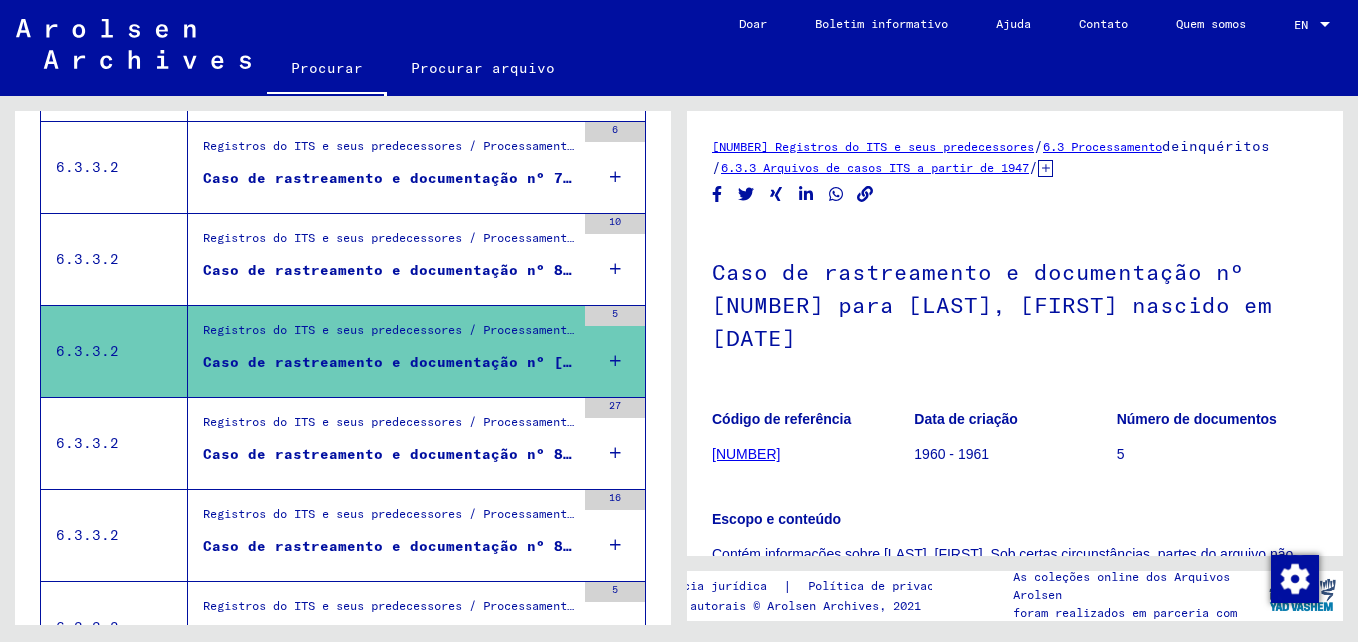 click on "Caso de rastreamento e documentação nº 82.484 para FUNKLER, MELITTA" at bounding box center [389, 454] 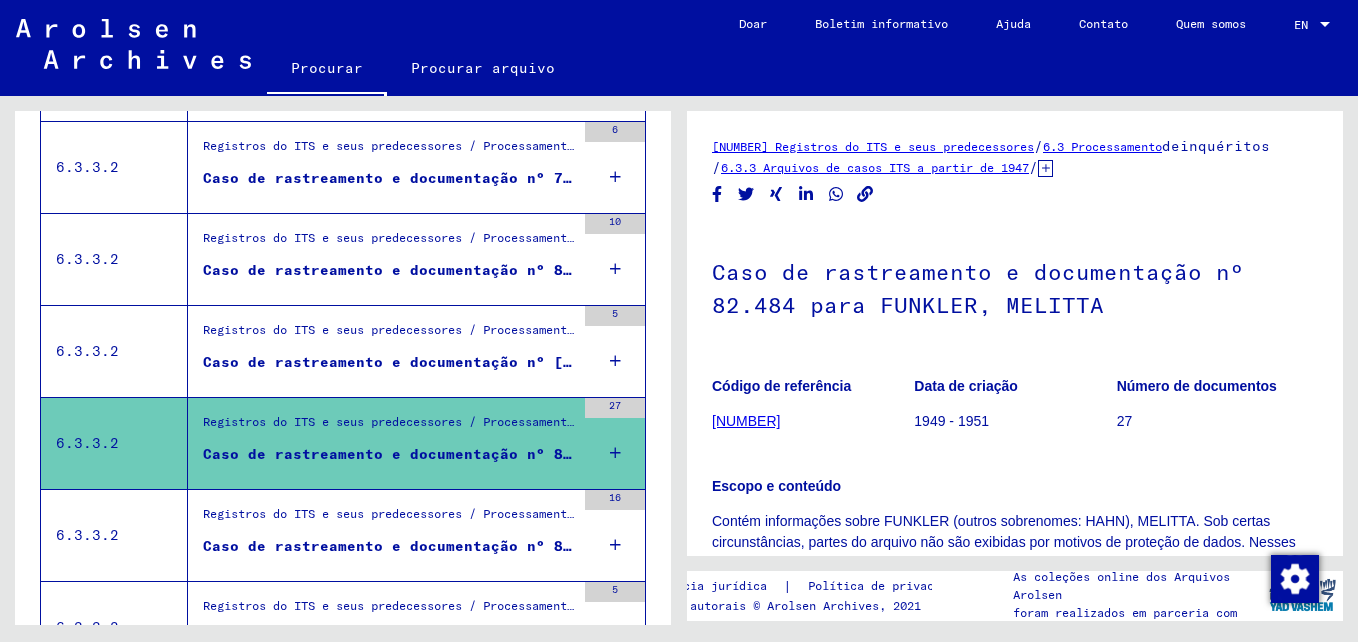 scroll, scrollTop: 1492, scrollLeft: 0, axis: vertical 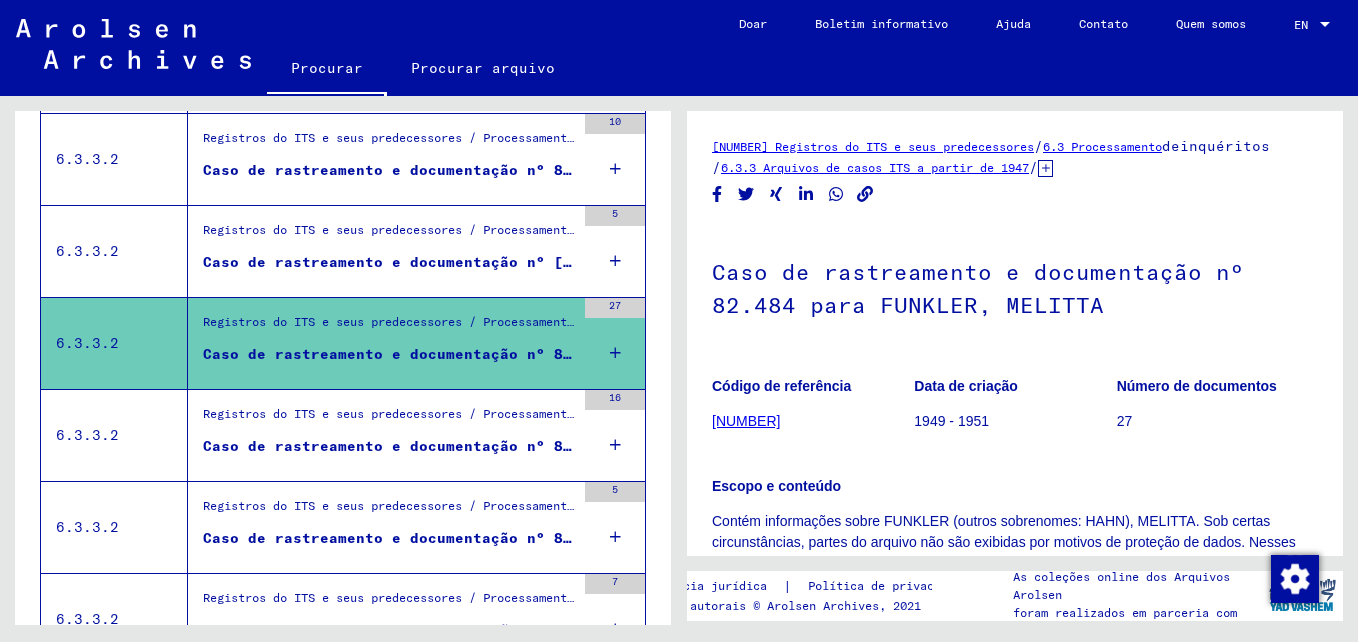 click on "Registros do ITS e seus predecessores / Processamento de inquérito / Arquivos de casos ITS a partir de 1947 / Repositório de casos T / D / Casos de rastreamento e documentação com números (T / D) entre [NUMBER] e [NUMBER] / Casos de rastreamento e documentação com números (T / D) entre [NUMBER] e [NUMBER]" at bounding box center [389, 419] 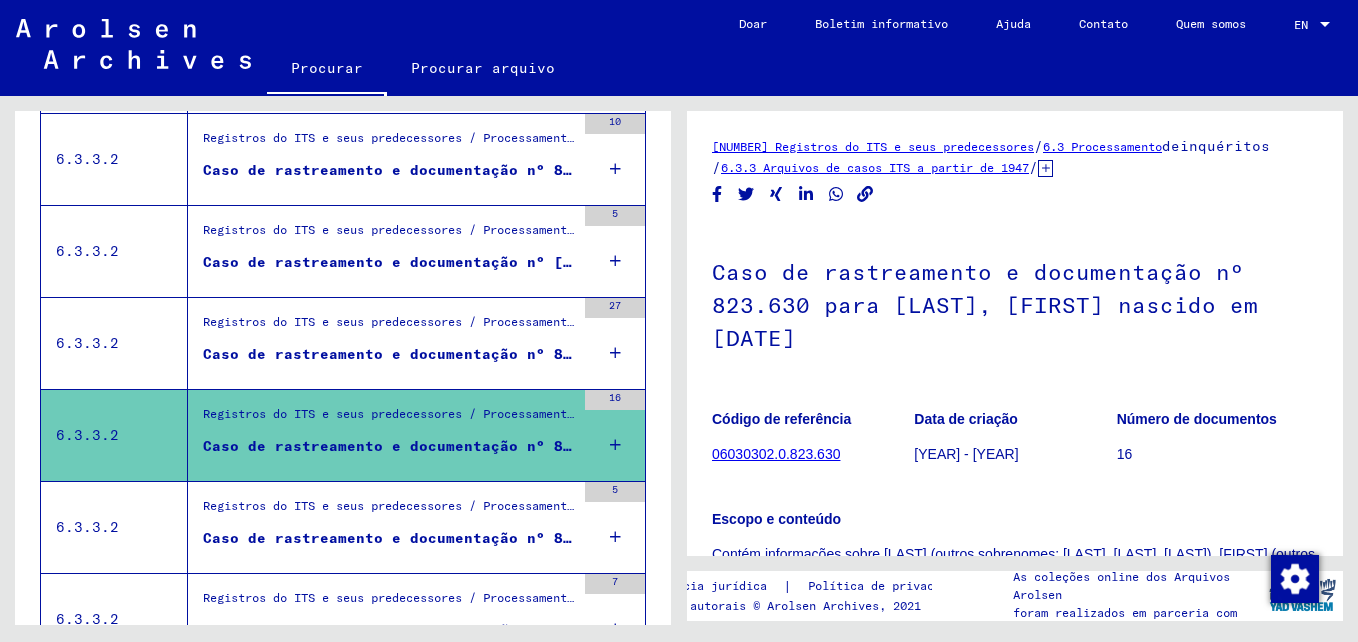 scroll, scrollTop: 1592, scrollLeft: 0, axis: vertical 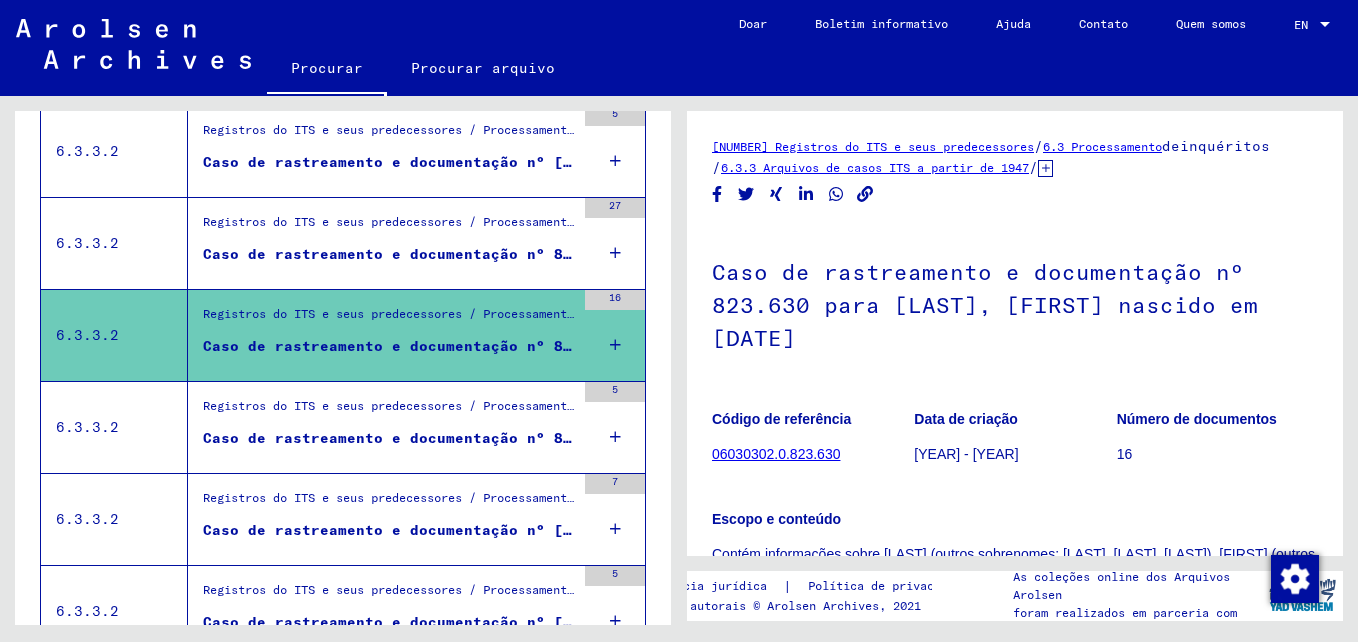 click on "Registros do ITS e seus predecessores / Processamento de inquérito / Arquivos de casos ITS a partir de 1947 / Repositório de casos T / D / Casos de rastreamento e documentação com números (T / D) entre [NUMBER] e [NUMBER] / Casos de rastreamento e documentação com números (T / D) entre [NUMBER] e [NUMBER]" at bounding box center (389, 411) 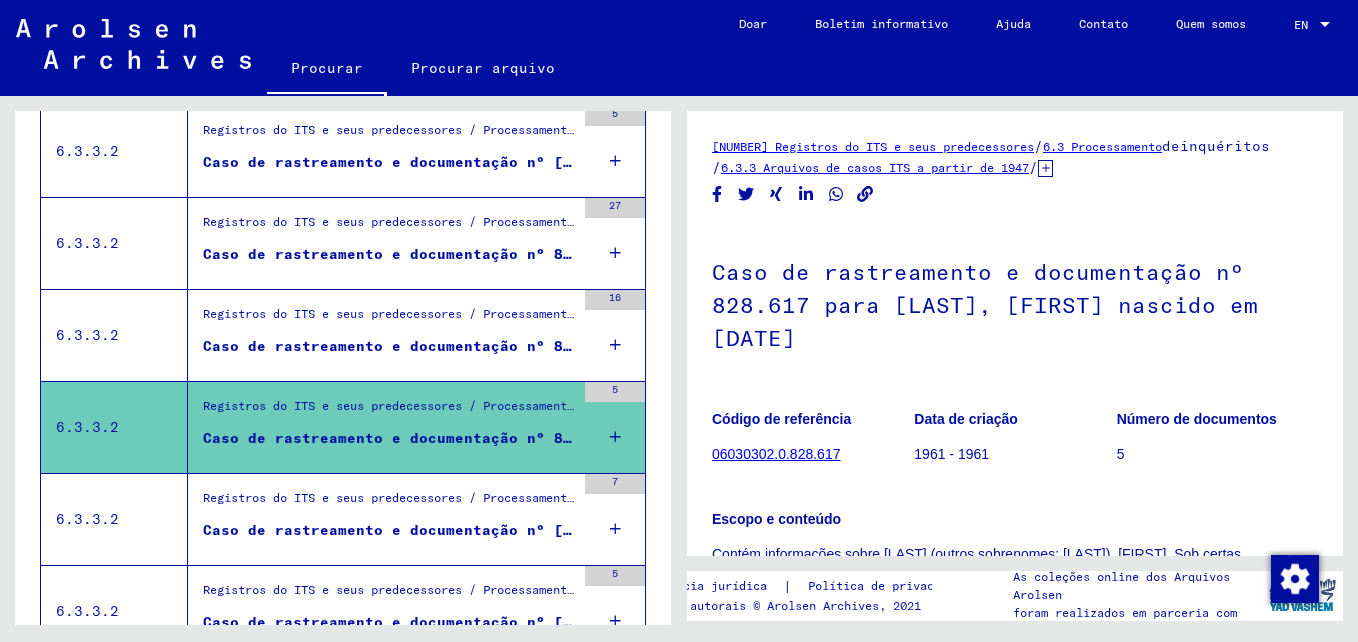 scroll, scrollTop: 1692, scrollLeft: 0, axis: vertical 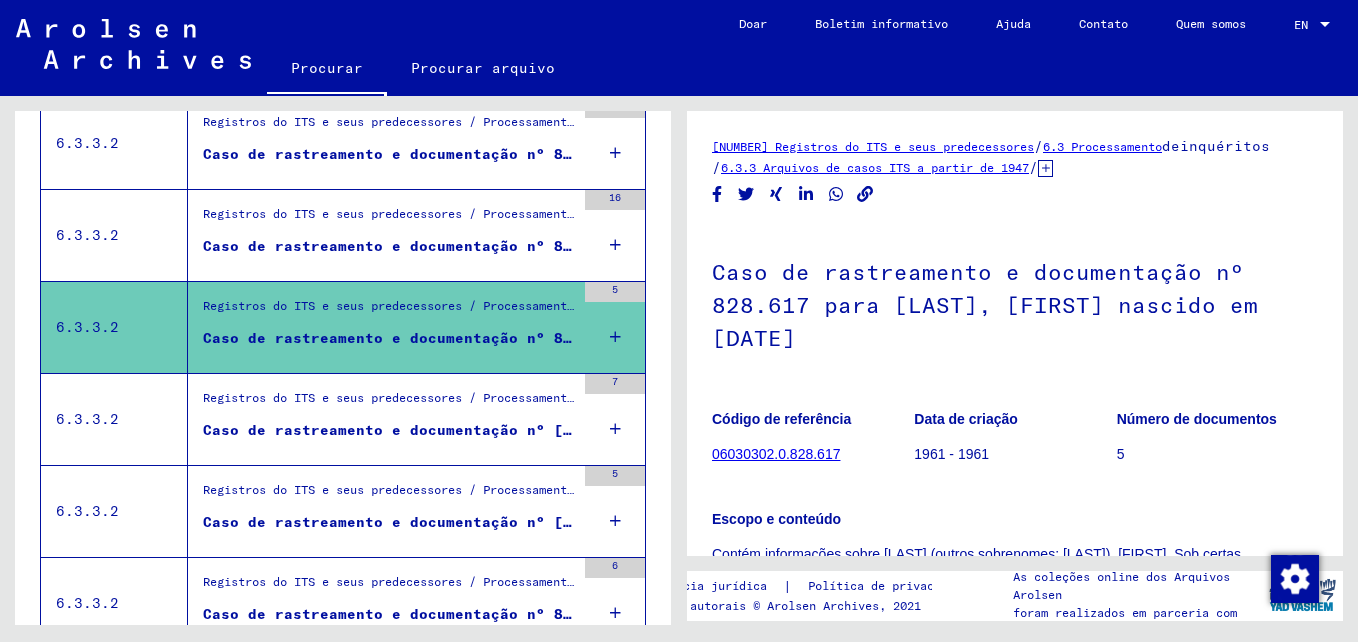 click on "Registros do ITS e seus predecessores / Processamento de inquérito / Arquivos de casos ITS a partir de 1947 / Repositório de casos T / D / Casos de rastreamento e documentação com números (T / D) entre [NUMBER] e [NUMBER] / Casos de rastreamento e documentação com números (T / D) entre [NUMBER] e [NUMBER]" at bounding box center [389, 403] 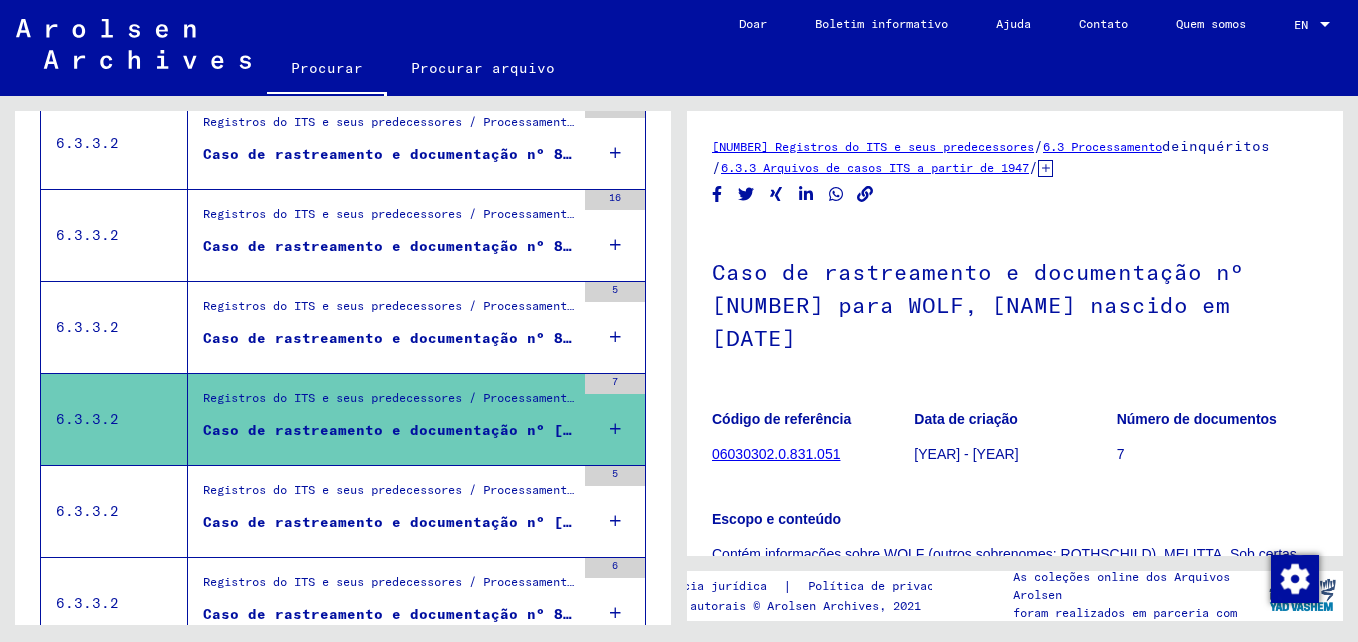click on "Registros do ITS e seus predecessores / Processamento de inquérito / Arquivos de casos ITS a partir de 1947 / Repositório de casos T / D / Casos de rastreamento e documentação com números (T / D) entre [NUMBER] e [NUMBER] / Casos de rastreamento e documentação com números (T / D) entre [NUMBER] e [NUMBER]" at bounding box center [389, 495] 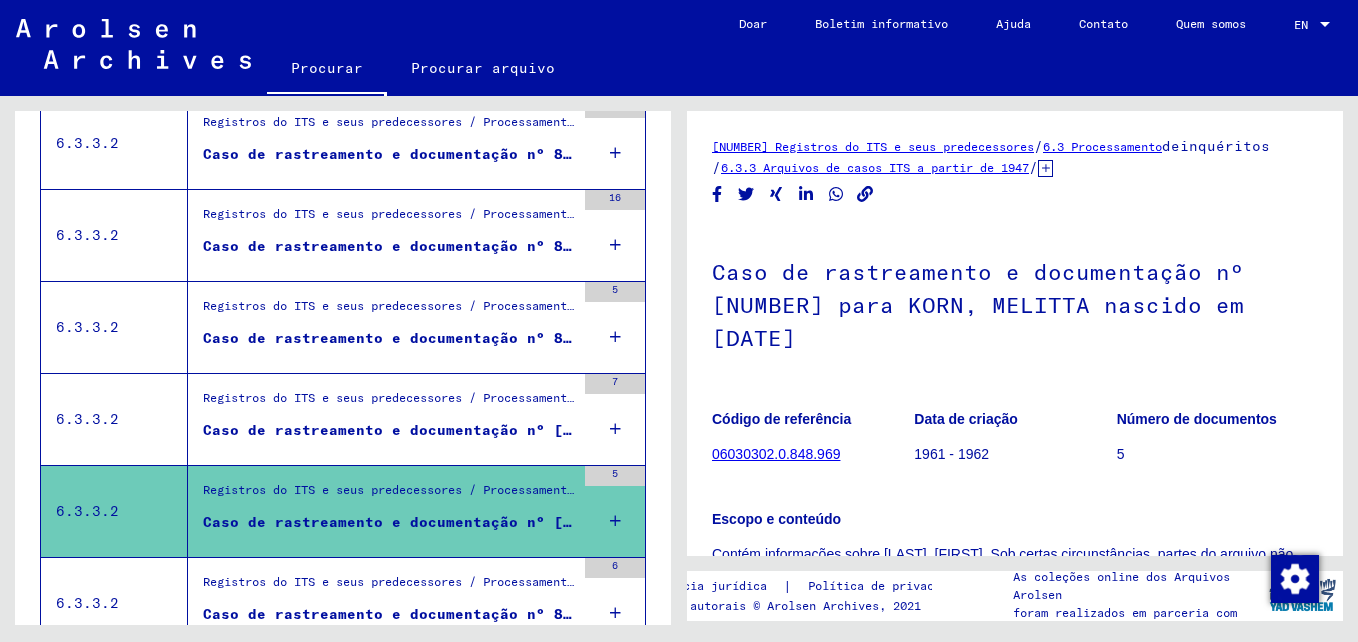 scroll, scrollTop: 1792, scrollLeft: 0, axis: vertical 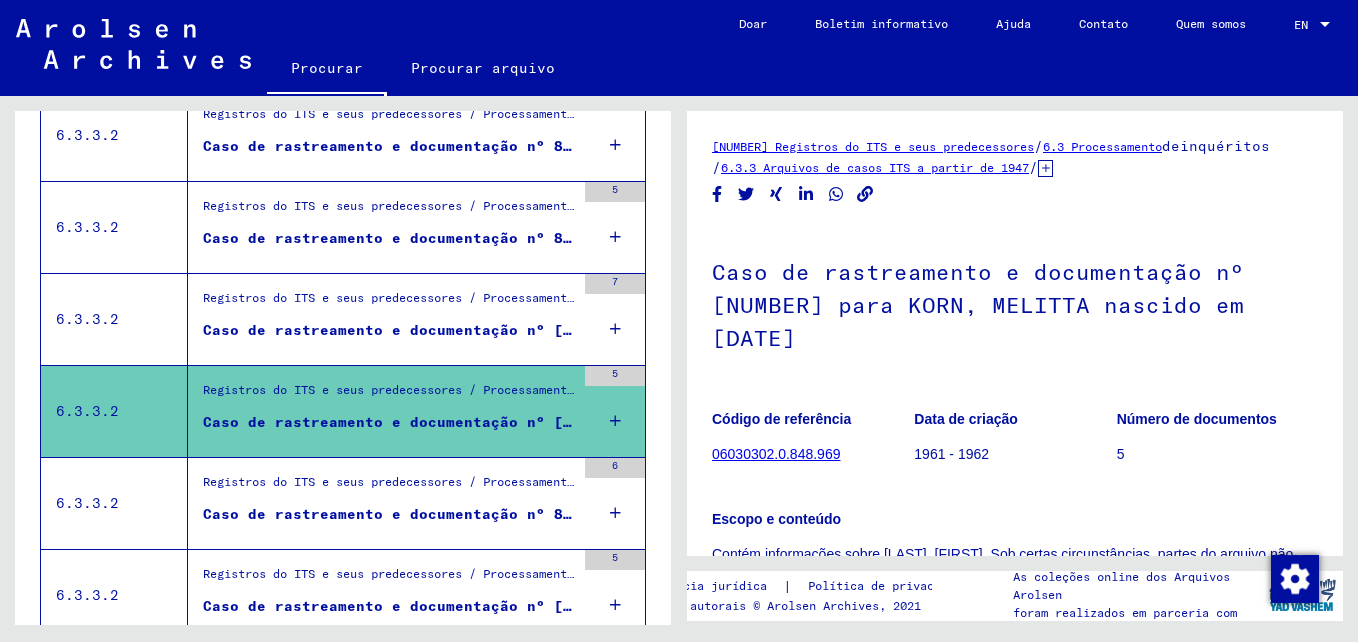 click on "Registros do ITS e seus predecessores / Processamento de inquérito / Arquivos de casos ITS a partir de 1947 / Repositório de casos T / D / Casos de rastreamento e documentação com números (T / D) entre 750.000 e 999.999 / Casos de rastreamento e documentação com números (T / D) entre 860.000 e 860.499" at bounding box center [389, 487] 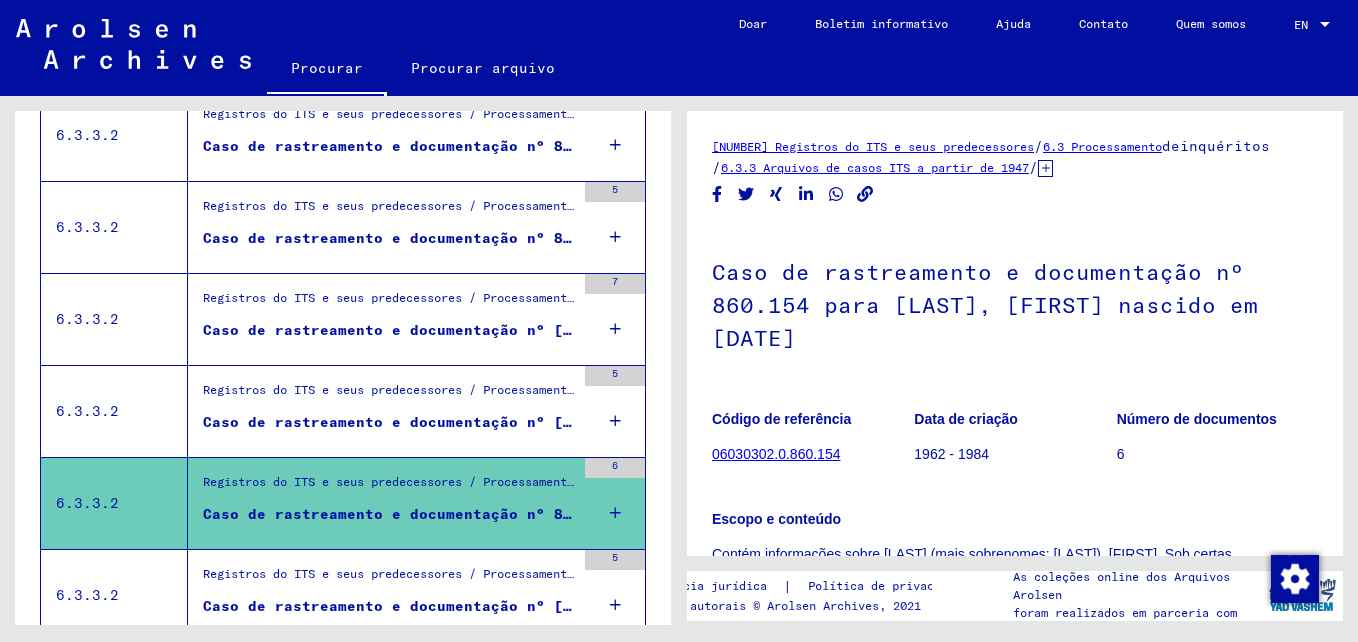 click on "Registros do ITS e seus predecessores / Processamento de inquérito / Arquivos de casos ITS a partir de 1947 / Repositório de casos T / D / Casos de rastreamento e documentação com números (T / D) entre 750.000 e 999.999 / Casos de rastreamento e documentação com números (T / D) entre 877.000 e 877.499" at bounding box center (389, 579) 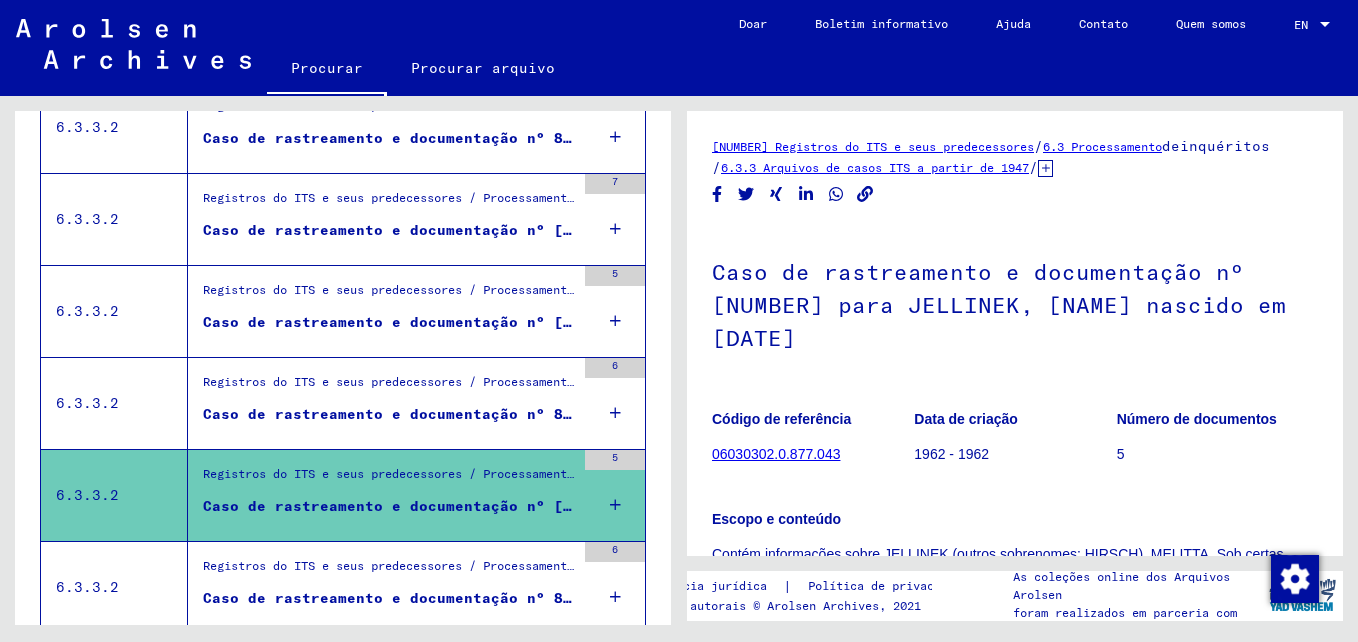 scroll, scrollTop: 1992, scrollLeft: 0, axis: vertical 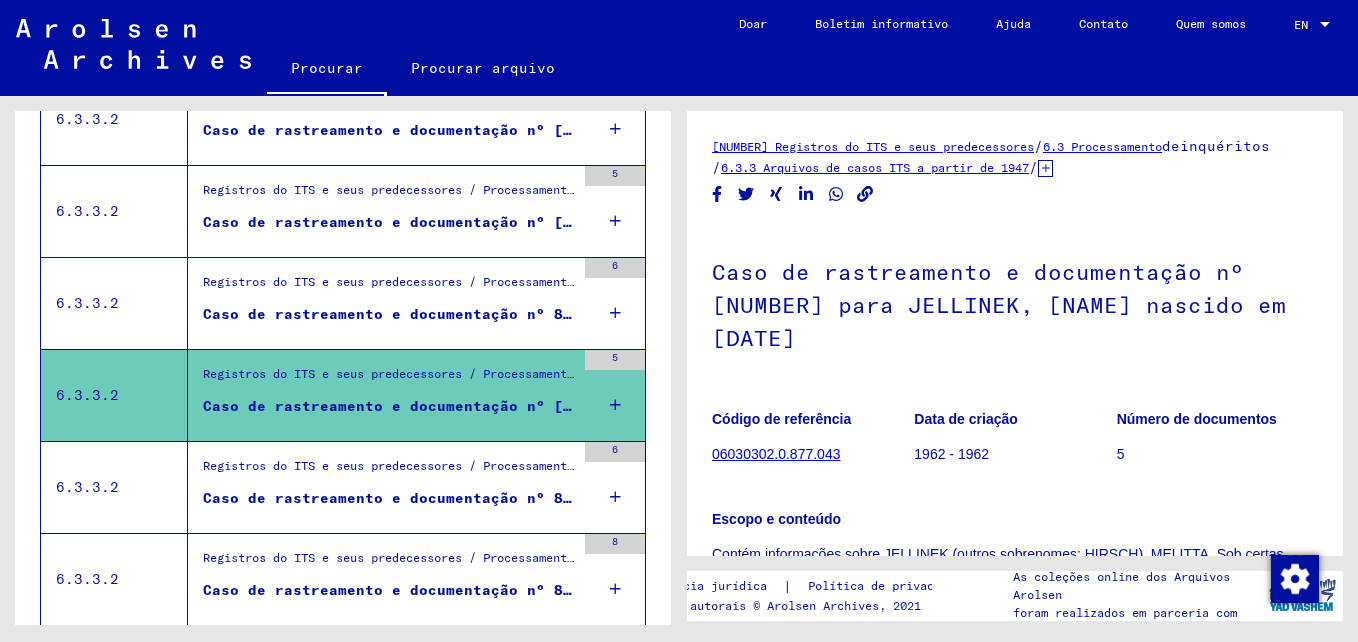 click on "Registros do ITS e seus predecessores / Processamento de inquérito / Arquivos de casos ITS a partir de 1947 / Repositório de casos T / D / Casos de rastreamento e documentação com números (T / D) entre 750.000 e 999.999 / Casos de rastreamento e documentação com números (T / D) entre 882.500 e 882.999" at bounding box center [389, 471] 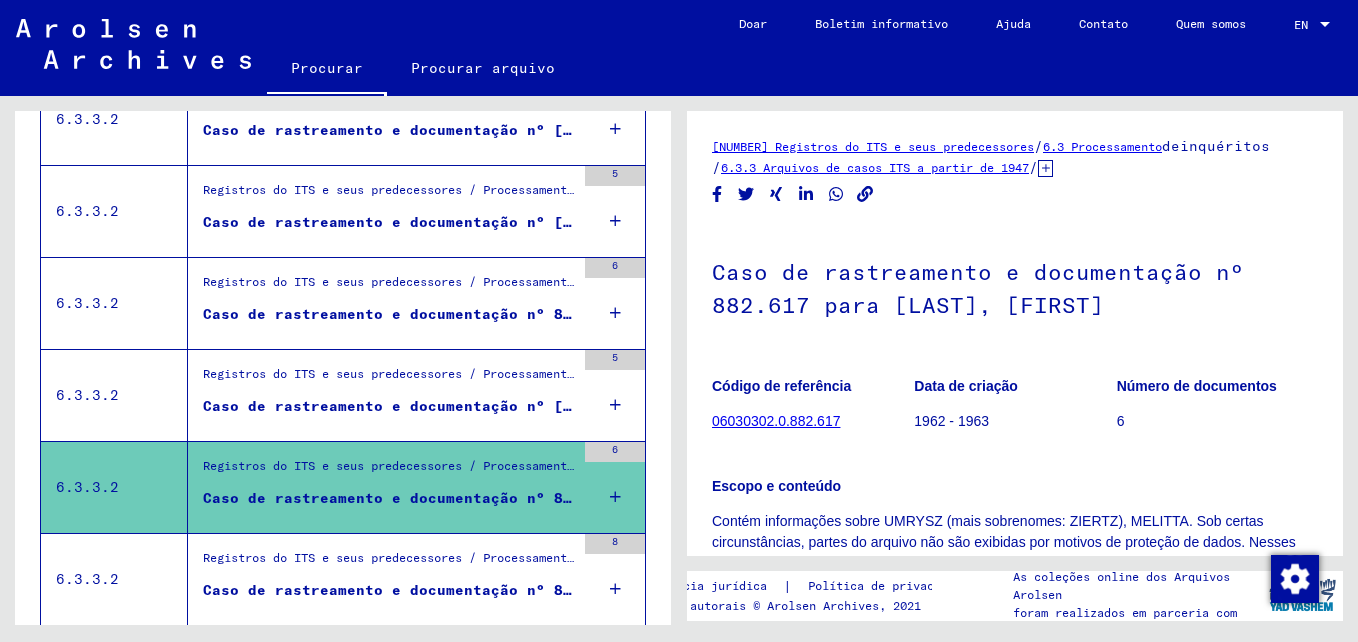 scroll, scrollTop: 2092, scrollLeft: 0, axis: vertical 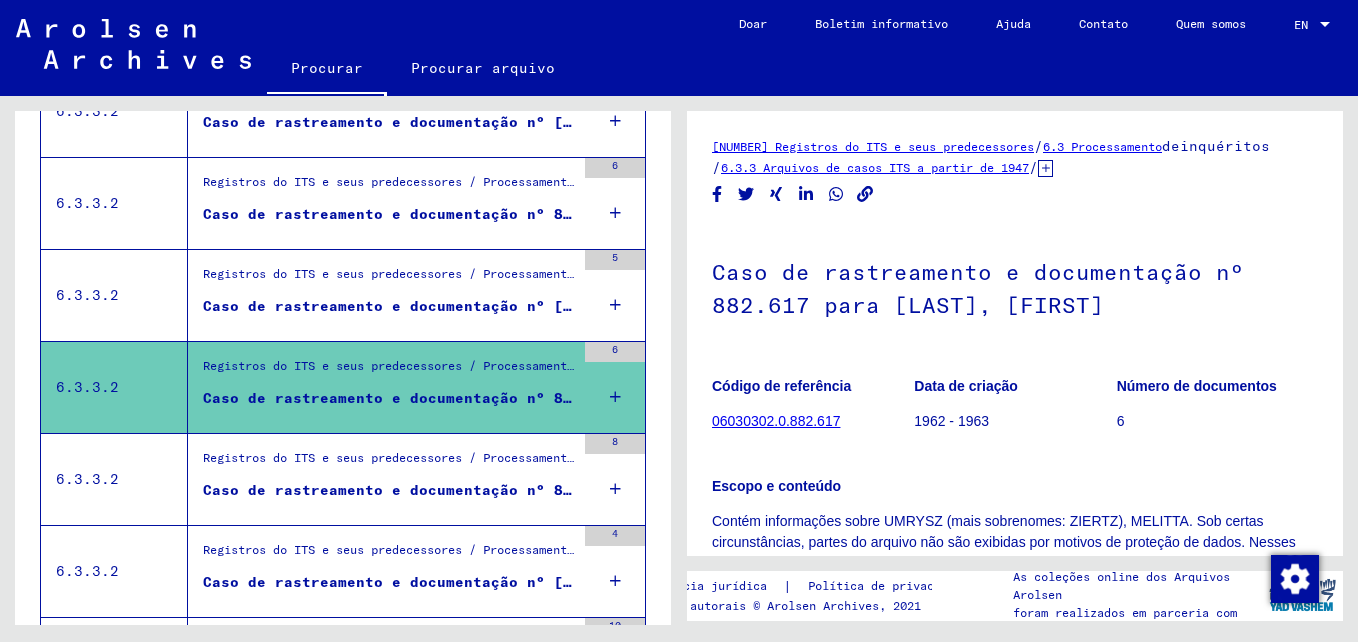 click on "Registros do ITS e seus predecessores / Processamento de inquérito / Arquivos de casos ITS a partir de 1947 / Repositório de casos T / D / Casos de rastreamento e documentação com números (T / D) entre 1 bis 249.999 / Casos de rastreamento e documentação com números (T / D) entre 89.000 e 89.499" at bounding box center (389, 463) 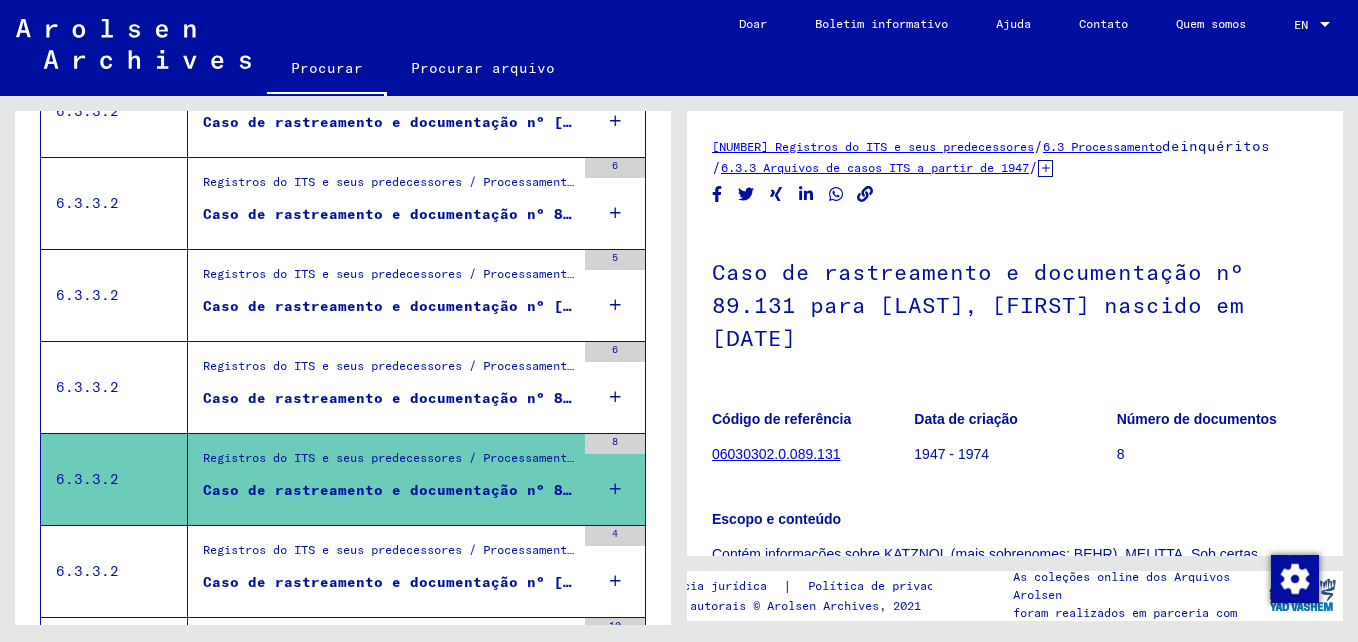 scroll, scrollTop: 2192, scrollLeft: 0, axis: vertical 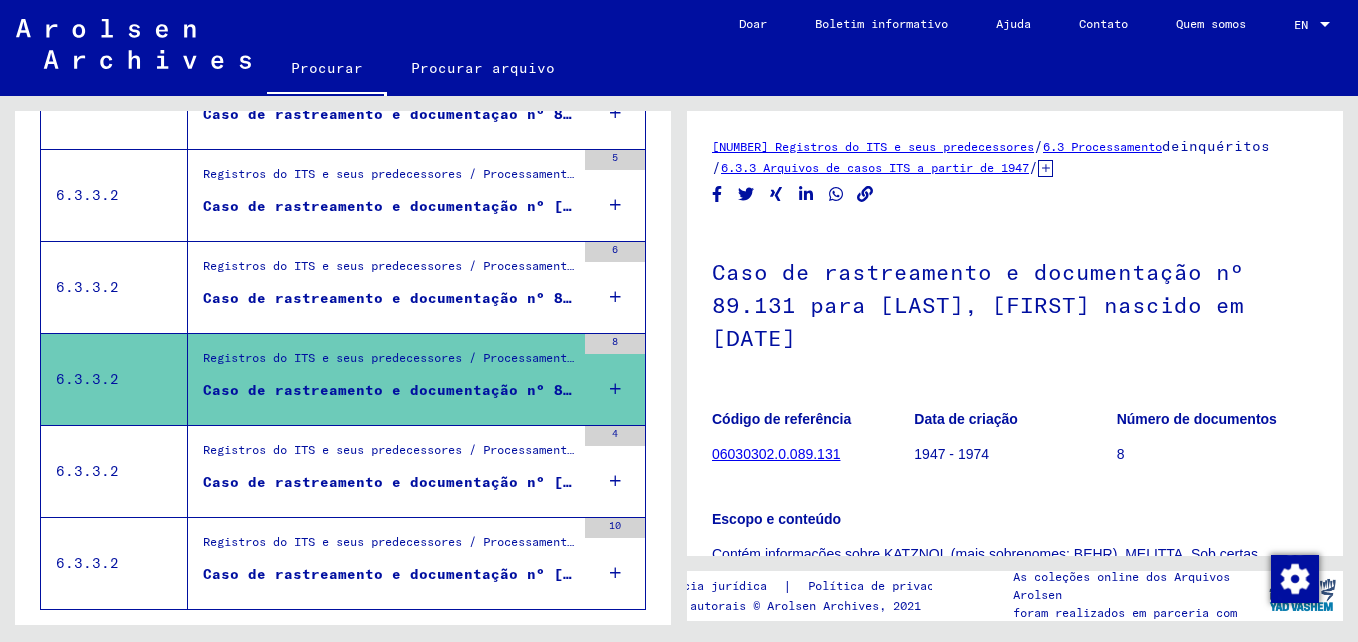 click on "Registros do ITS e seus predecessores / Processamento de inquéritos / Arquivos de casos ITS a partir de 1947 / Depósito de inquéritos verificados negativamente arquivados sob um "Briefnummer" / Arquivos com "Briefnummer" de [NUMBER] a [NUMBER]" at bounding box center [389, 455] 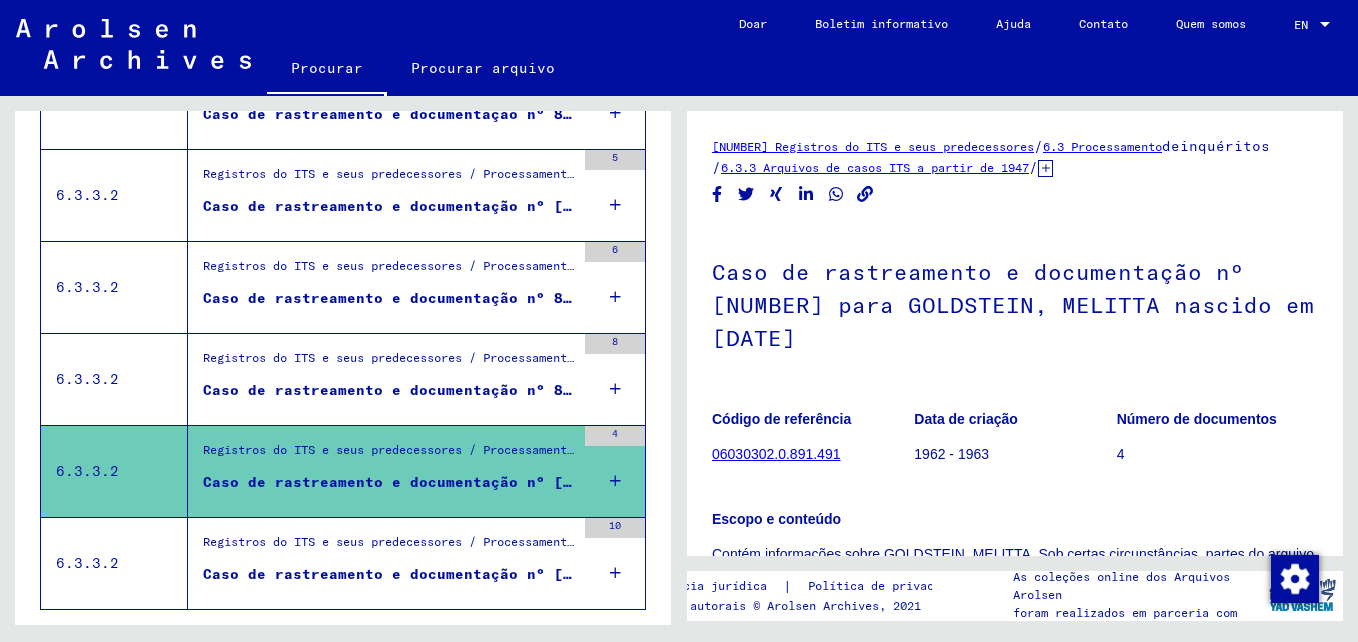 scroll, scrollTop: 2292, scrollLeft: 0, axis: vertical 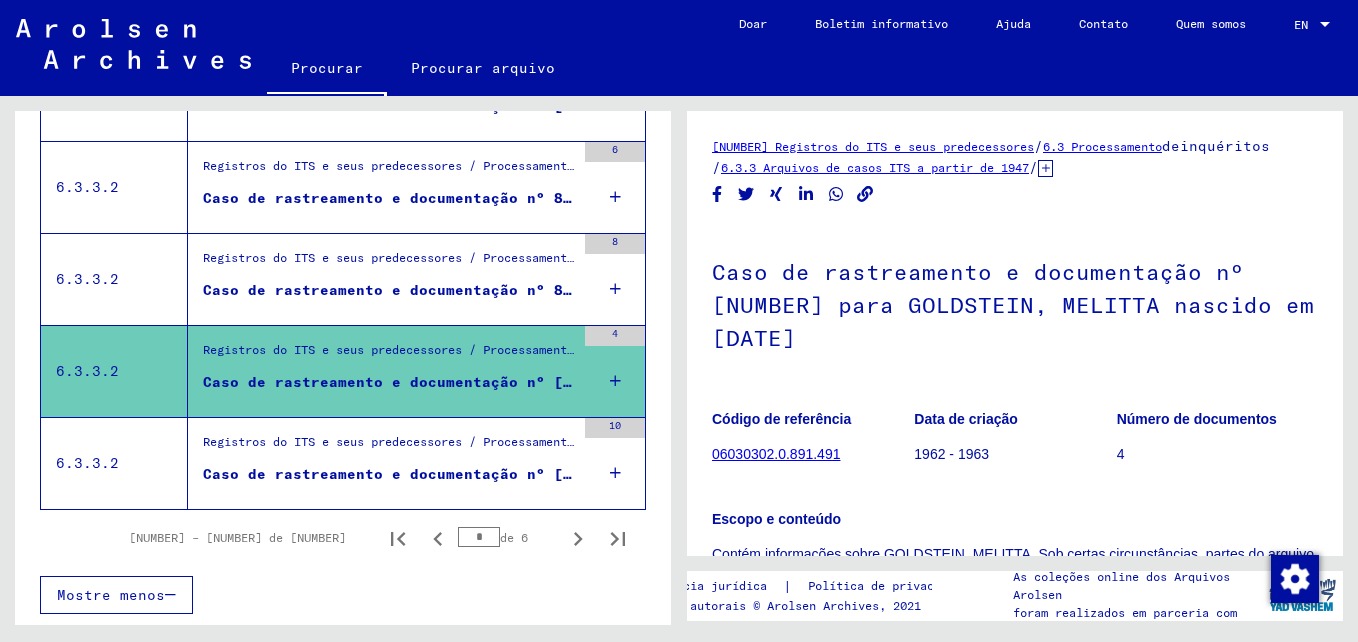 click on "Registros do ITS e seus predecessores / Processamento de inquérito / Arquivos de casos ITS a partir de 1947 / Repositório de casos T / D / Casos de rastreamento e documentação com números (T / D) entre 1 bis 249.999 / Casos de rastreamento e documentação com números (T / D) entre 90.500 e 90.999" at bounding box center [389, 447] 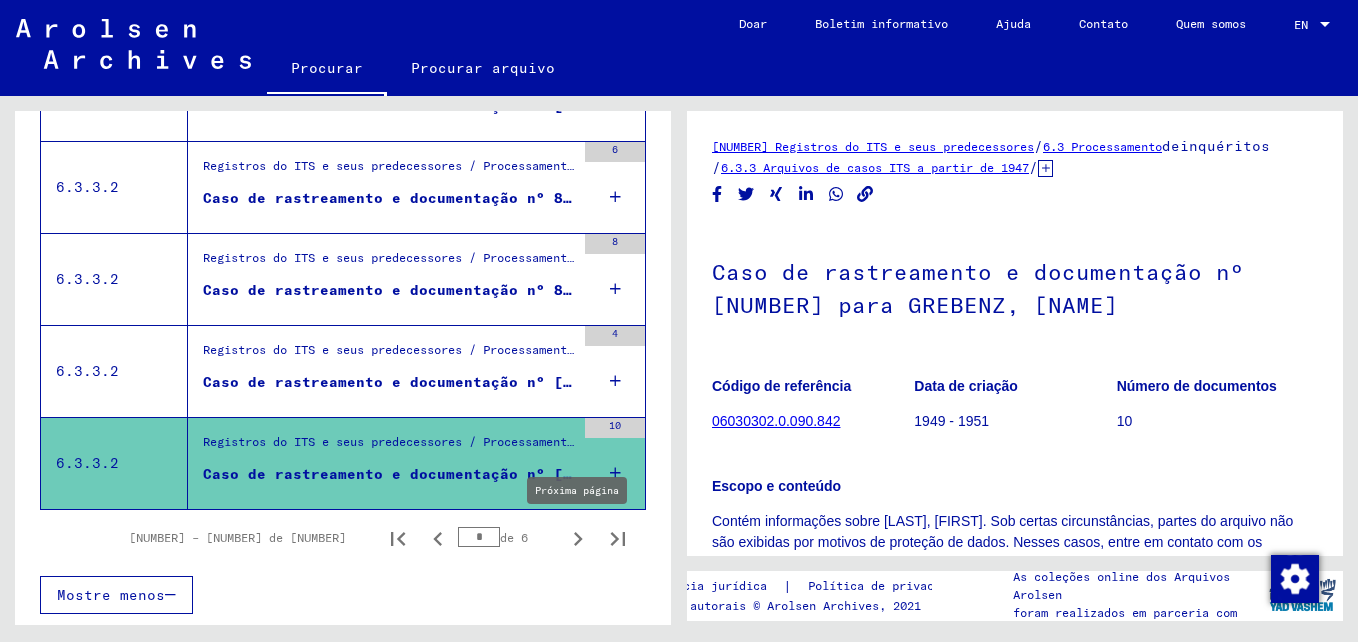 click 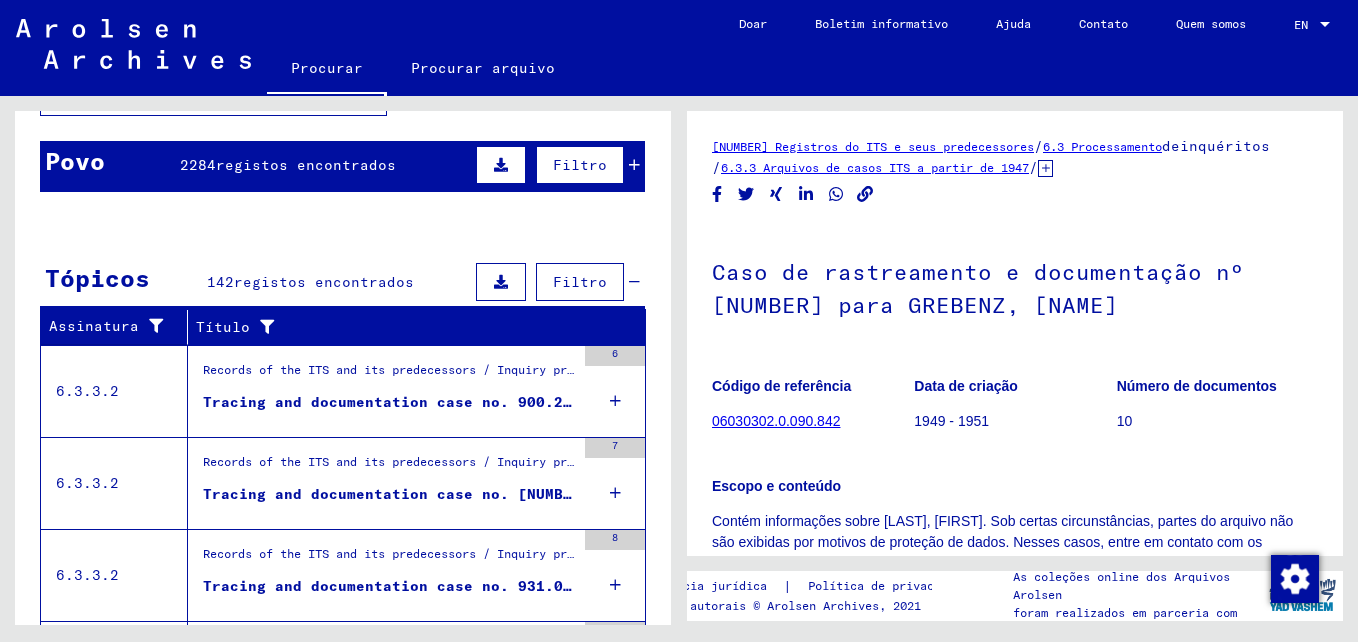 scroll, scrollTop: 0, scrollLeft: 0, axis: both 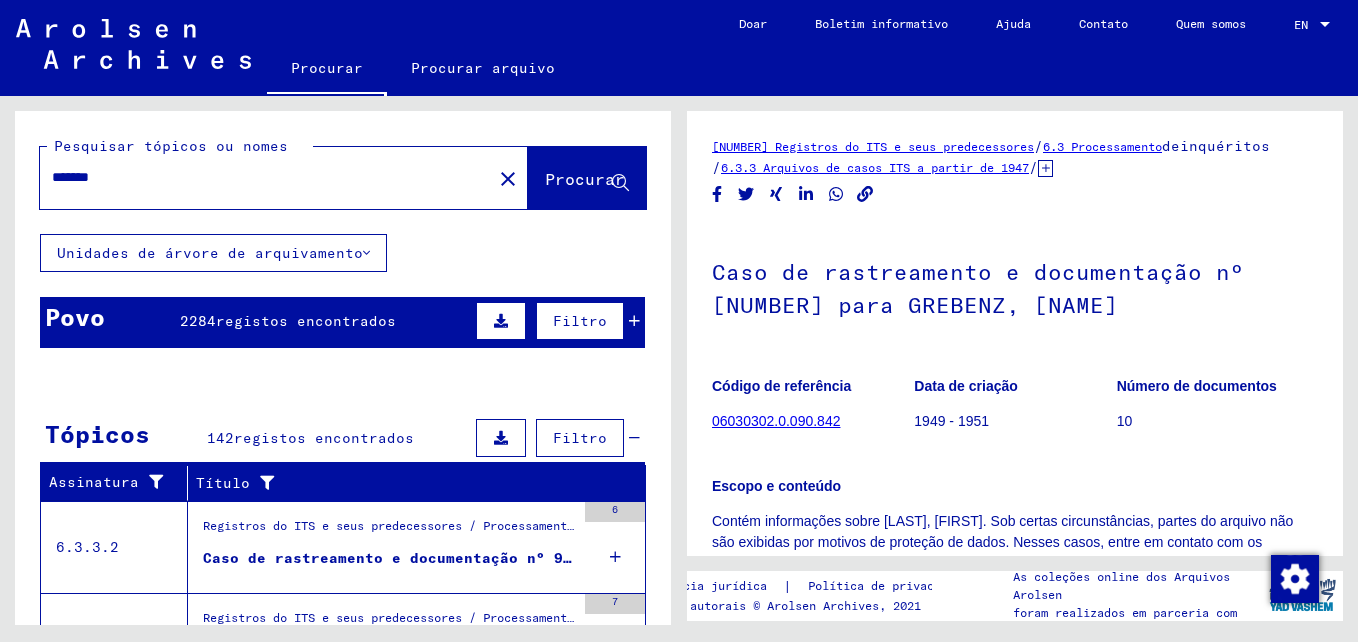 click on "Registros do ITS e seus predecessores / Processamento de inquérito / Arquivos de casos ITS a partir de 1947 / Repositório de casos T / D / Casos de rastreamento e documentação com números (T / D) entre 750.000 e 999.999 / Casos de rastreamento e documentação com números (T / D) entre 900.000 e 900.499" at bounding box center [389, 531] 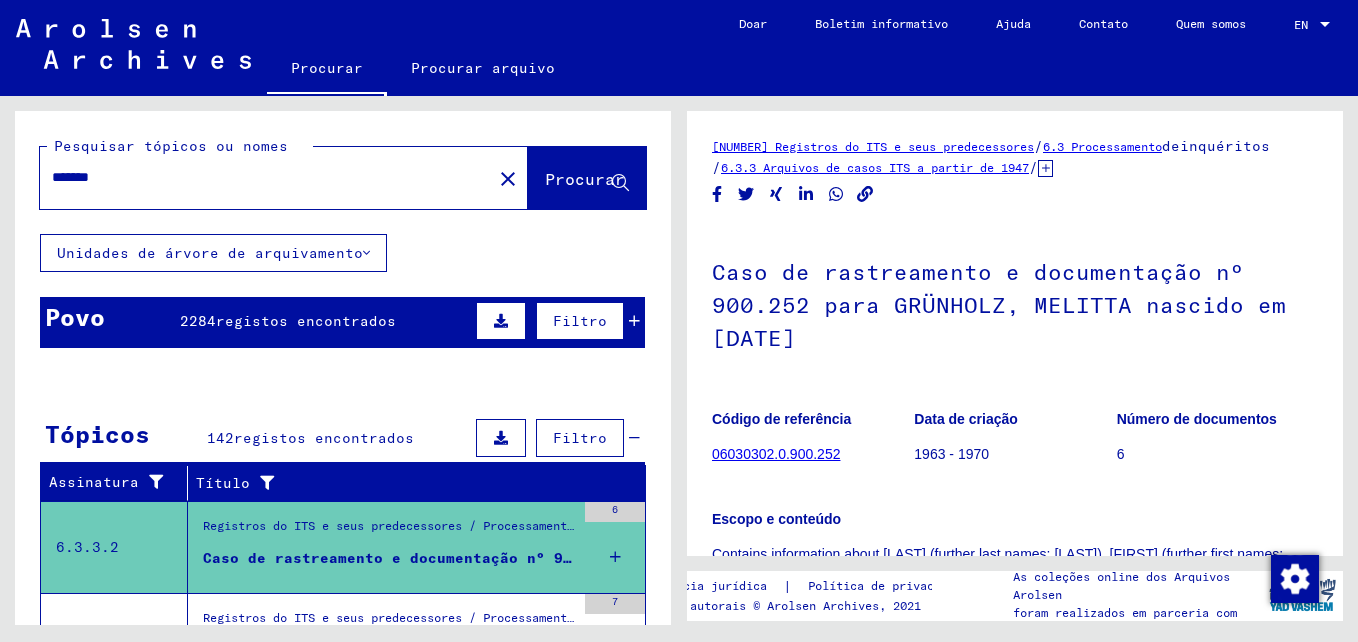 scroll, scrollTop: 100, scrollLeft: 0, axis: vertical 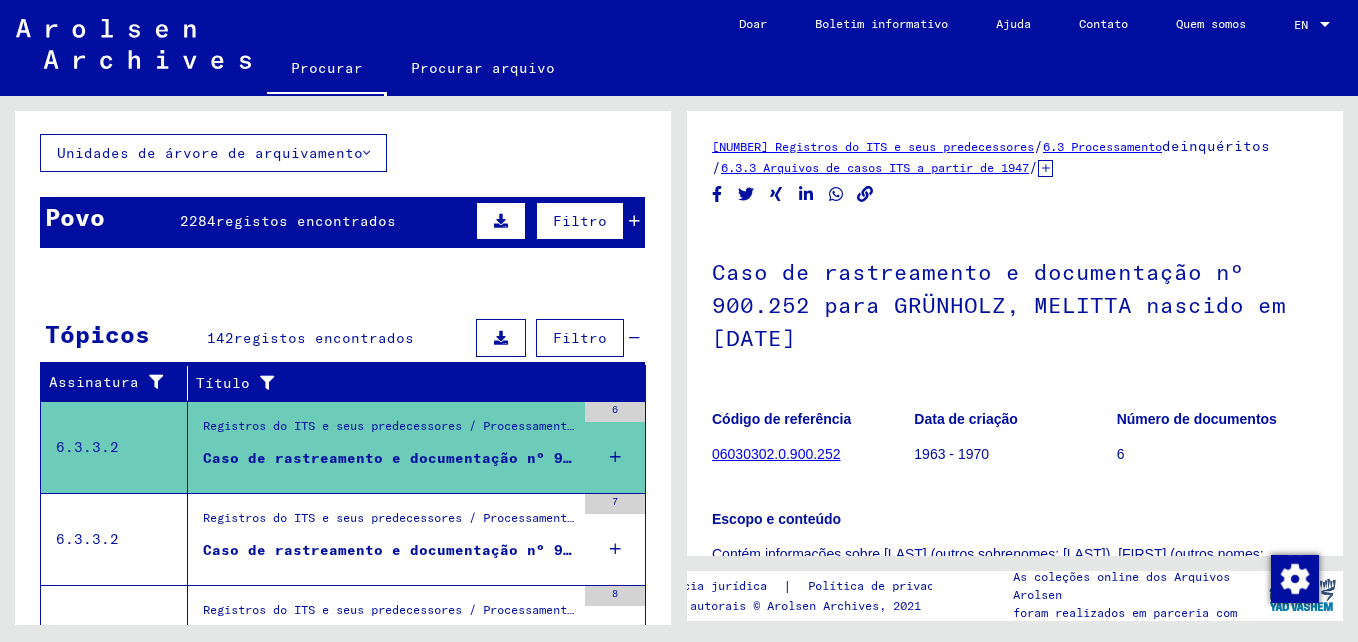 click on "Registros do ITS e seus predecessores / Processamento de inquérito / Arquivos de casos ITS a partir de 1947 / Repositório de casos T / D / Casos de rastreamento e documentação com números (T / D) entre 750.000 e 999.999 / Casos de rastreamento e documentação com números (T / D) entre 916.500 e 916.999" at bounding box center [389, 523] 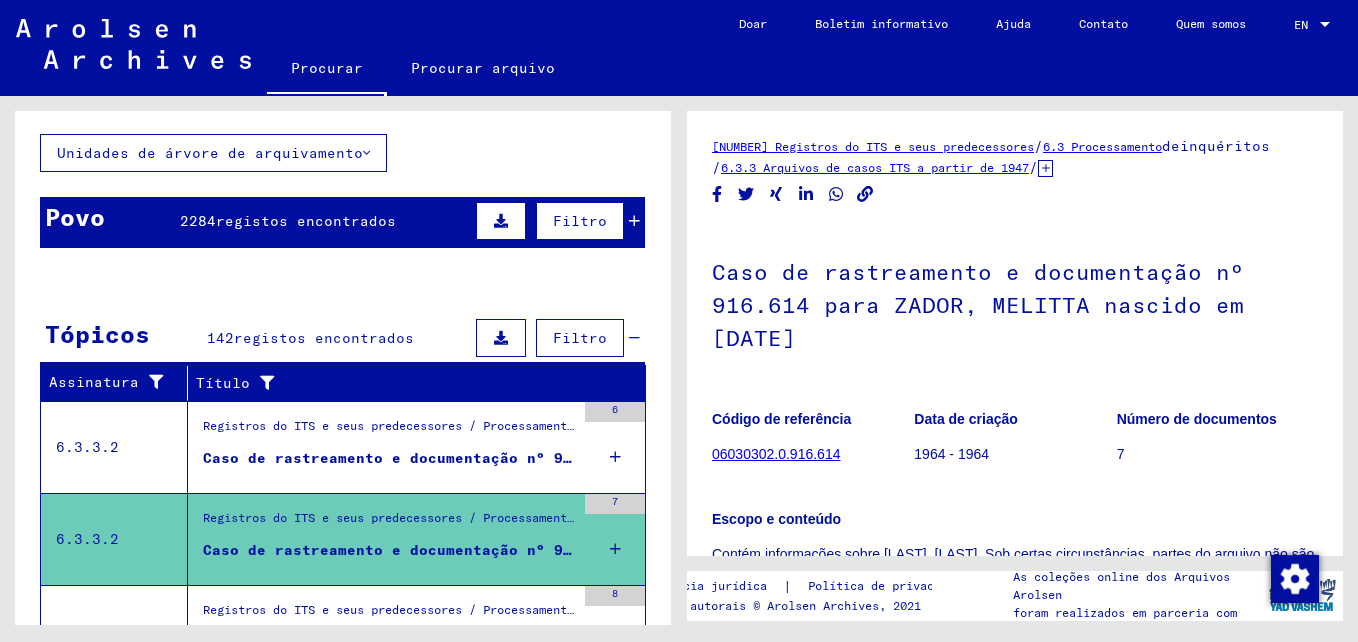 scroll, scrollTop: 200, scrollLeft: 0, axis: vertical 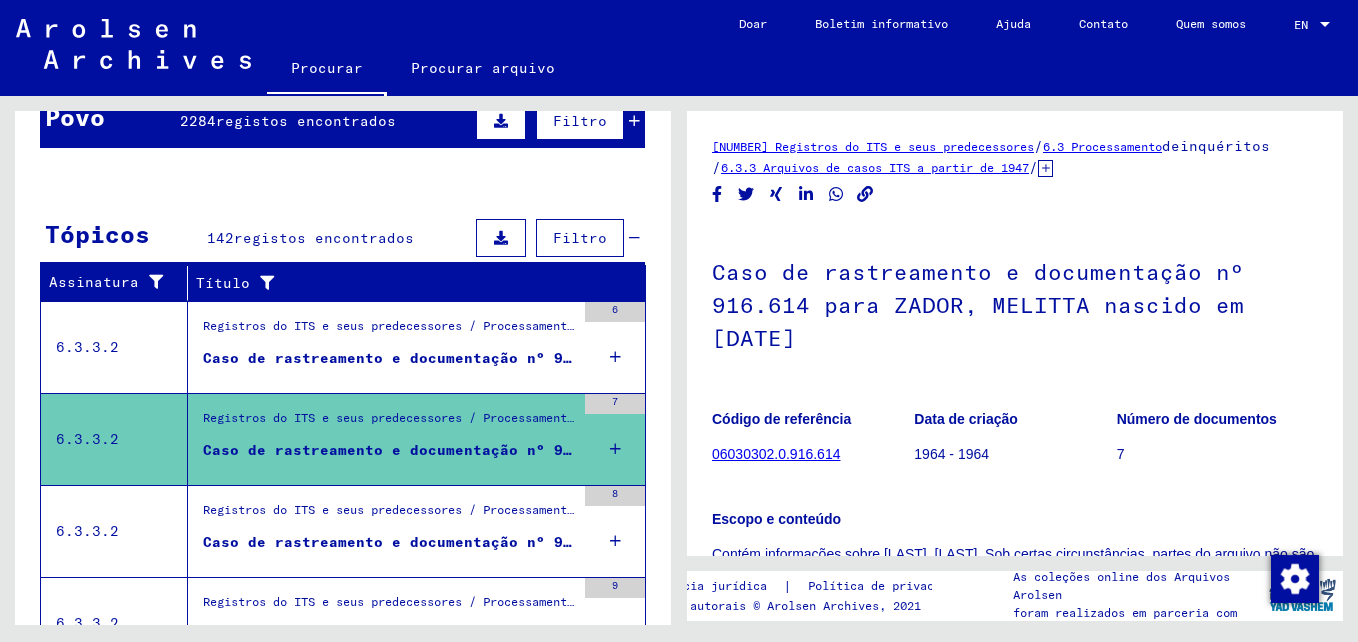 click on "Mostrar todos os resultados da pesquisa" at bounding box center [342, 485] 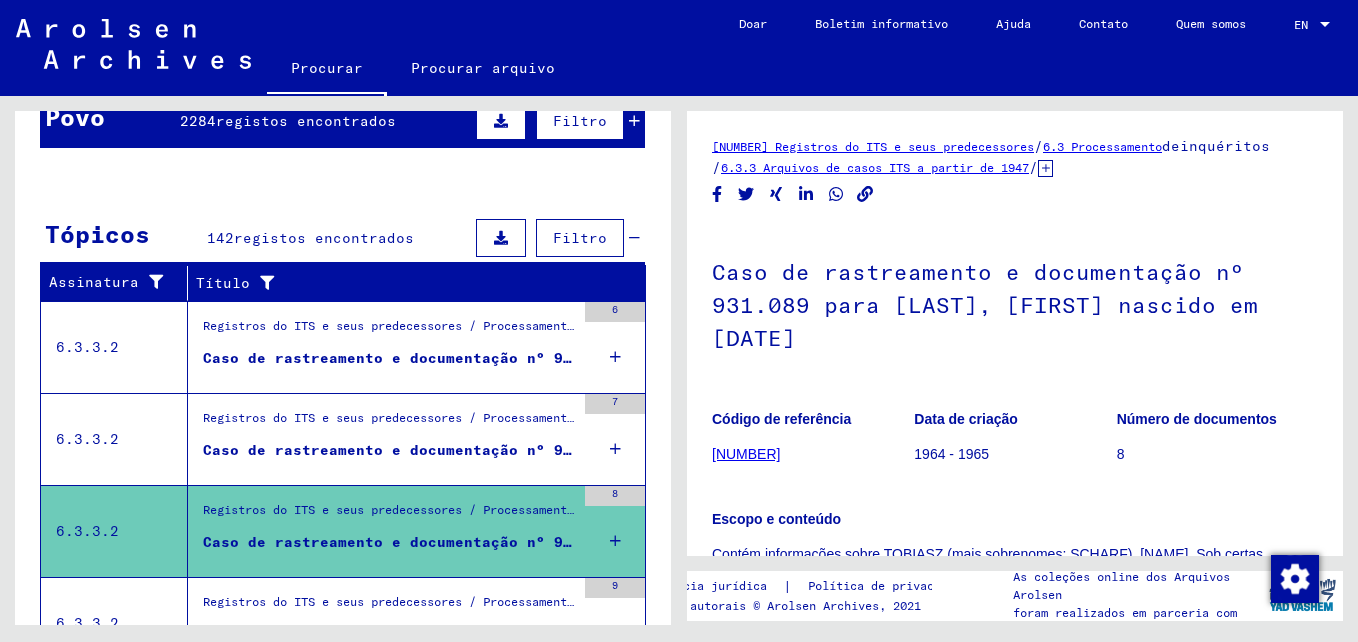 scroll, scrollTop: 300, scrollLeft: 0, axis: vertical 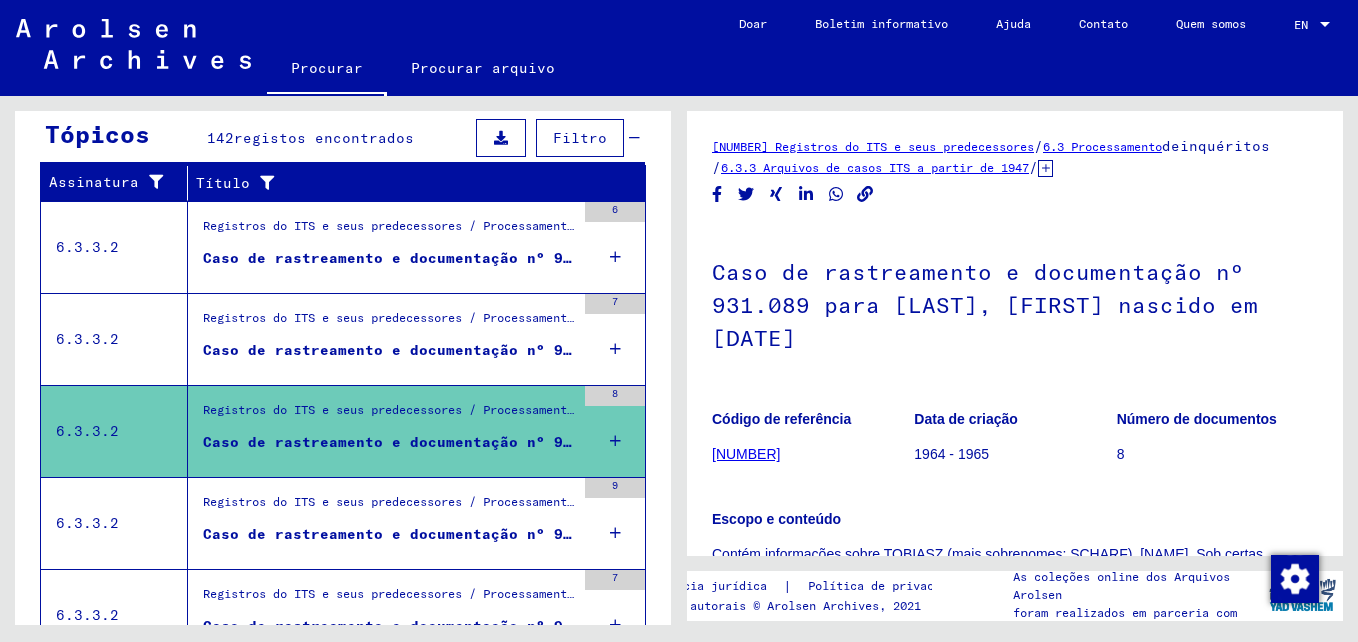 click on "Registros do ITS e seus predecessores / Processamento de inquérito / Arquivos de casos ITS a partir de 1947 / Repositório de casos T / D / Casos de rastreamento e documentação com números (T / D) entre 750.000 e 999.999 / Casos de rastreamento e documentação com números (T / D) entre 933.000 e 933.499" at bounding box center (389, 507) 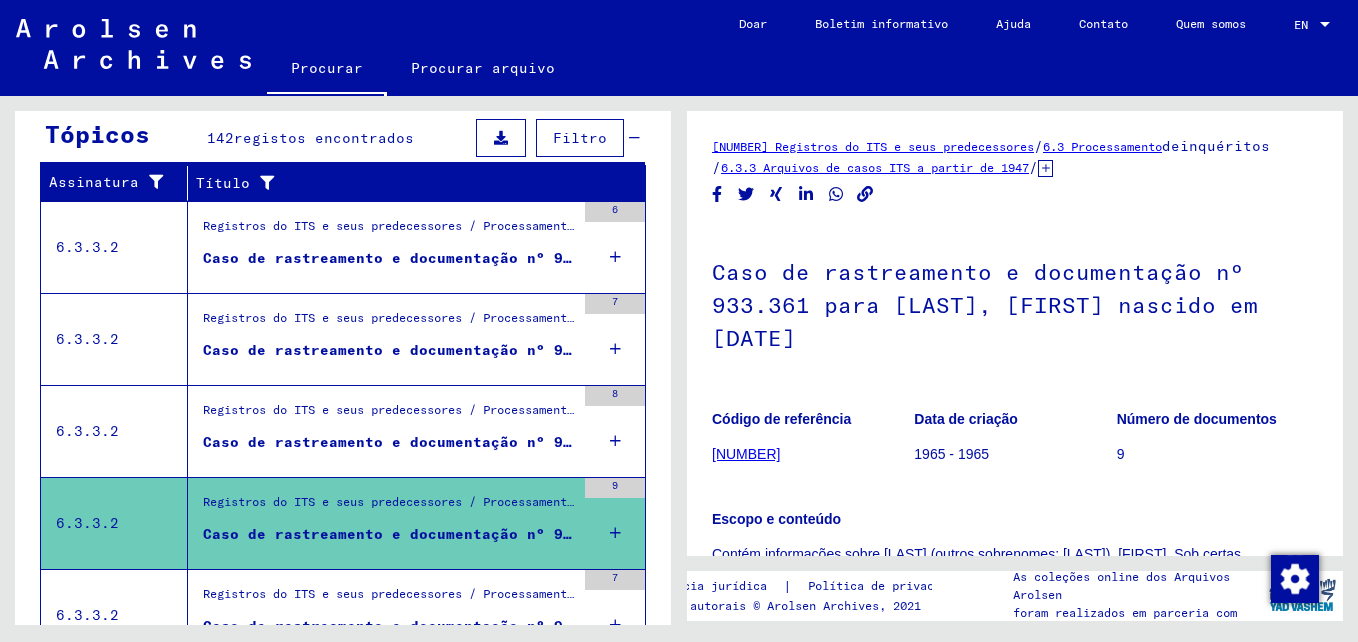 scroll, scrollTop: 500, scrollLeft: 0, axis: vertical 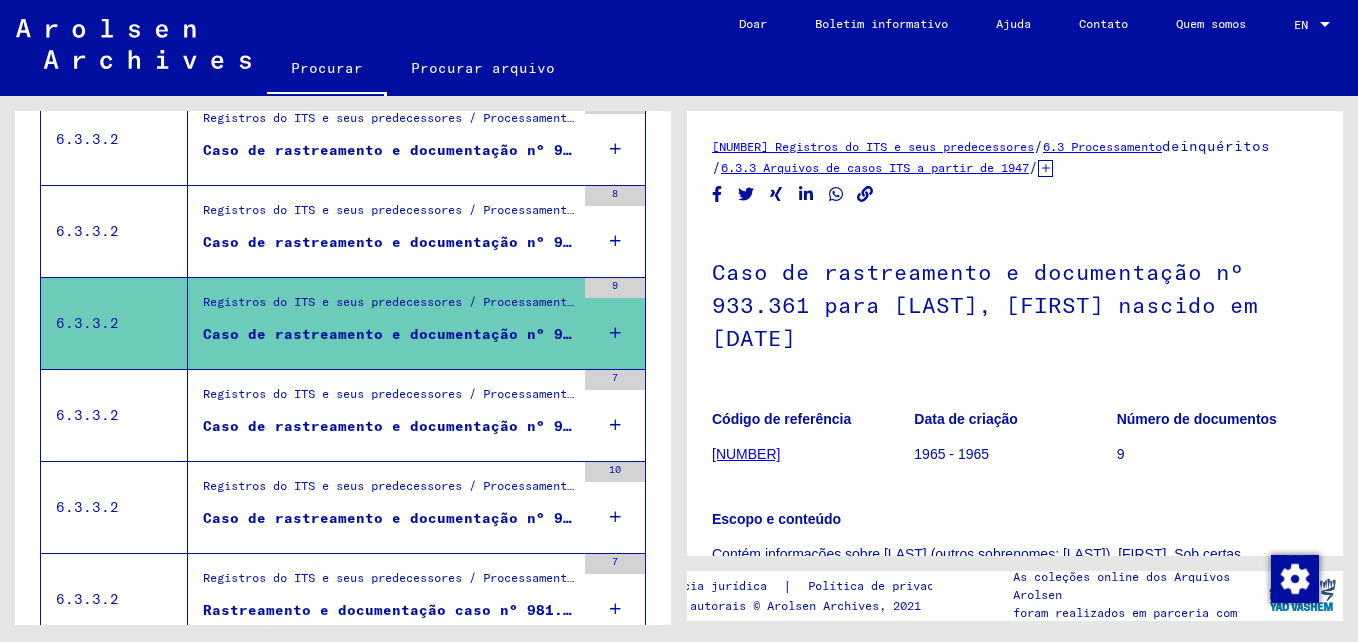click on "Caso de rastreamento e documentação nº 956.687 para [LAST], [FIRST] nascido em [DATE]" at bounding box center [389, 426] 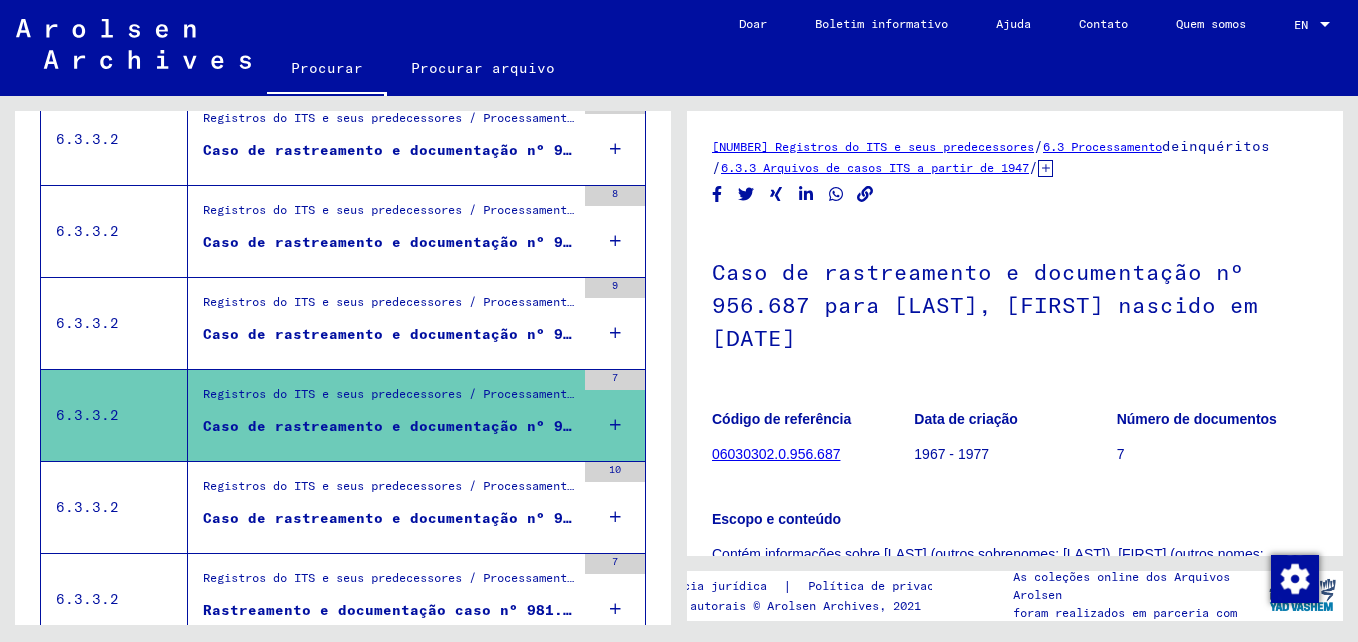 click on "Registros do ITS e seus predecessores / Processamento de inquérito / Arquivos de casos ITS a partir de 1947 / Repositório de casos T / D / Casos de rastreamento e documentação com números (T / D) entre 750.000 e 999.999 / Casos de rastreamento e documentação com números (T / D) entre 963.500 e 963.999" at bounding box center [389, 491] 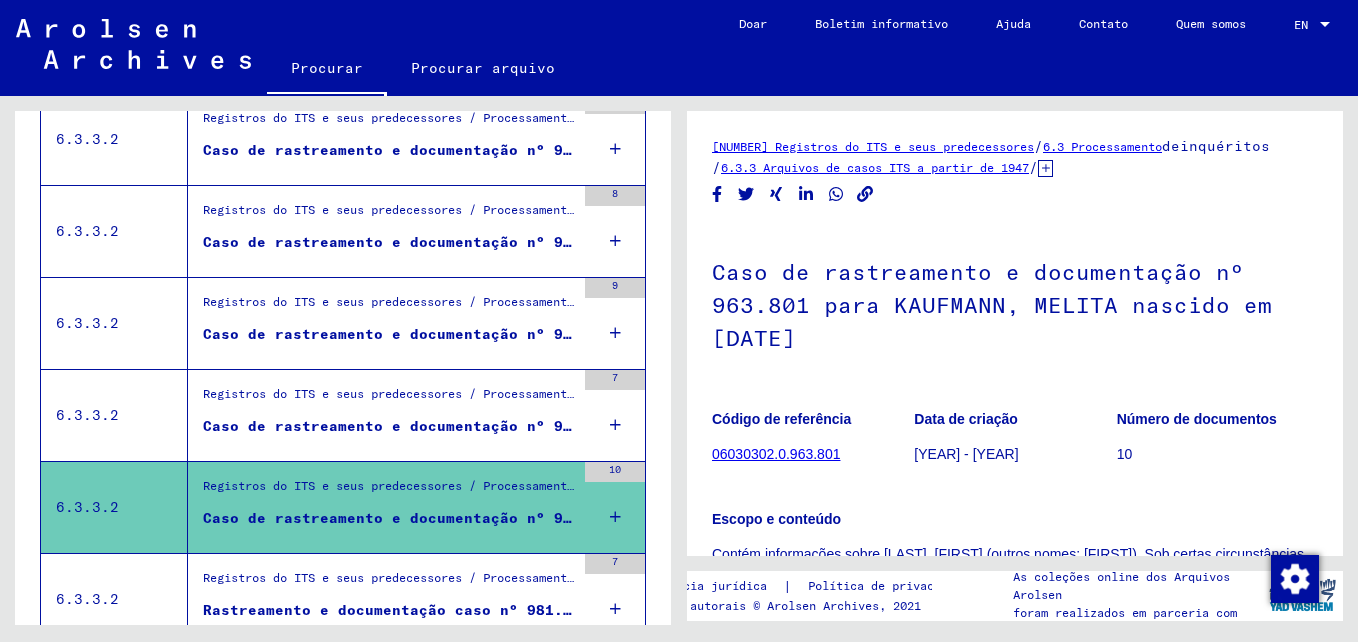 scroll, scrollTop: 600, scrollLeft: 0, axis: vertical 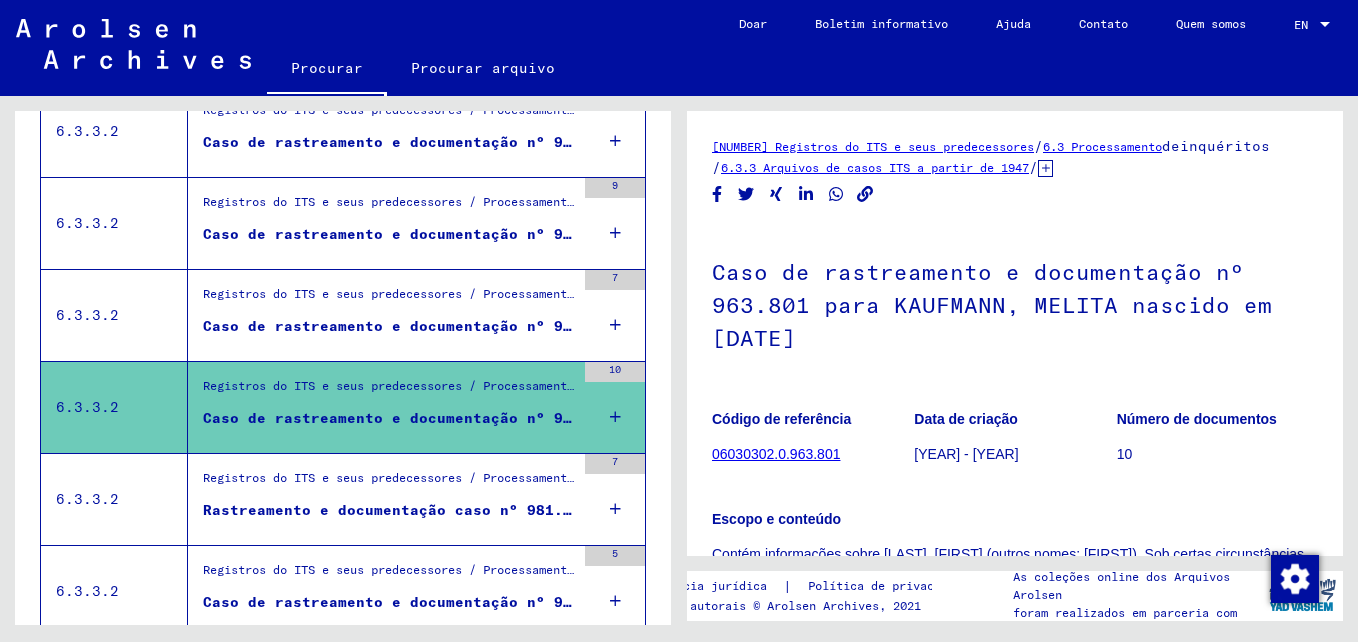 click on "Registros do ITS e seus predecessores / Processamento de inquérito / Arquivos de casos ITS a partir de 1947 / Repositório de casos T / D / Casos de rastreamento e documentação com números (T / D) entre [NUMBER] e [NUMBER] / Casos de rastreamento e documentação com números (T / D) entre [NUMBER] e [NUMBER]" at bounding box center (389, 483) 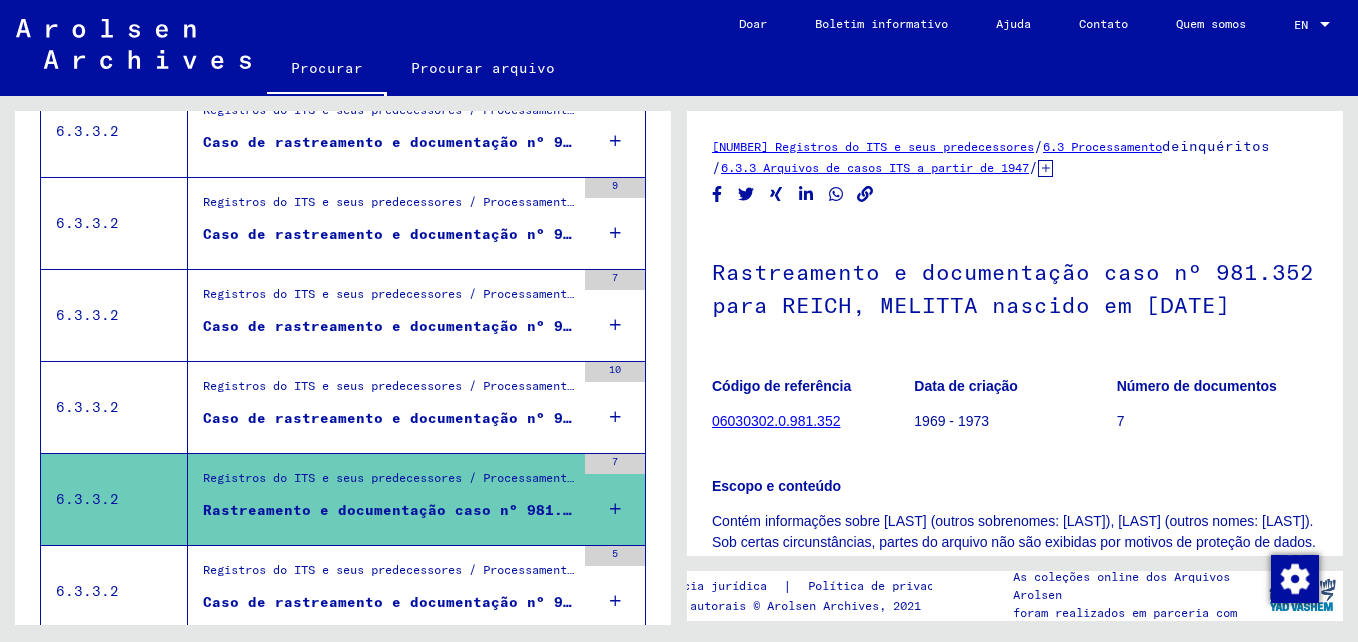 scroll, scrollTop: 700, scrollLeft: 0, axis: vertical 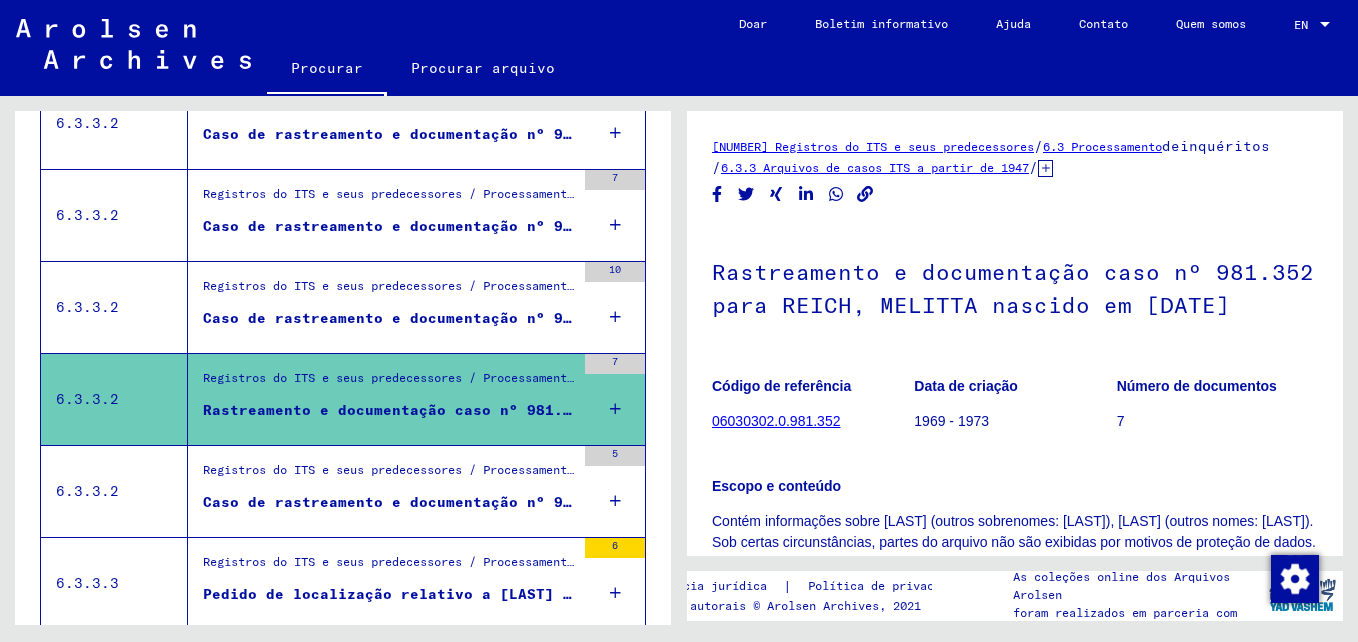 click on "Registros do ITS e seus predecessores / Processamento de inquérito / Arquivos de casos ITS a partir de 1947 / Repositório de casos T / D / Casos de rastreamento e documentação com números (T / D) entre 1 bis 249.999 / Casos de rastreamento e documentação com números (T / D) entre 99.500 e 99.999" at bounding box center (389, 475) 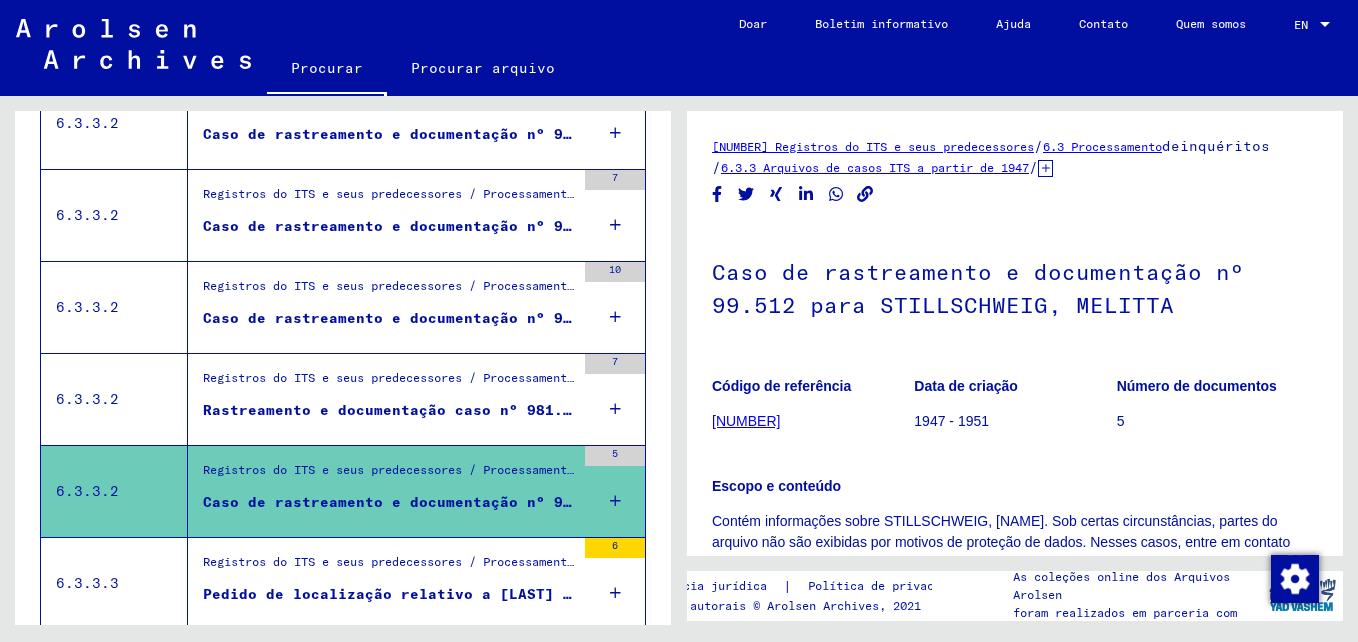 scroll, scrollTop: 800, scrollLeft: 0, axis: vertical 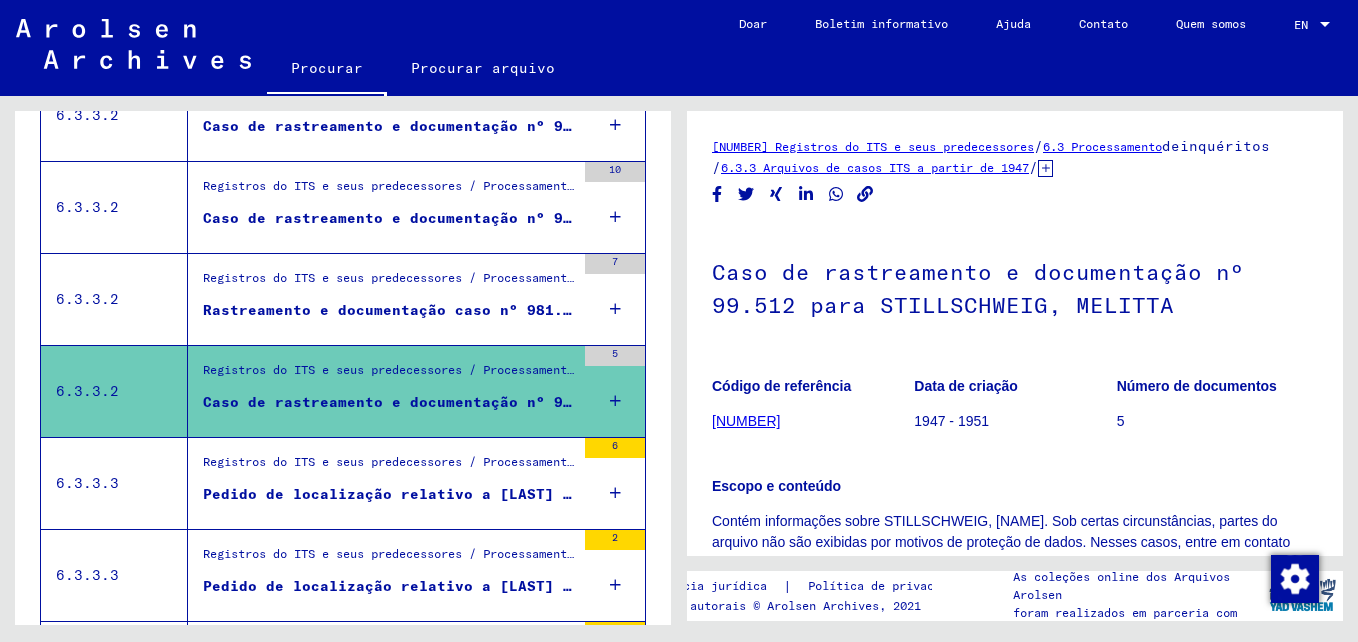 click on "Registros do ITS e seus predecessores / Processamento de inquéritos / Arquivos de casos ITS a partir de 1947 / Depósito de inquéritos verificados negativamente arquivados sob um "Briefnummer" / Arquivos com "Briefnummer" de B109001 a B109500" at bounding box center (389, 467) 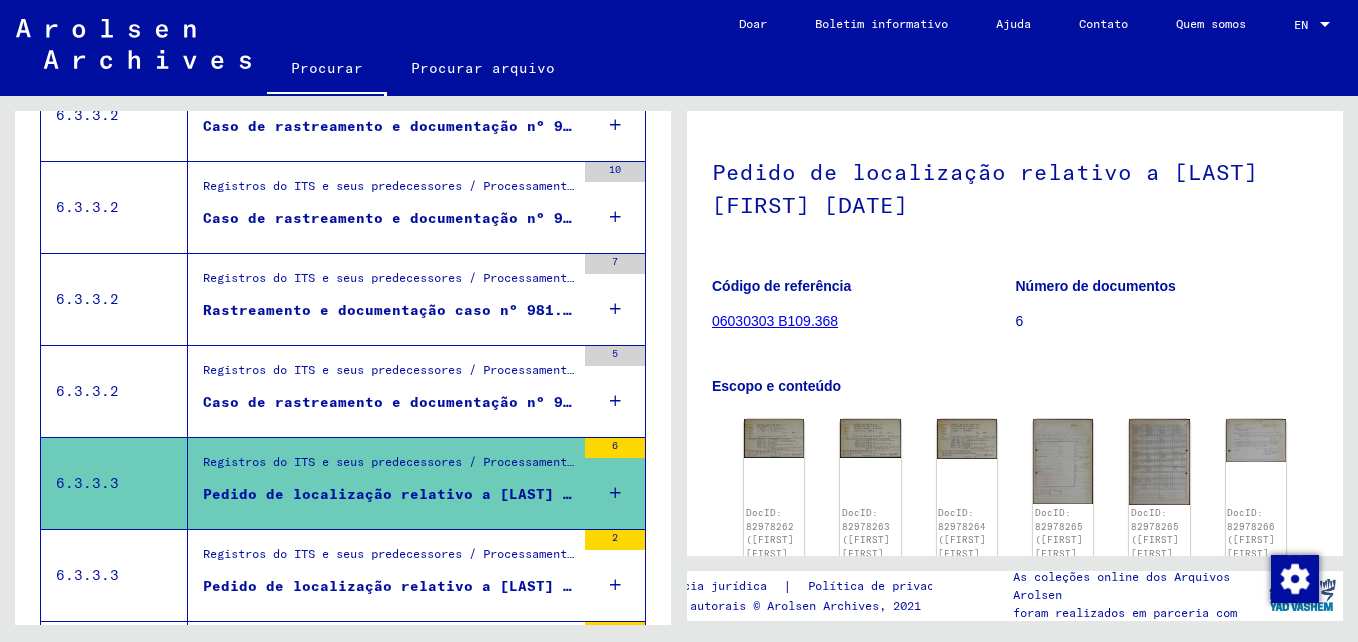 scroll, scrollTop: 200, scrollLeft: 0, axis: vertical 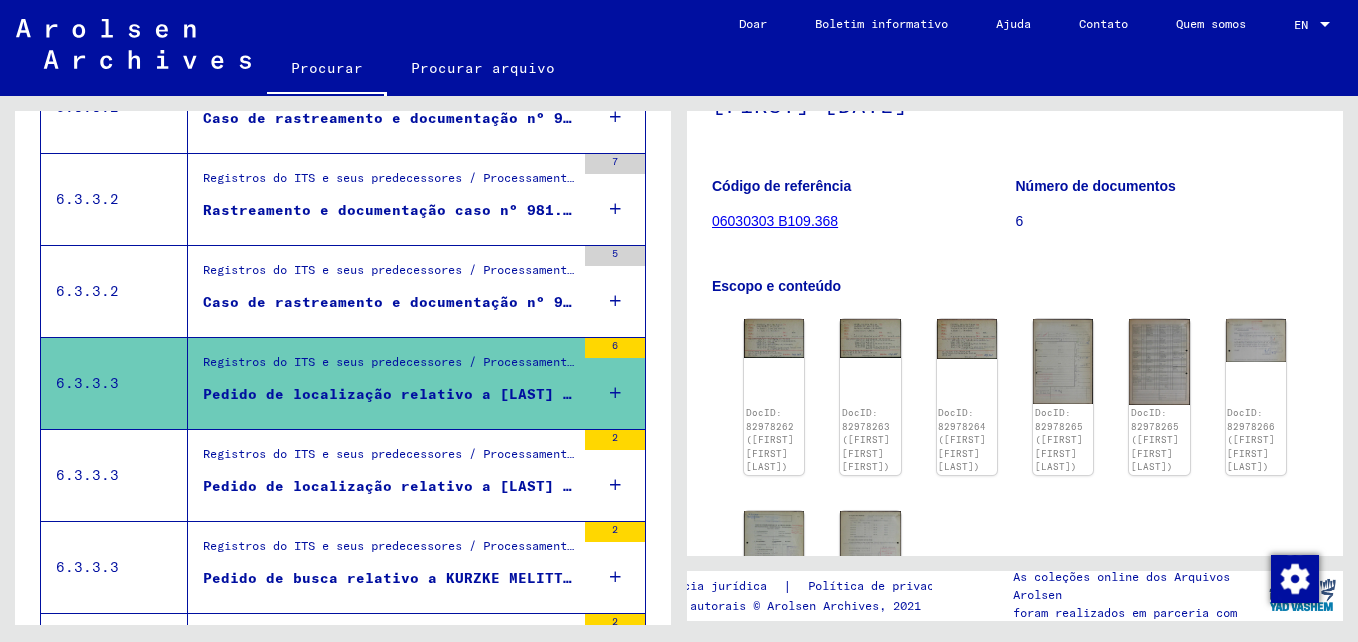 click on "Registros do ITS e seus predecessores / Processamento de inquéritos / Arquivos de casos ITS a partir de 1947 / Depósito de inquéritos verificados negativamente arquivados sob um "Briefnummer" / Arquivos com "Briefnummer" de B23001 a B23500" at bounding box center (389, 459) 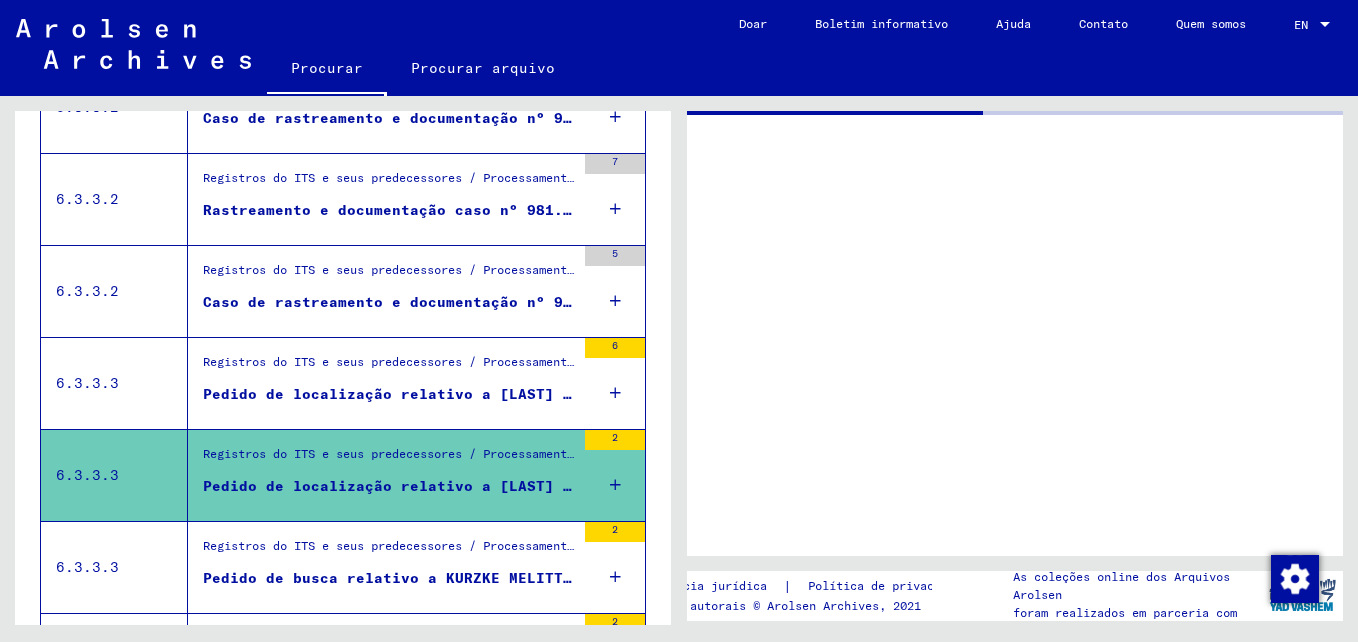 scroll, scrollTop: 0, scrollLeft: 0, axis: both 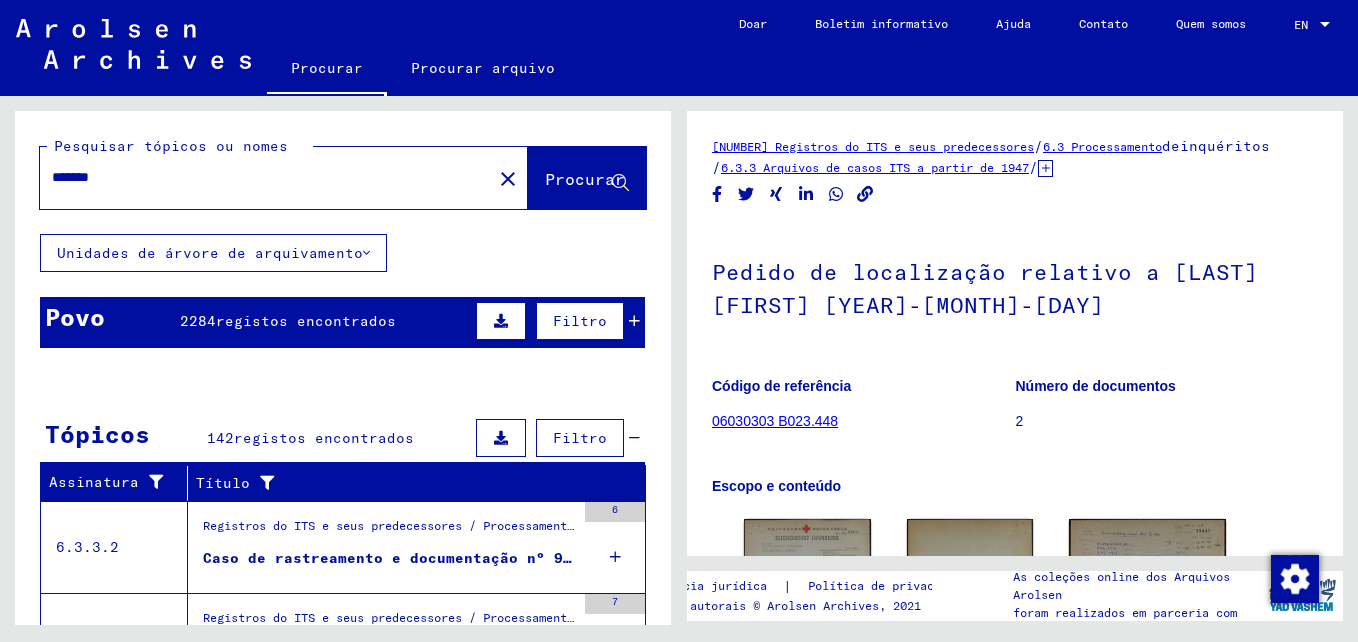 drag, startPoint x: 247, startPoint y: 181, endPoint x: 7, endPoint y: 174, distance: 240.10207 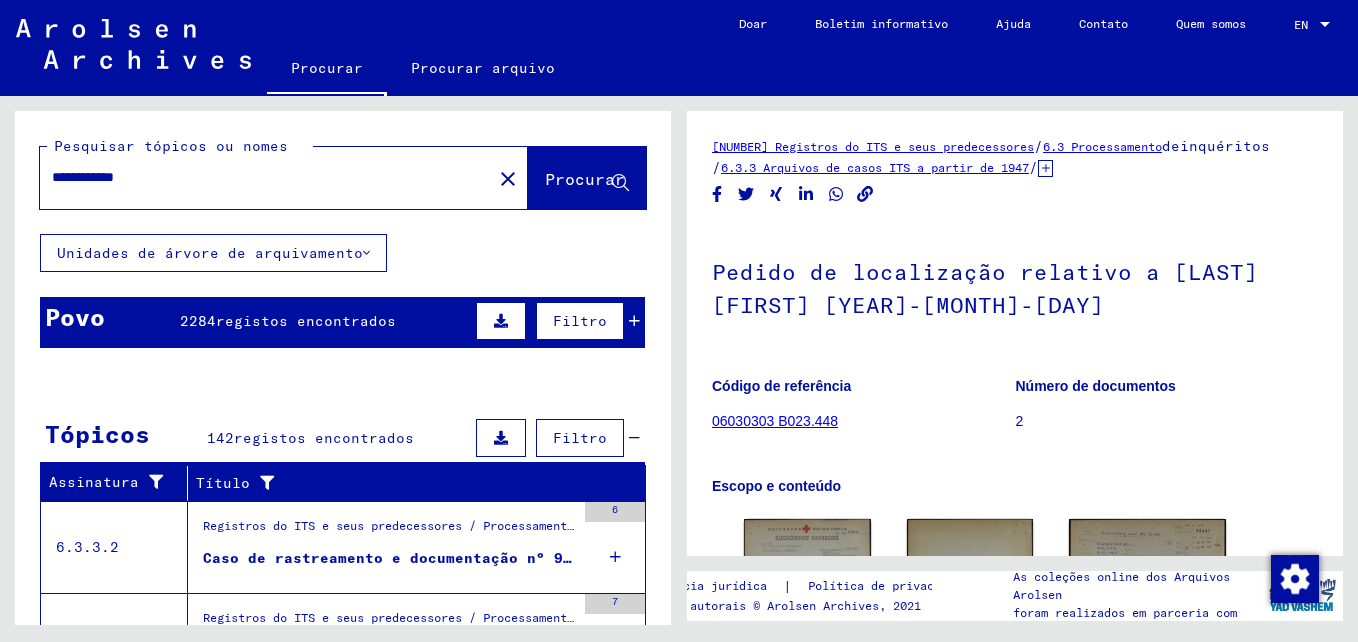 type on "**********" 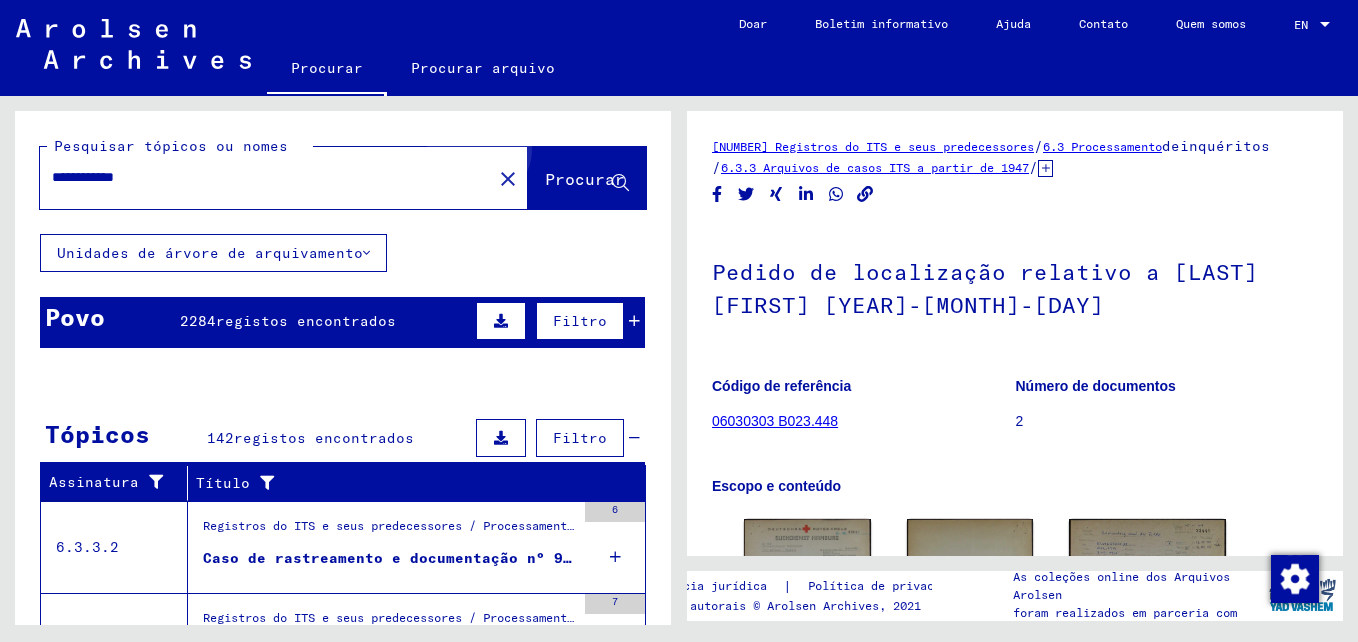 click on "Procurar" 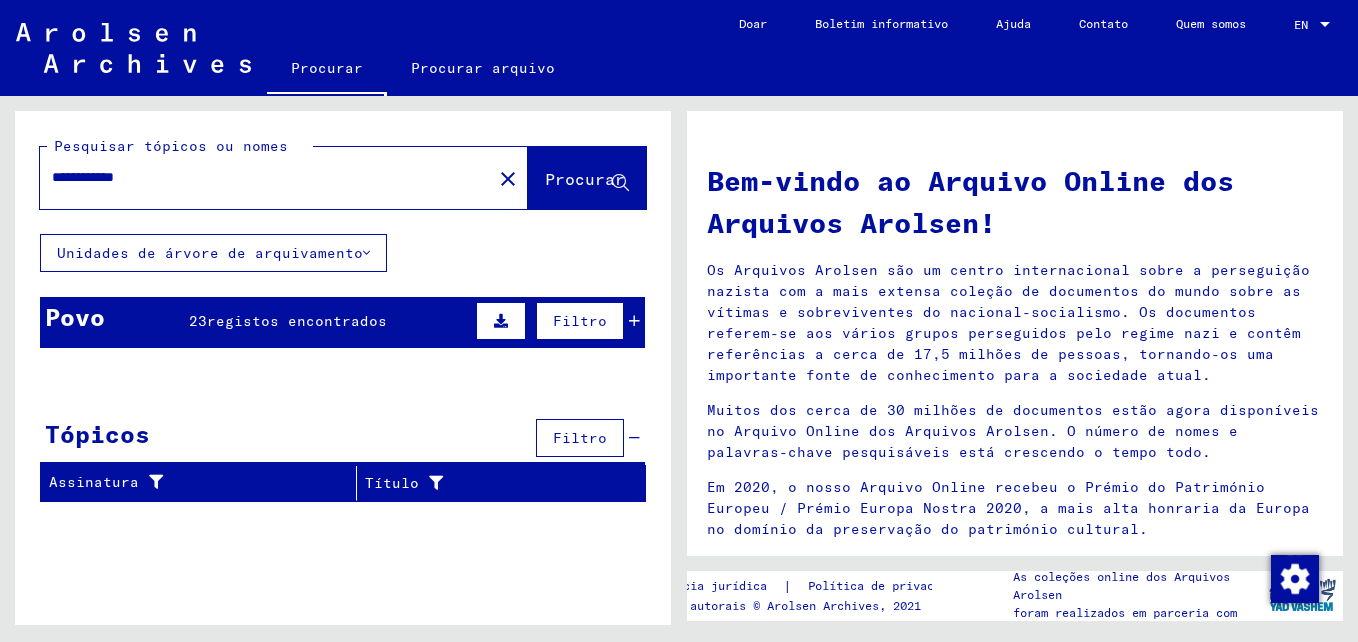scroll, scrollTop: 69, scrollLeft: 0, axis: vertical 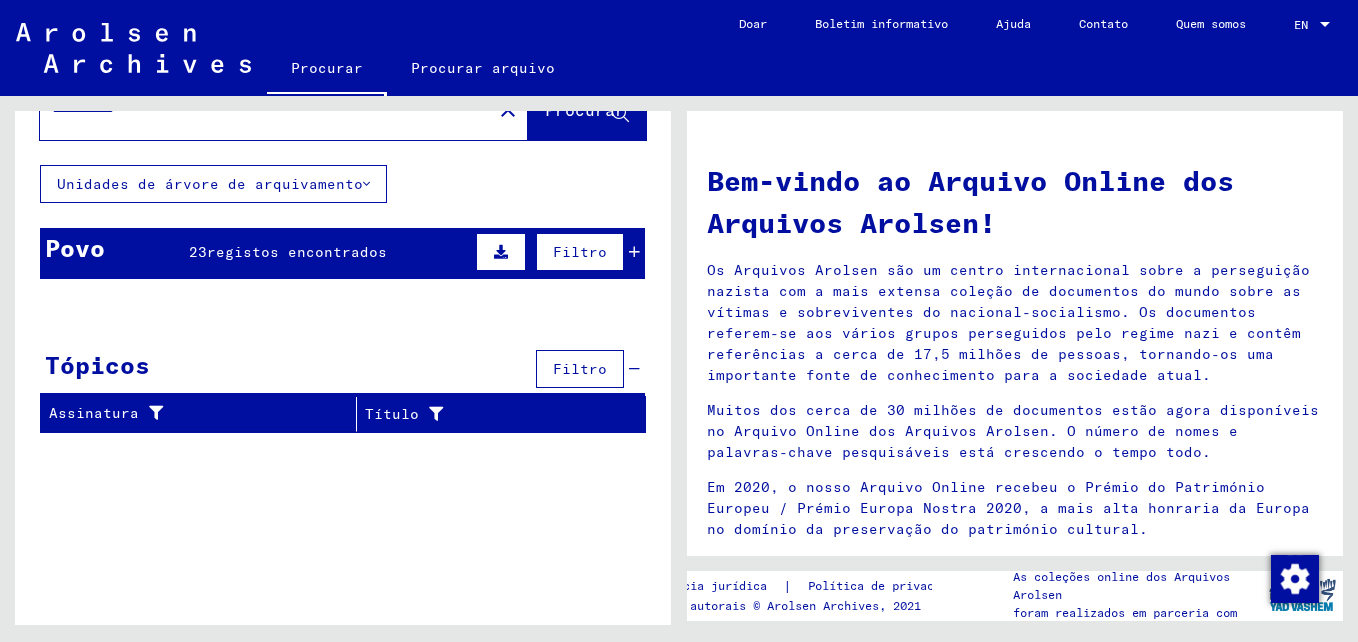 click on "registos encontrados" at bounding box center (297, 252) 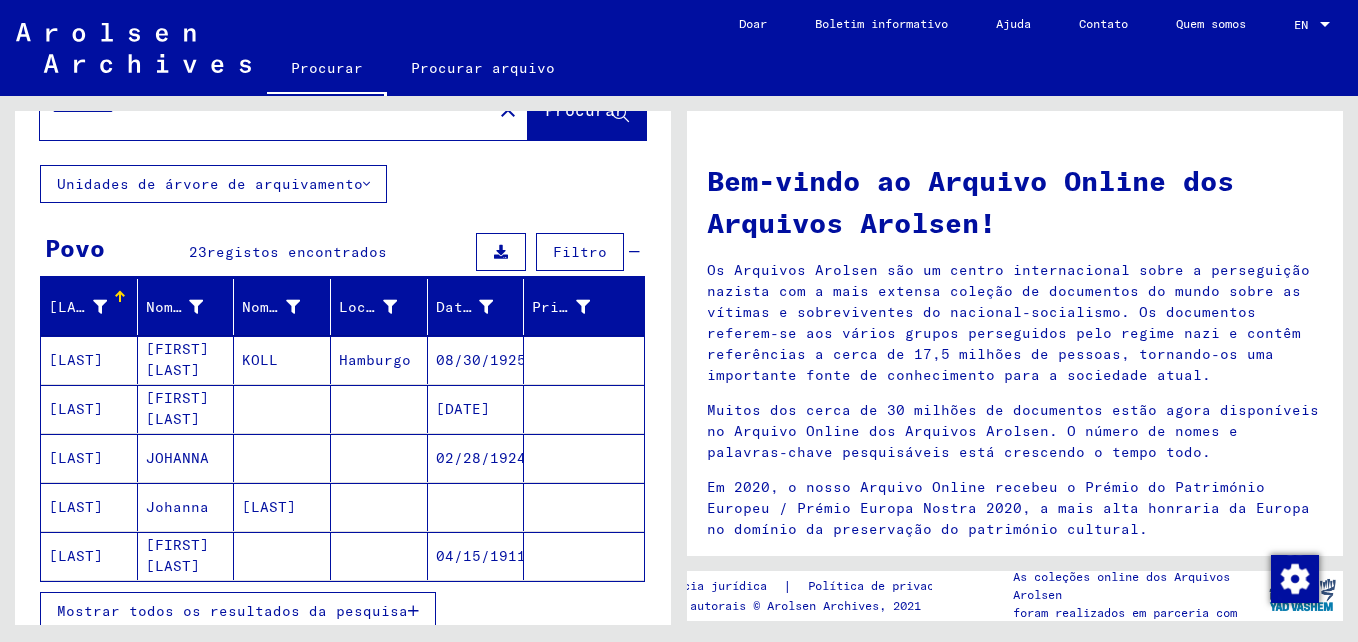 click on "JOHANNA" at bounding box center [186, 507] 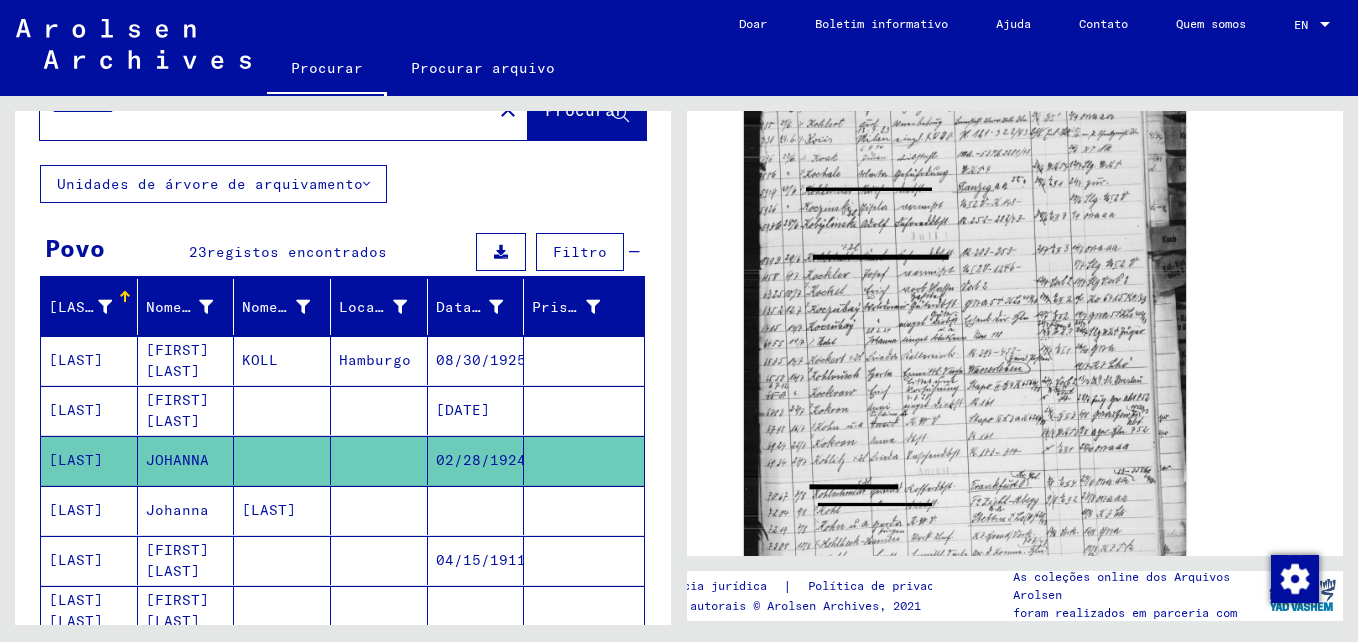 scroll, scrollTop: 256, scrollLeft: 0, axis: vertical 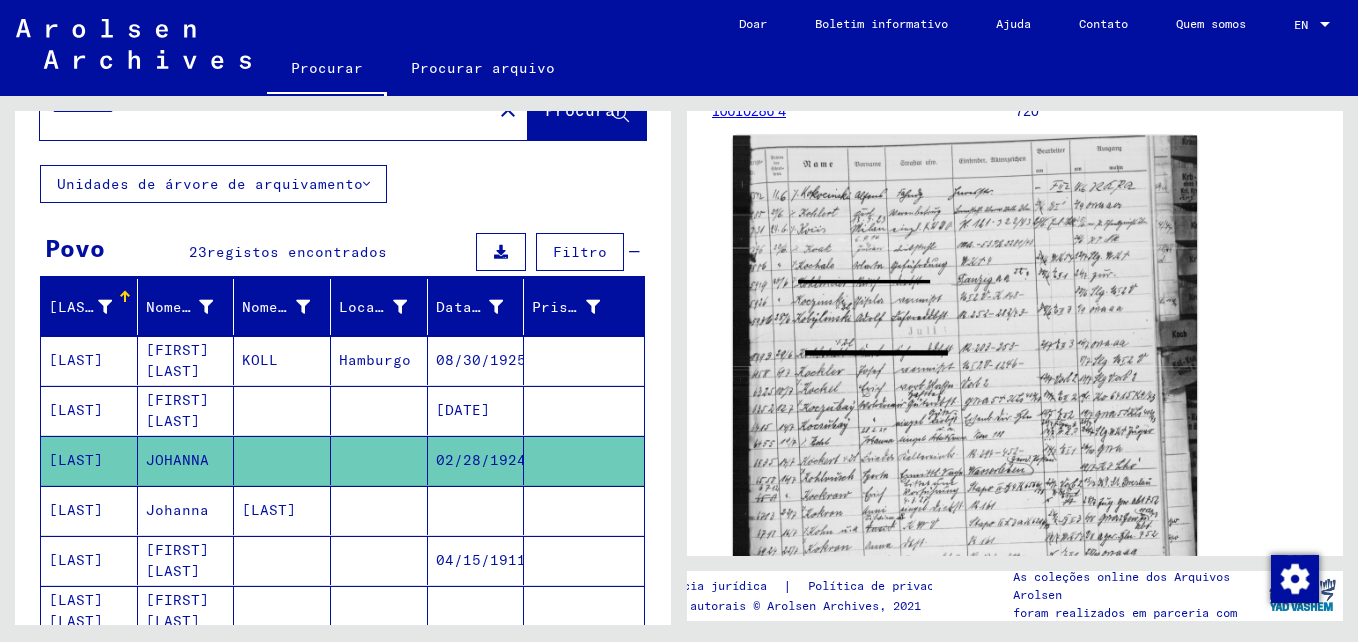 click 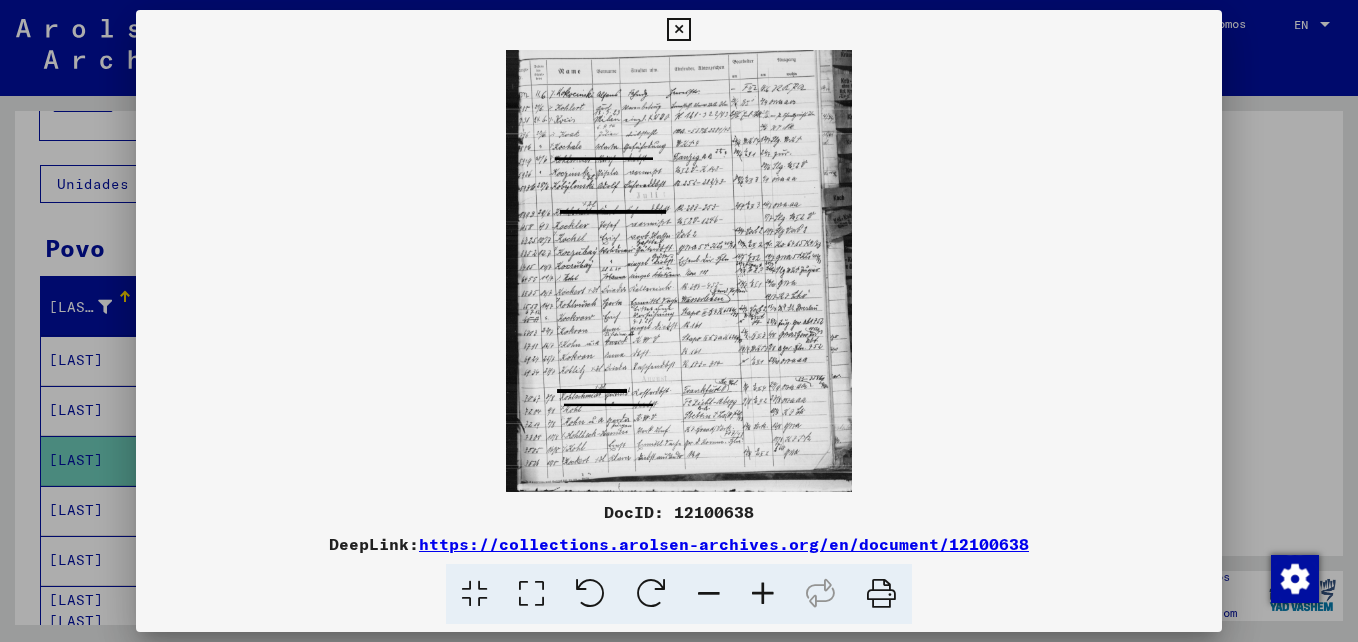 click at bounding box center (763, 594) 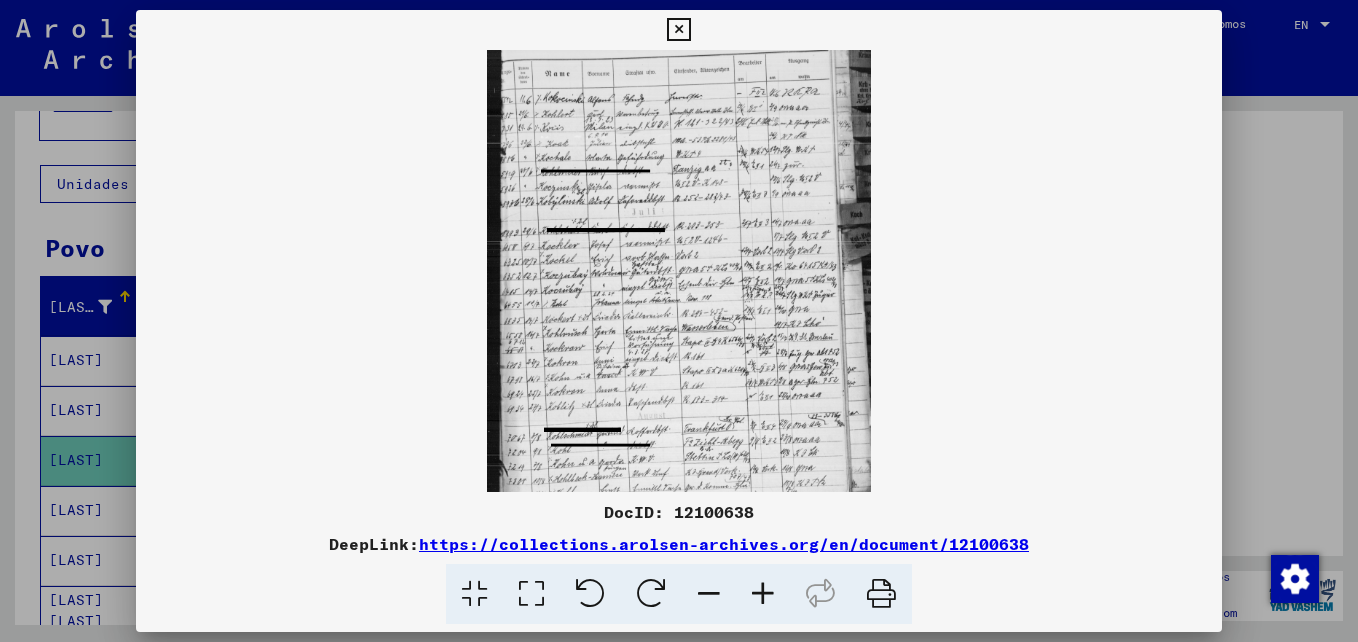 click at bounding box center [763, 594] 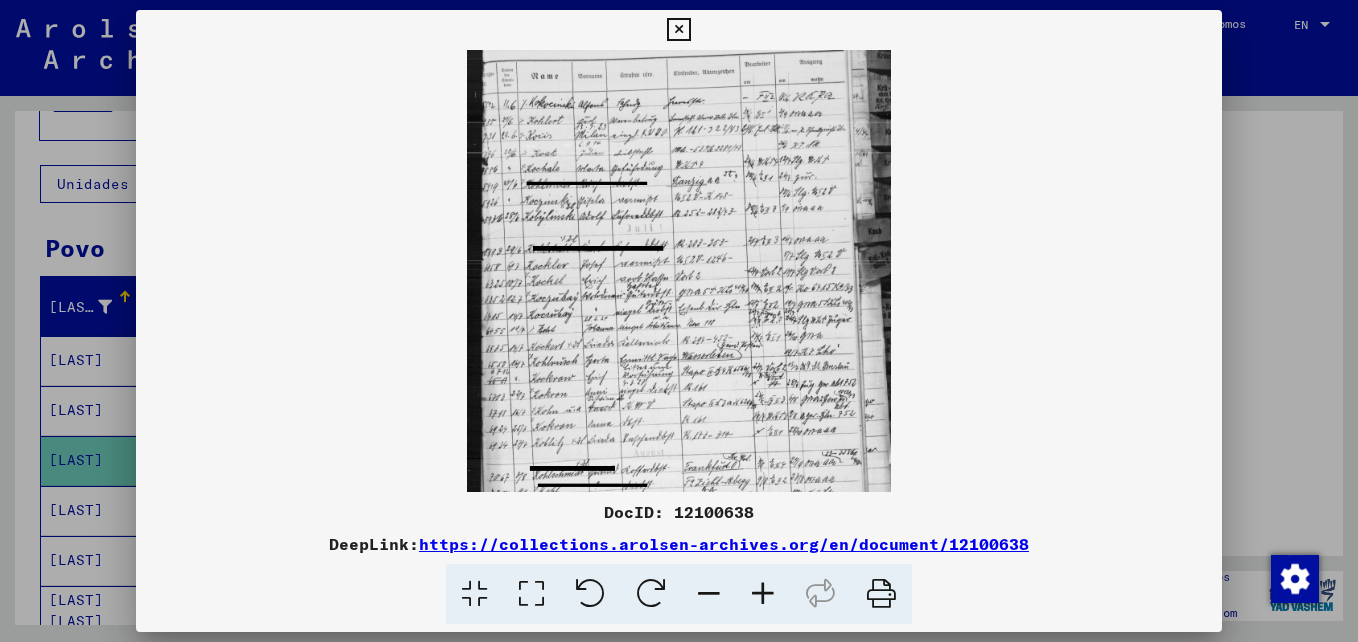 click at bounding box center (763, 594) 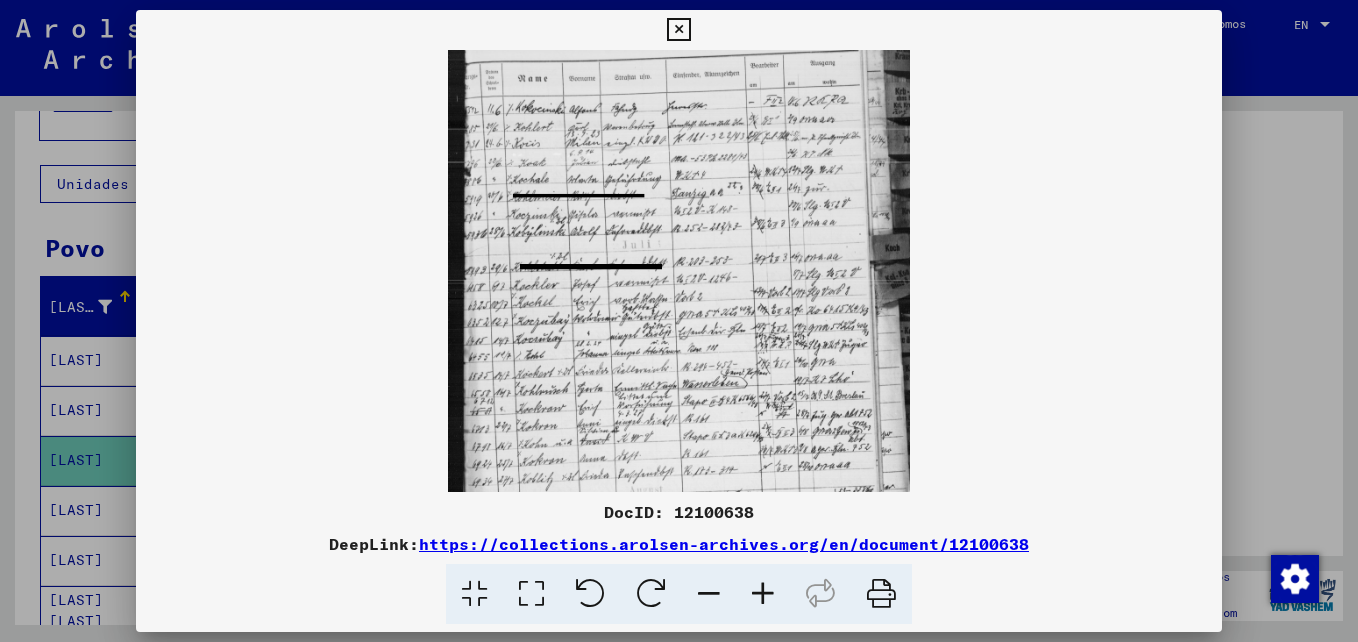 click at bounding box center [763, 594] 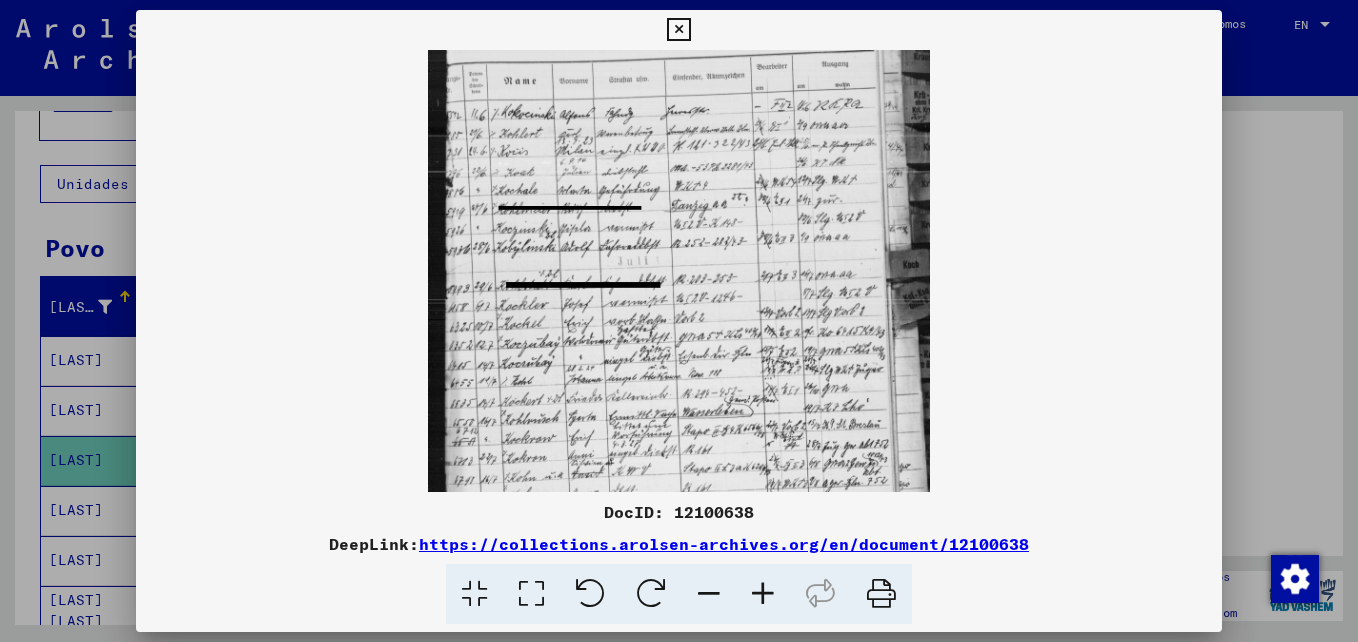 click at bounding box center [763, 594] 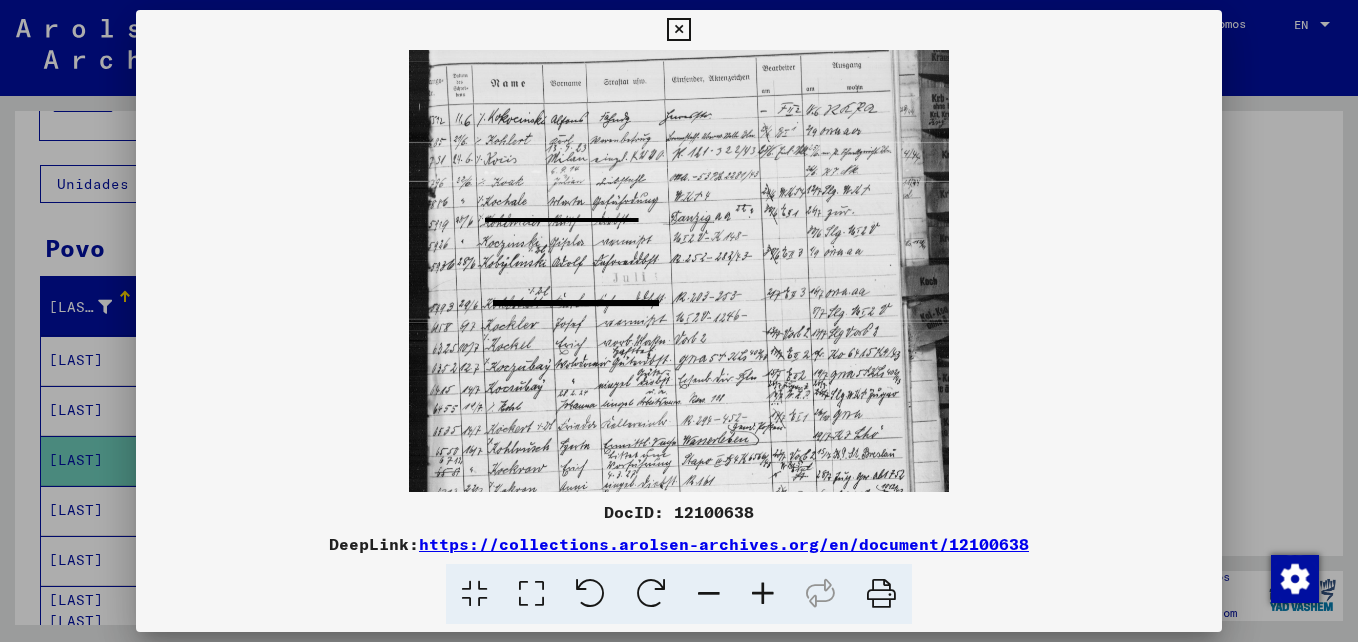 click at bounding box center [763, 594] 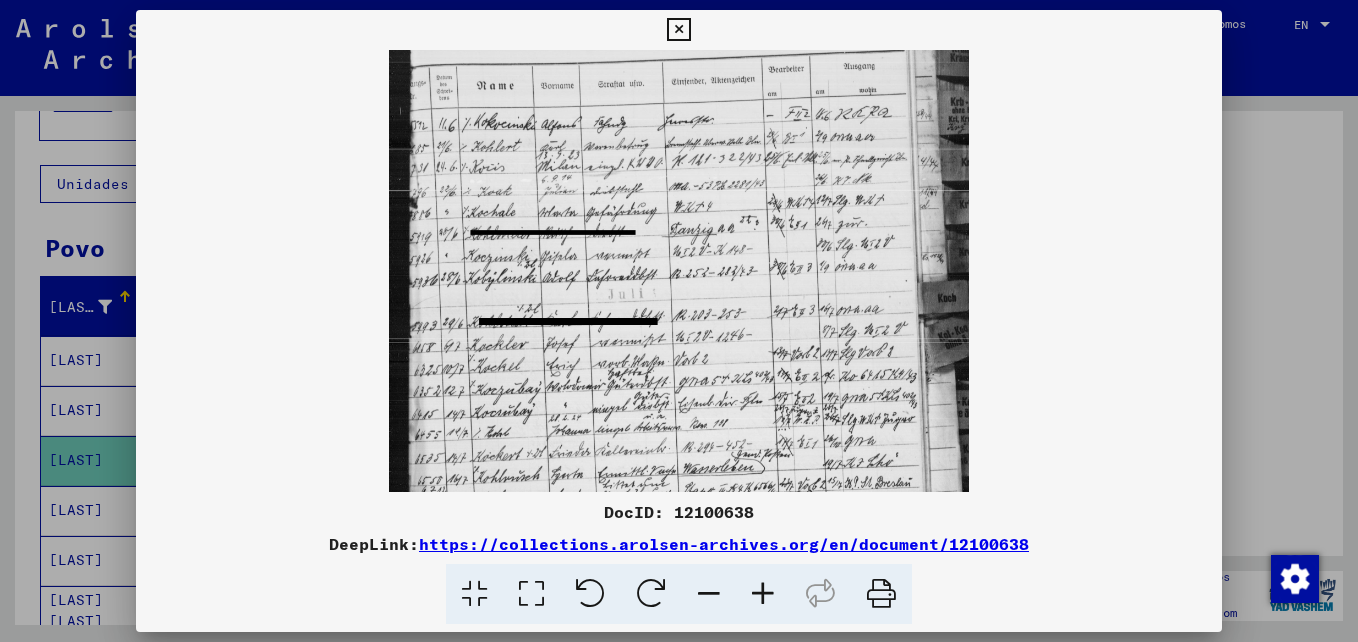click at bounding box center [763, 594] 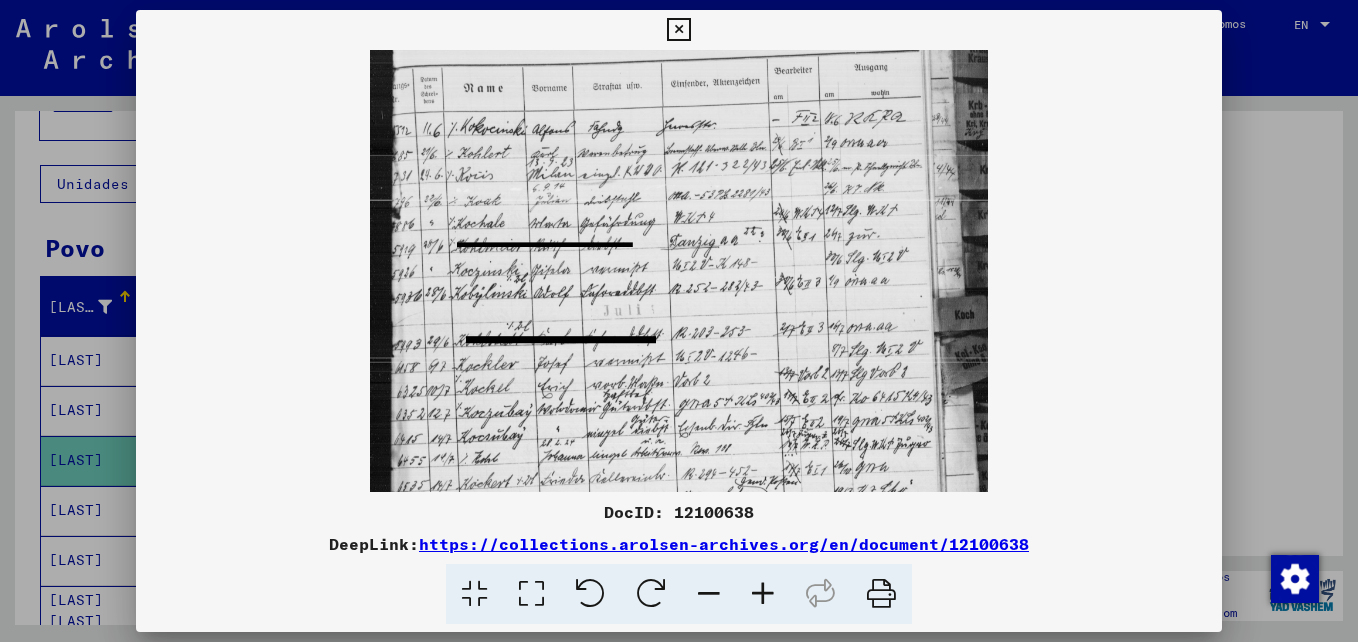 click at bounding box center (763, 594) 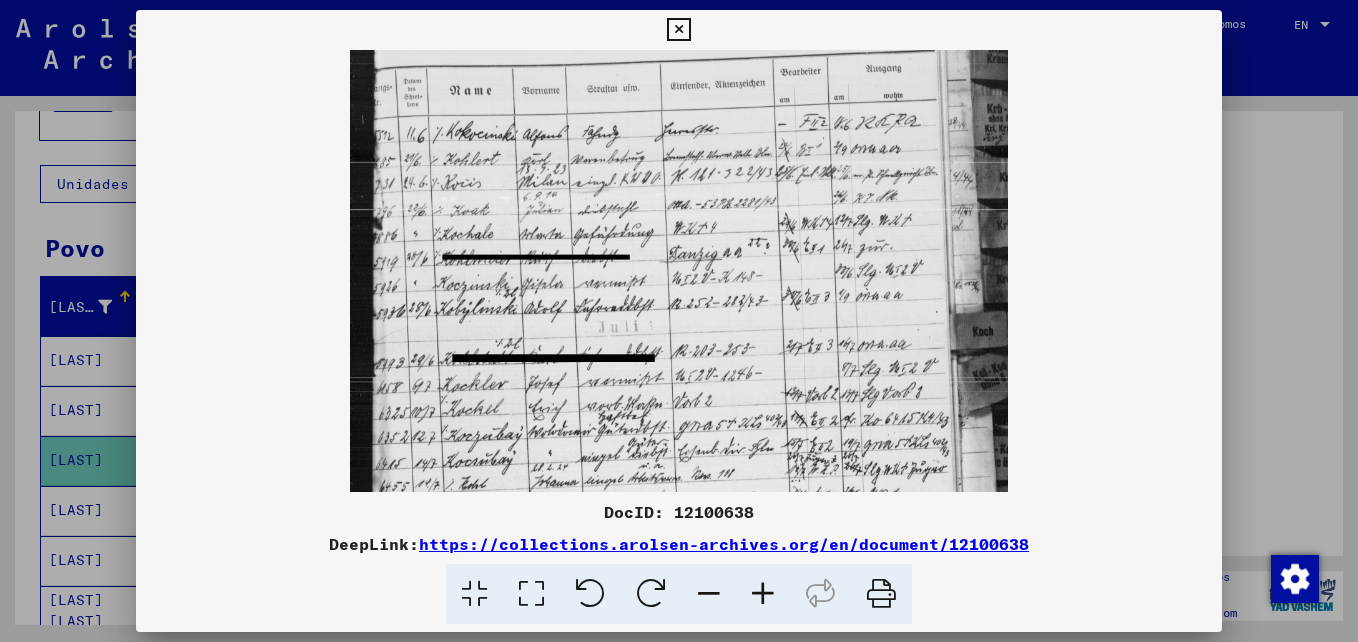 click at bounding box center [763, 594] 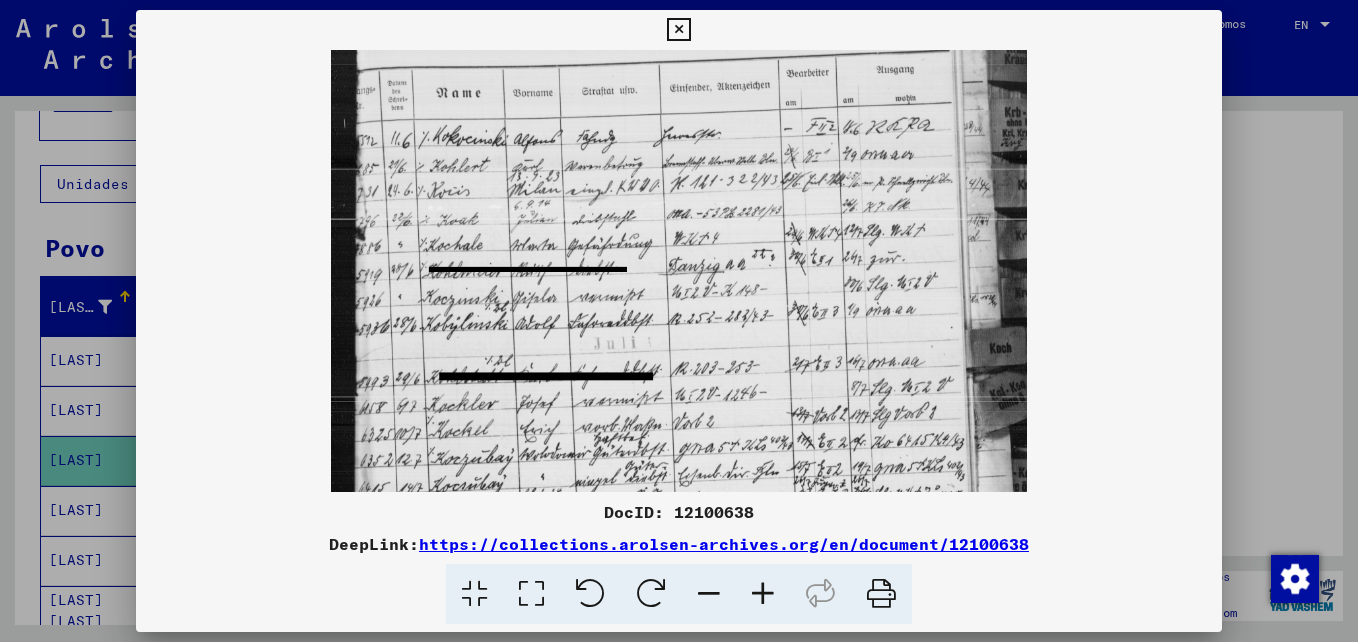 click at bounding box center (763, 594) 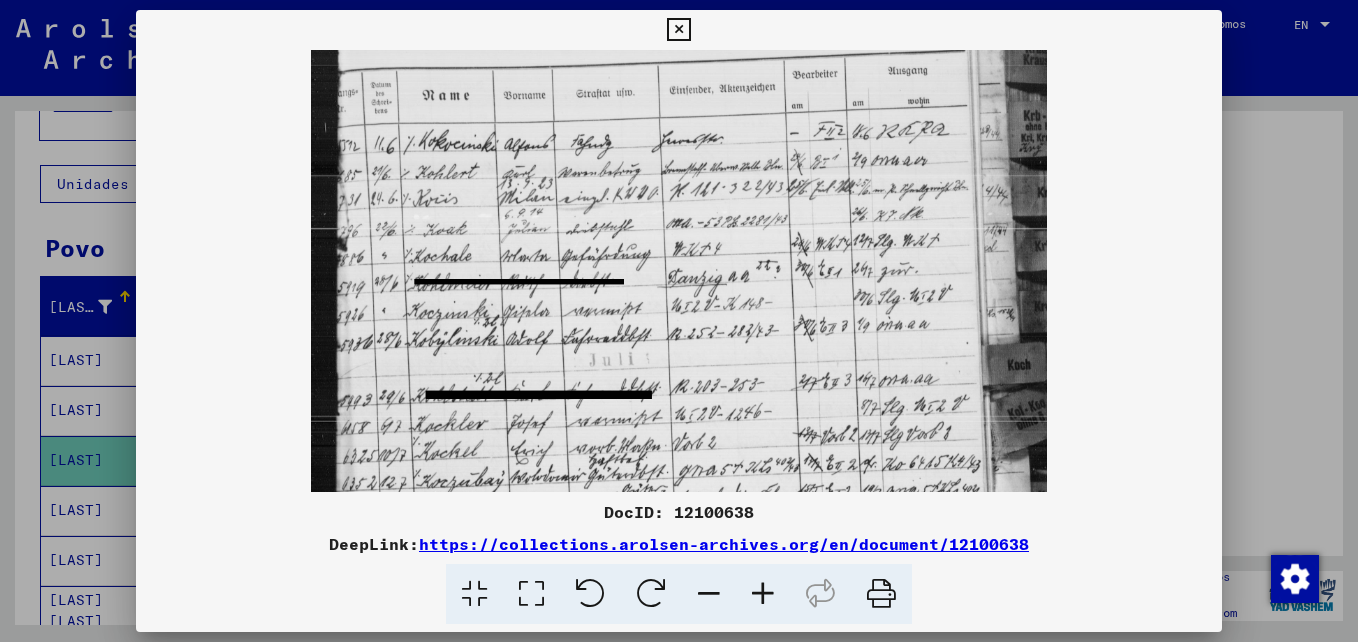 click at bounding box center (763, 594) 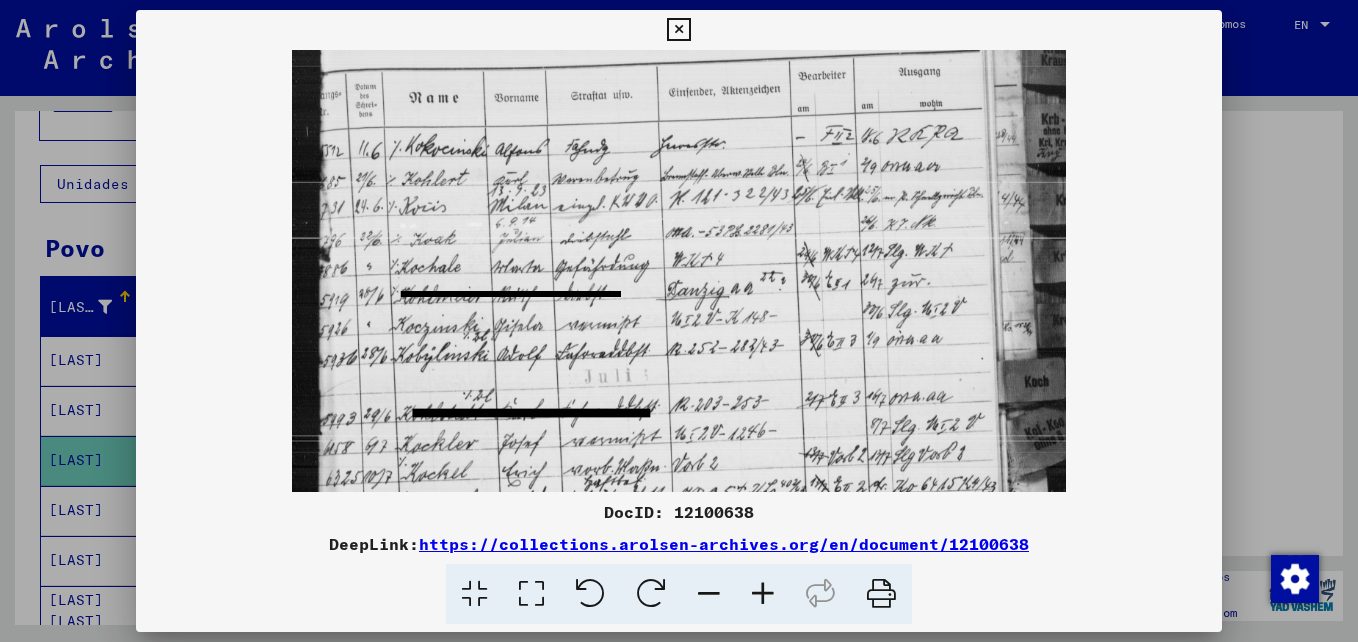 click at bounding box center [763, 594] 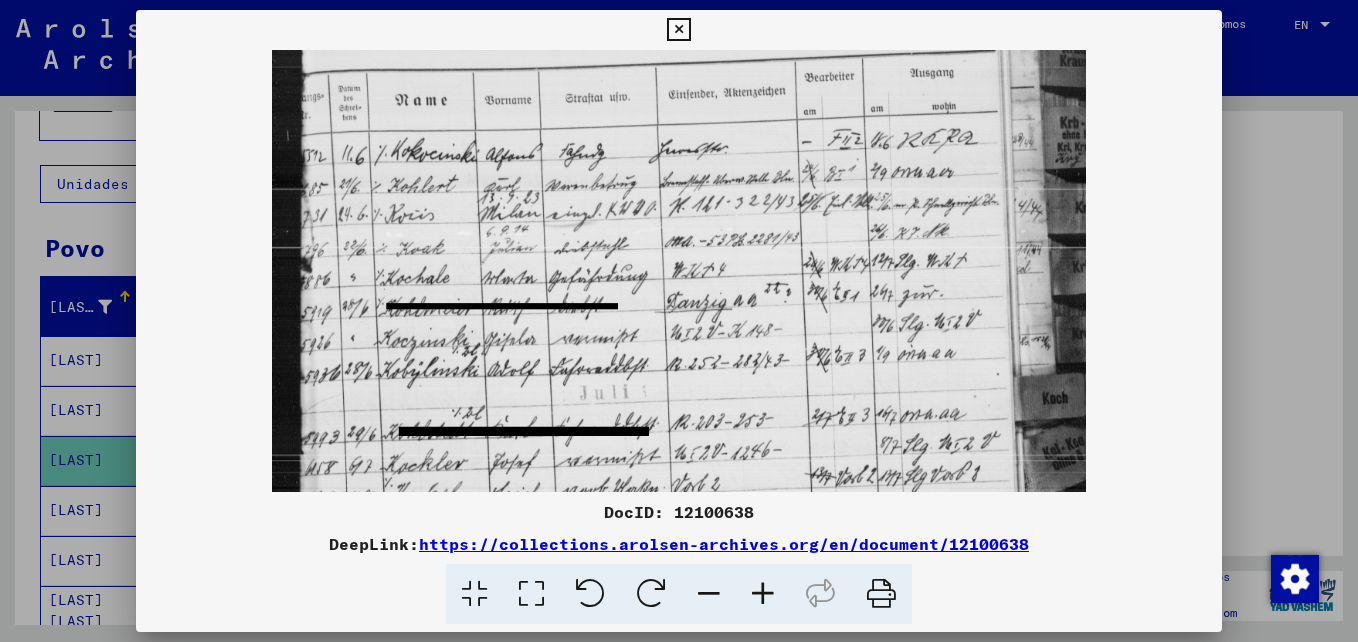 click at bounding box center (763, 594) 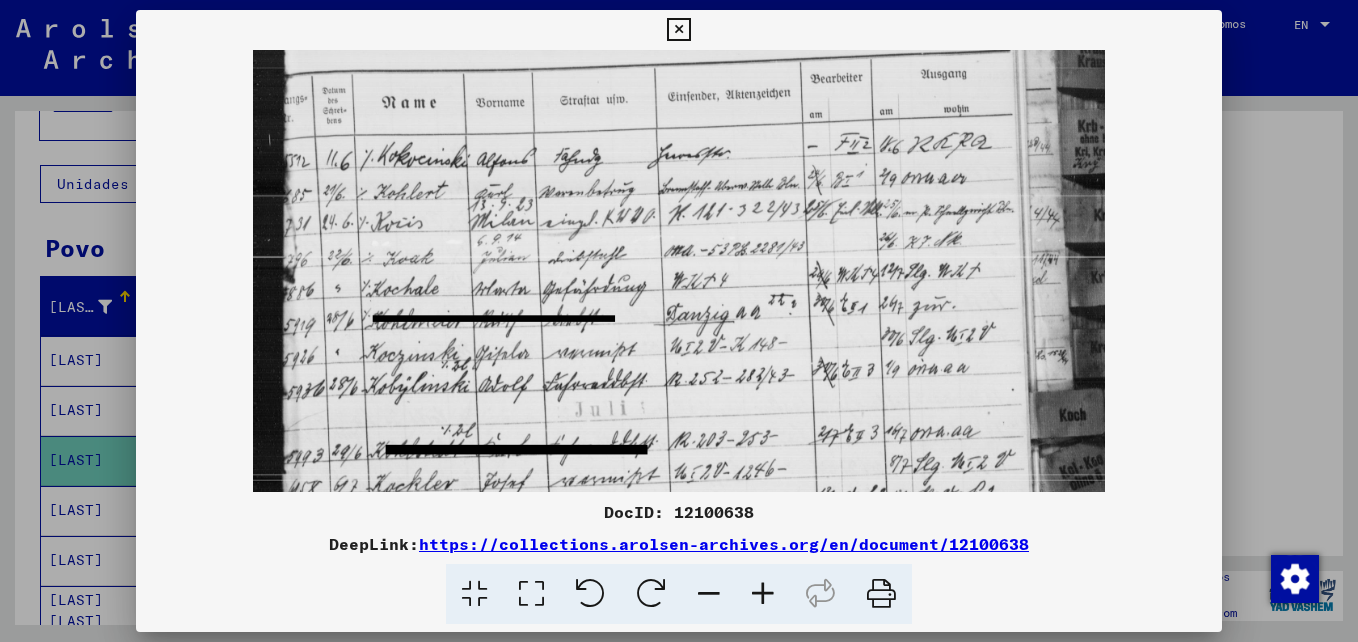 click at bounding box center (763, 594) 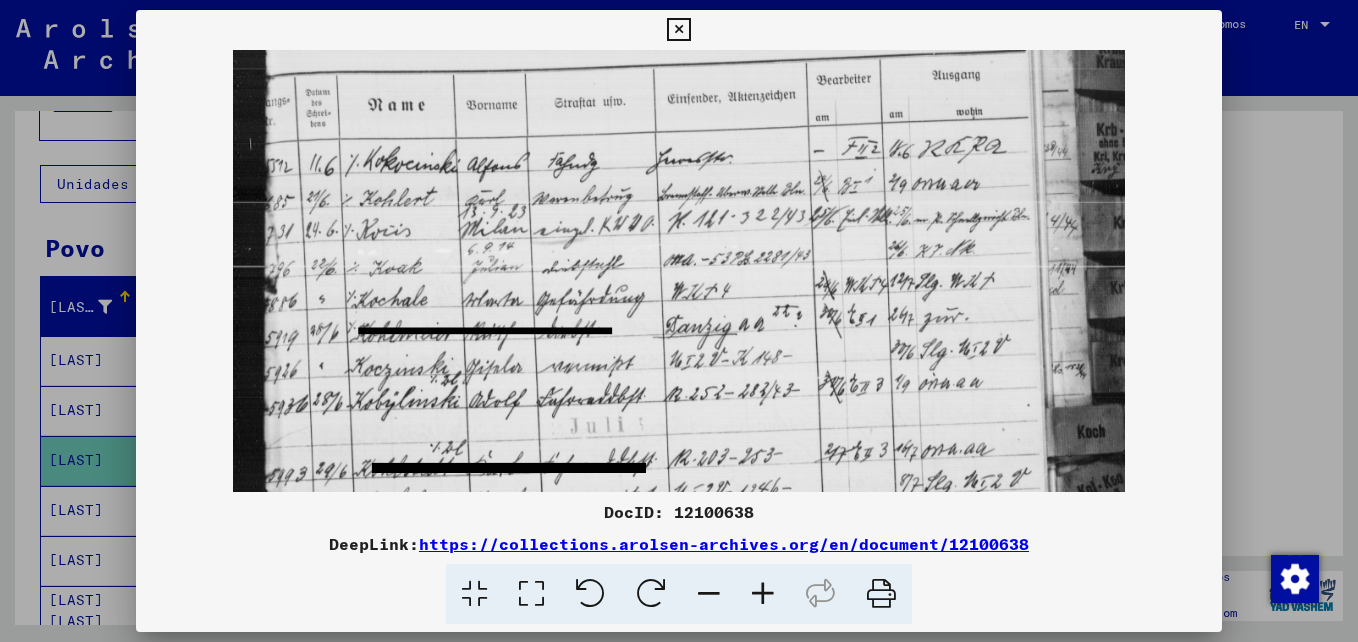 click at bounding box center [763, 594] 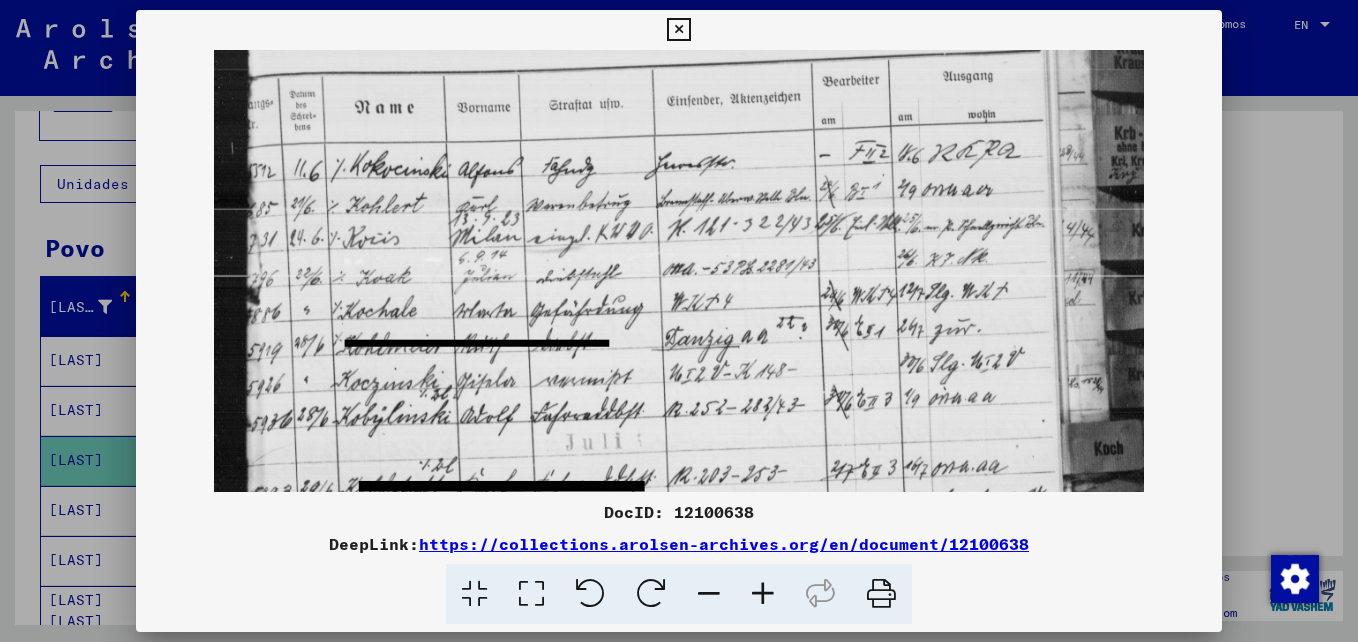 click at bounding box center (763, 594) 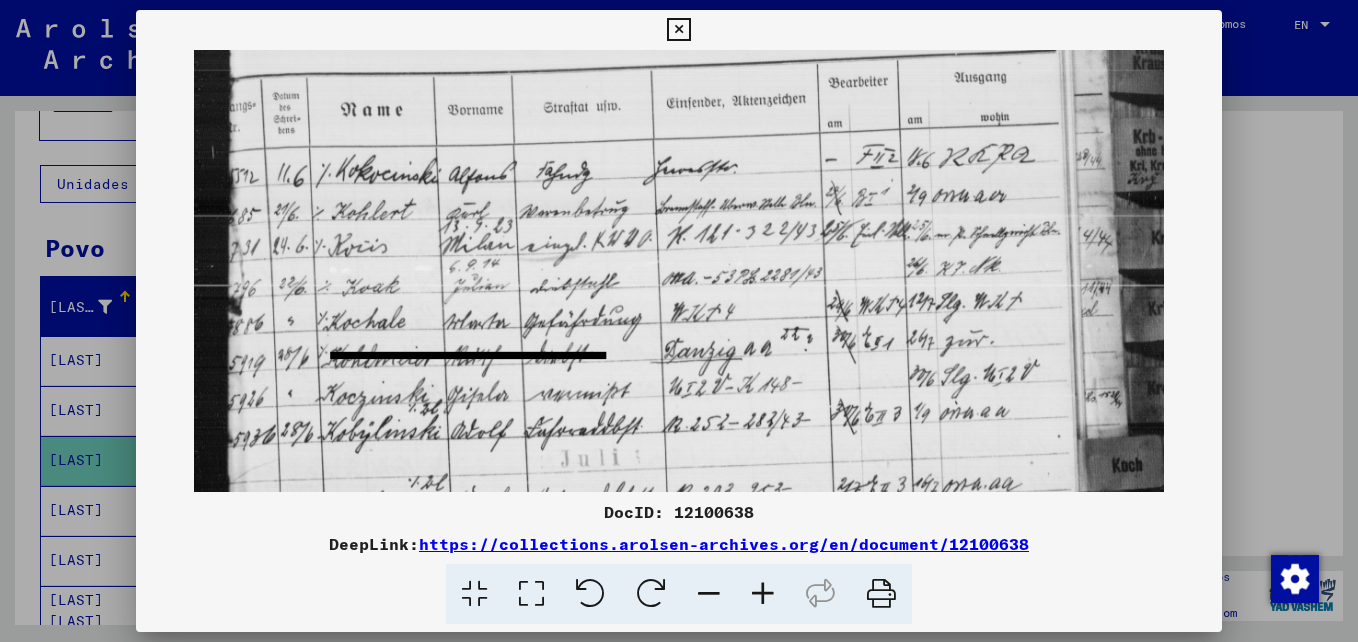click at bounding box center (763, 594) 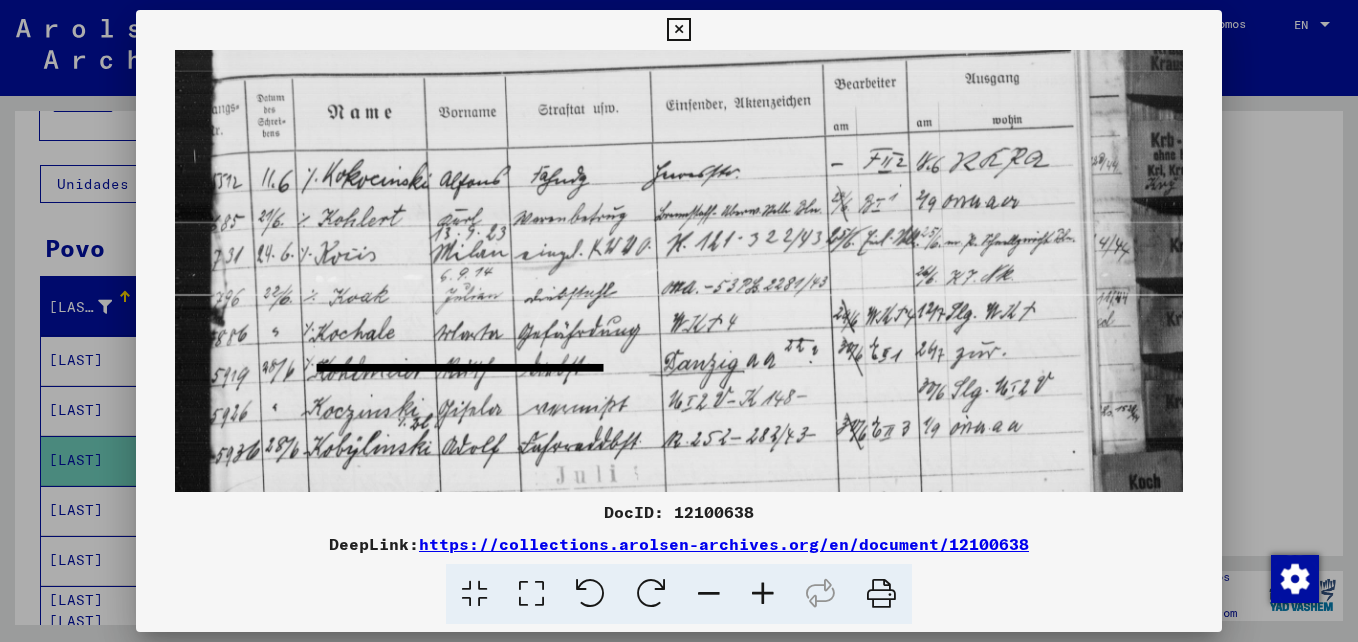 click at bounding box center [763, 594] 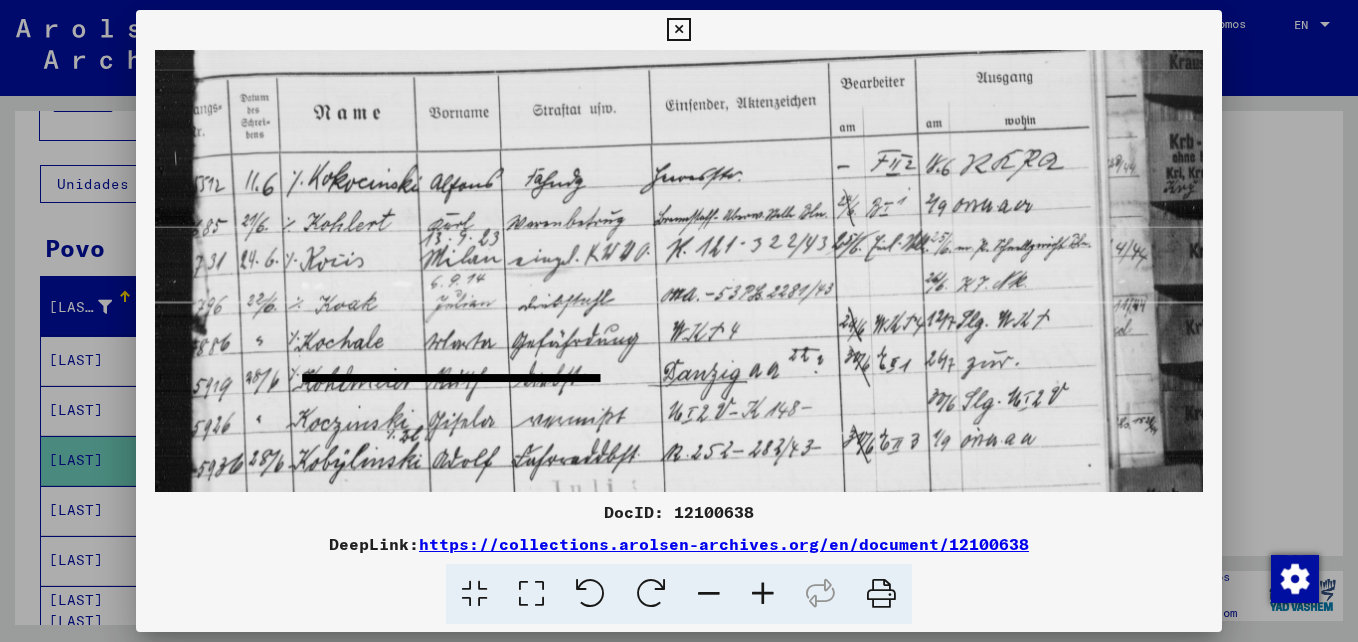 scroll, scrollTop: 3, scrollLeft: 0, axis: vertical 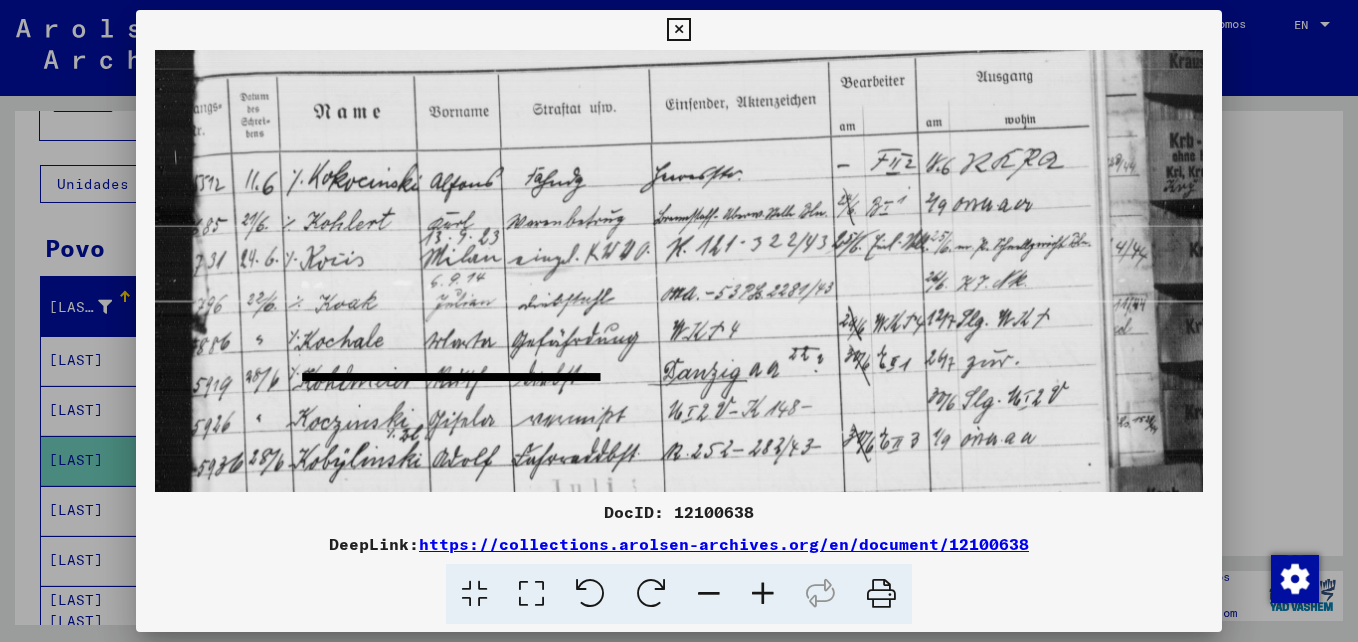 drag, startPoint x: 659, startPoint y: 361, endPoint x: 677, endPoint y: 358, distance: 18.248287 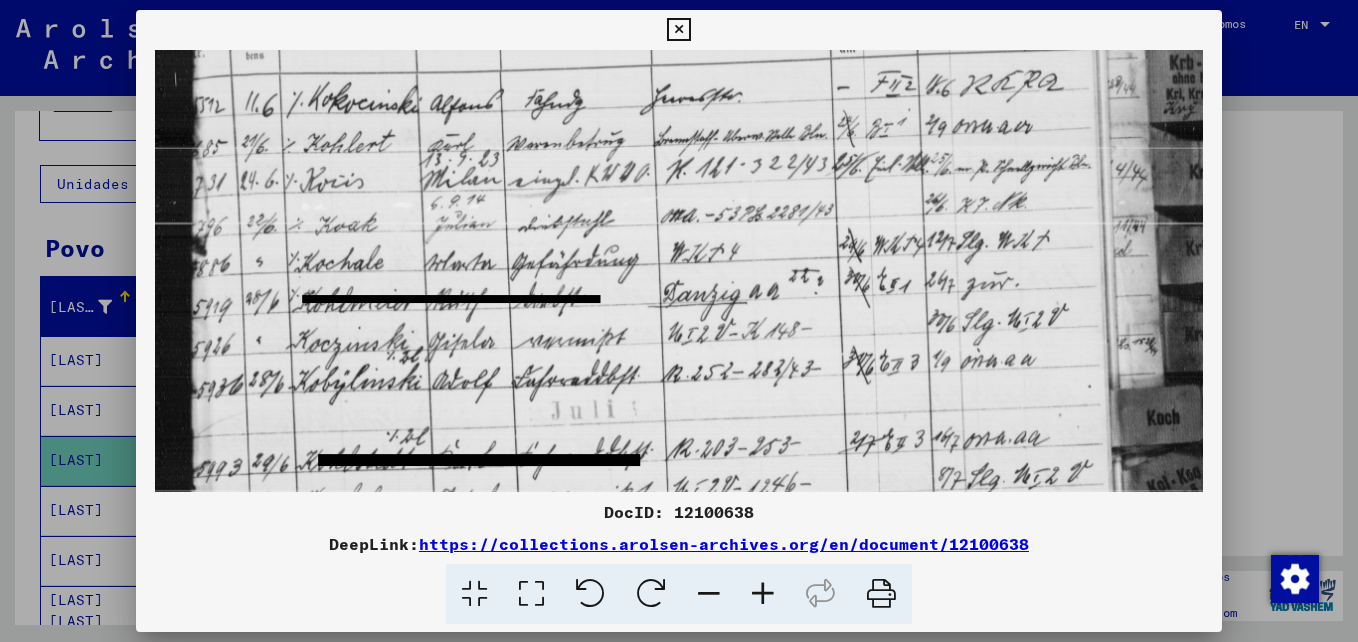 drag, startPoint x: 728, startPoint y: 334, endPoint x: 751, endPoint y: 256, distance: 81.32035 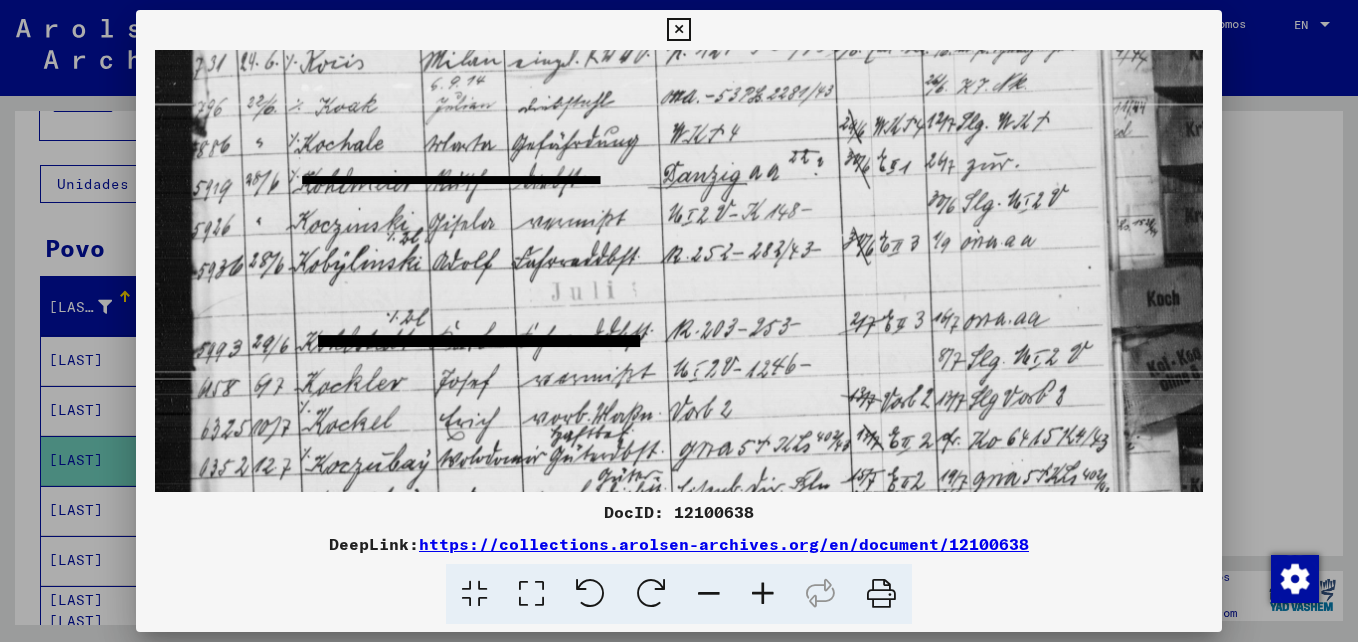 scroll, scrollTop: 204, scrollLeft: 0, axis: vertical 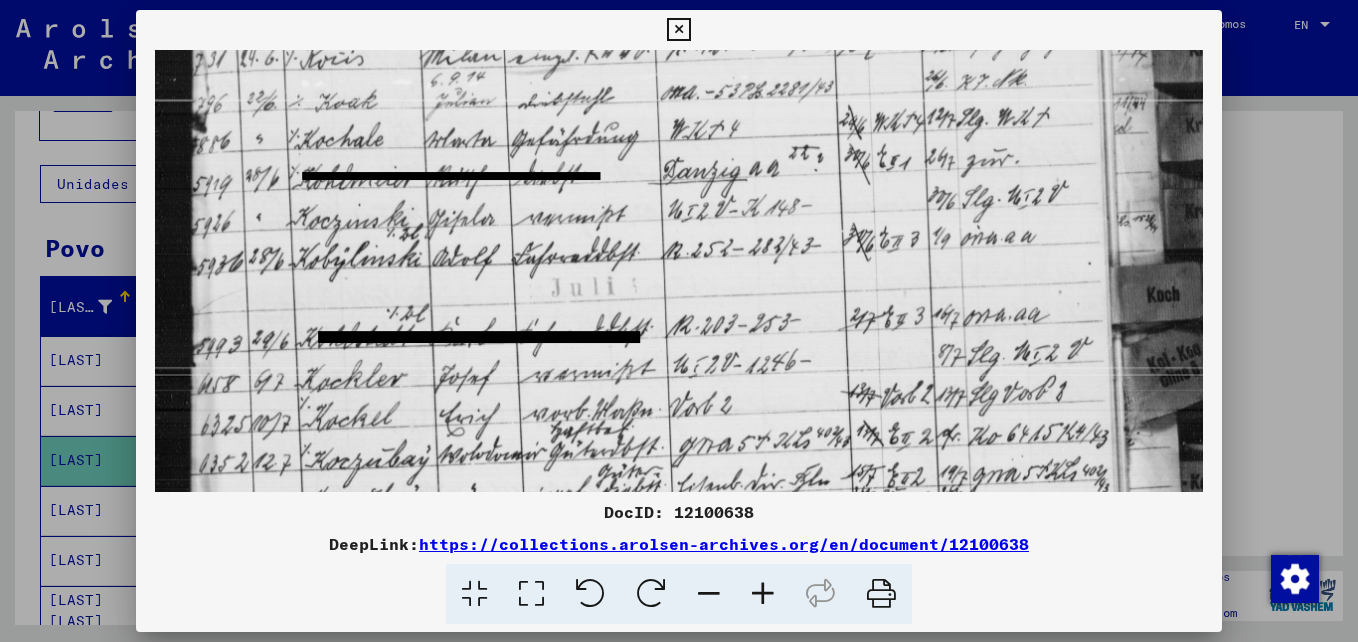 drag, startPoint x: 700, startPoint y: 330, endPoint x: 778, endPoint y: 207, distance: 145.64684 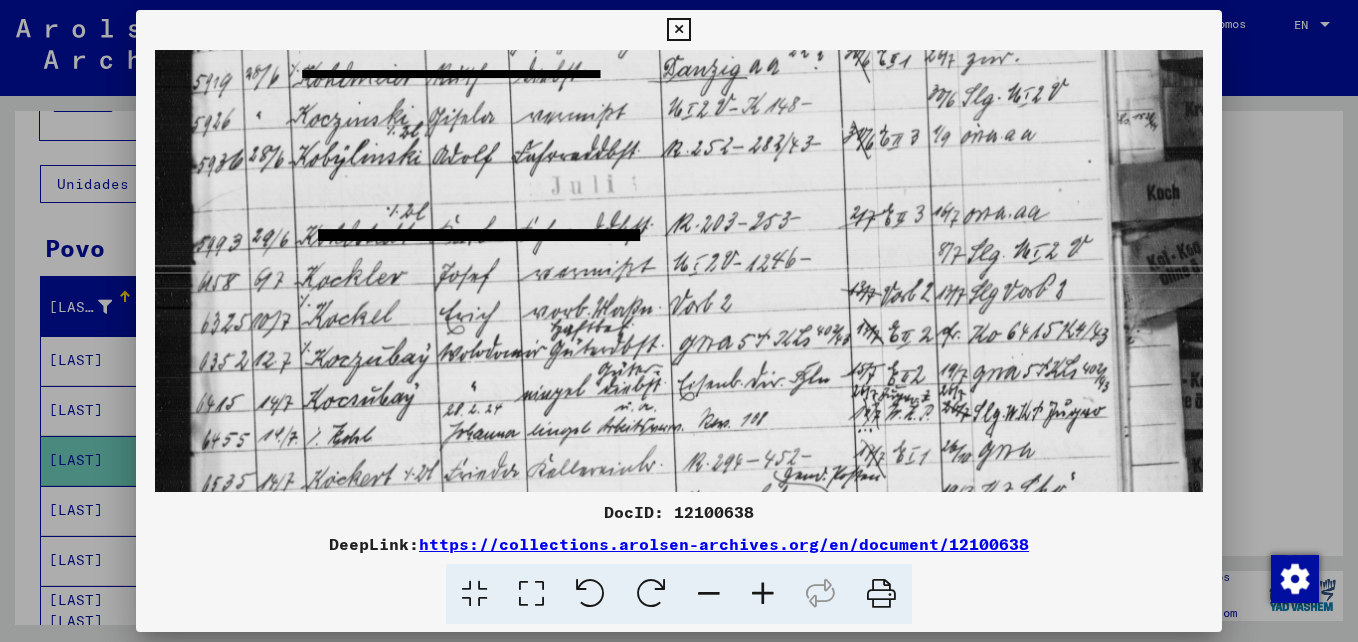 scroll, scrollTop: 311, scrollLeft: 0, axis: vertical 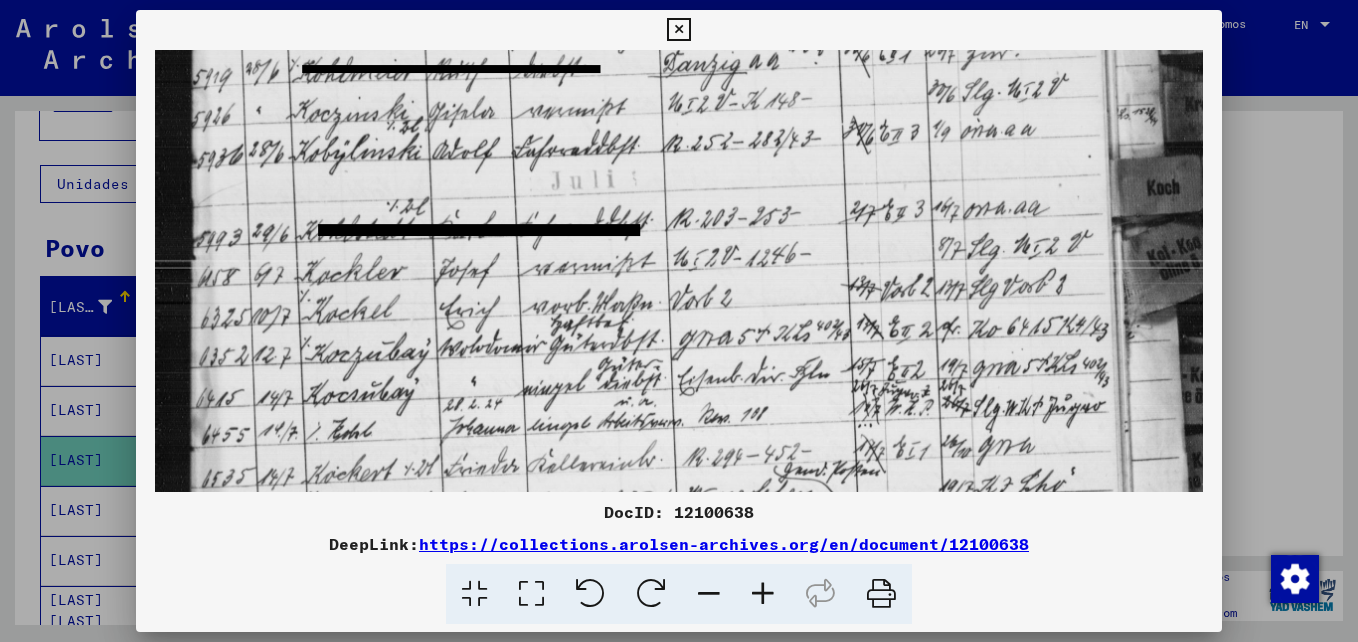 drag, startPoint x: 745, startPoint y: 313, endPoint x: 765, endPoint y: 206, distance: 108.85311 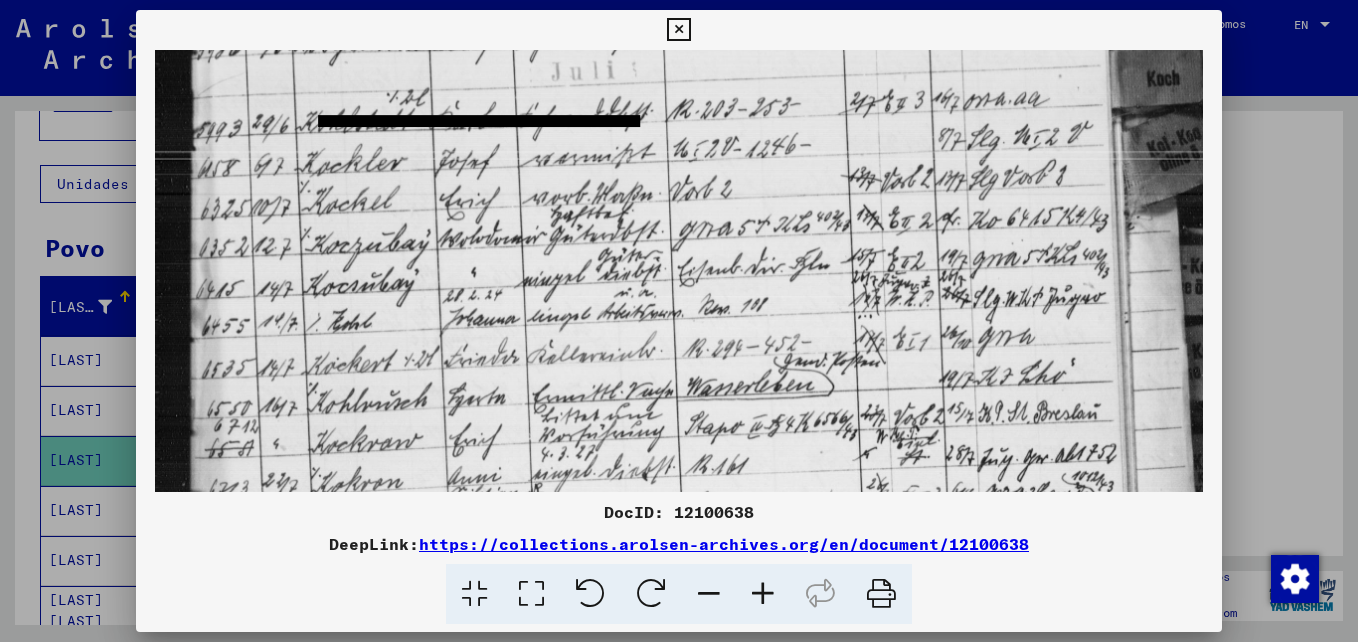scroll, scrollTop: 432, scrollLeft: 0, axis: vertical 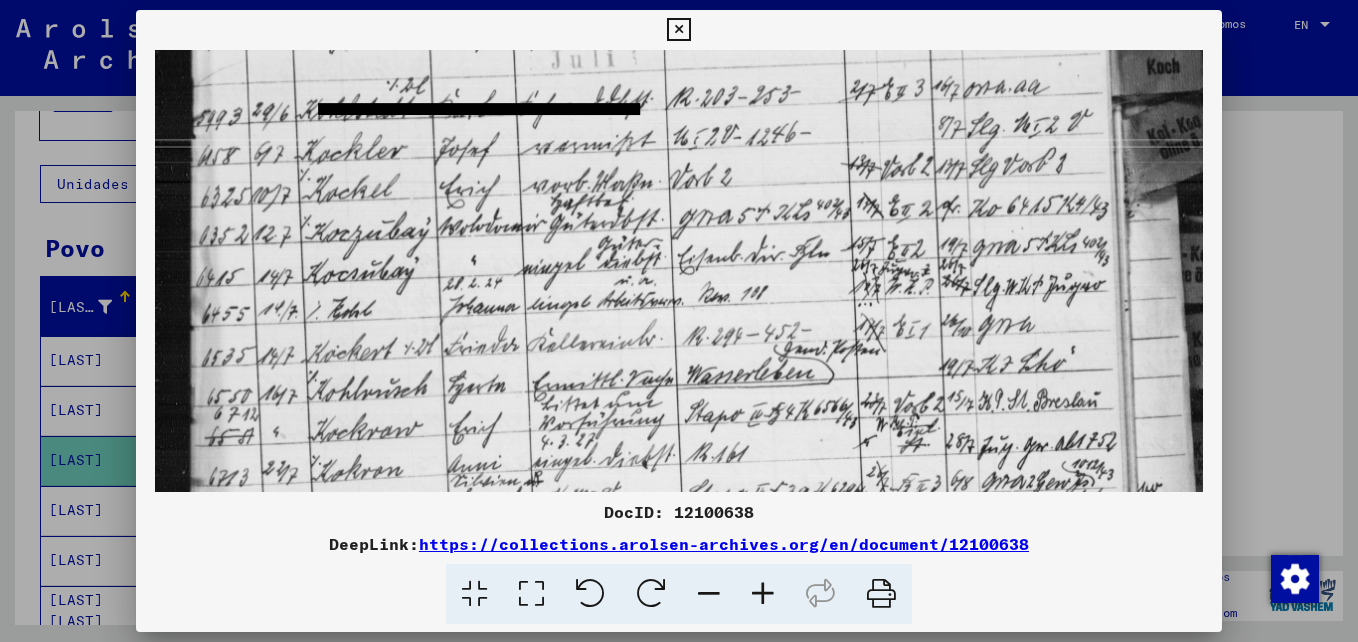 drag, startPoint x: 737, startPoint y: 355, endPoint x: 754, endPoint y: 234, distance: 122.18838 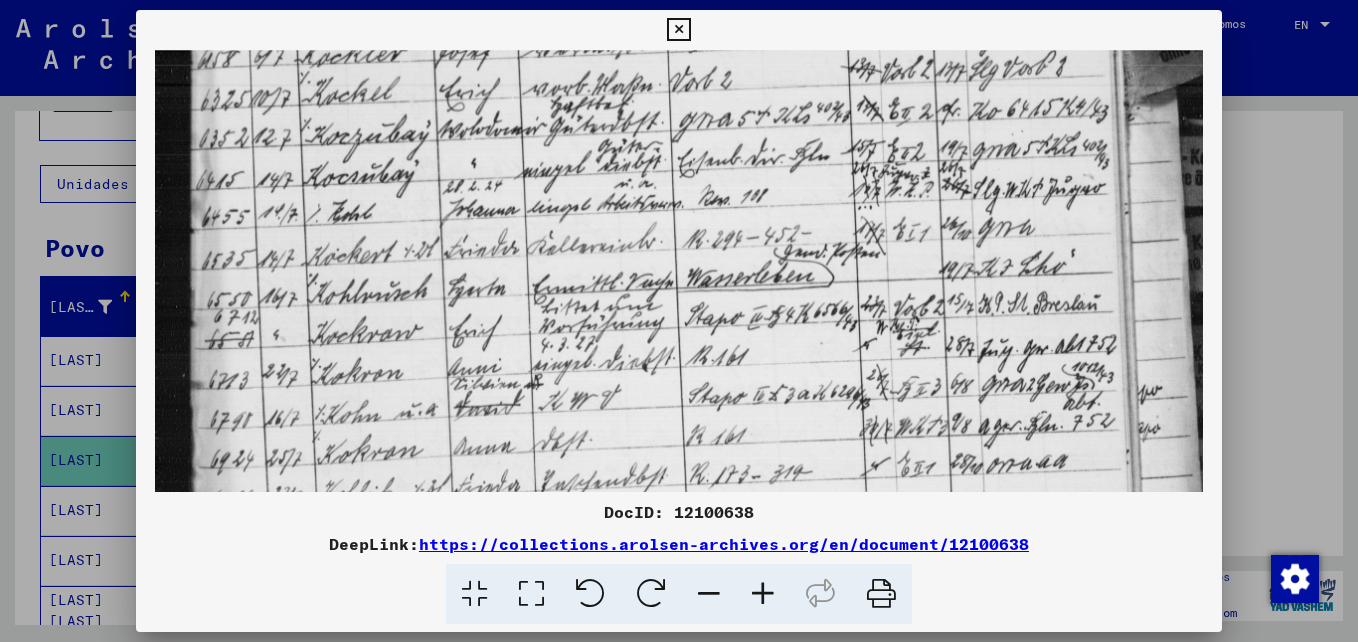 drag, startPoint x: 742, startPoint y: 339, endPoint x: 745, endPoint y: 244, distance: 95.047356 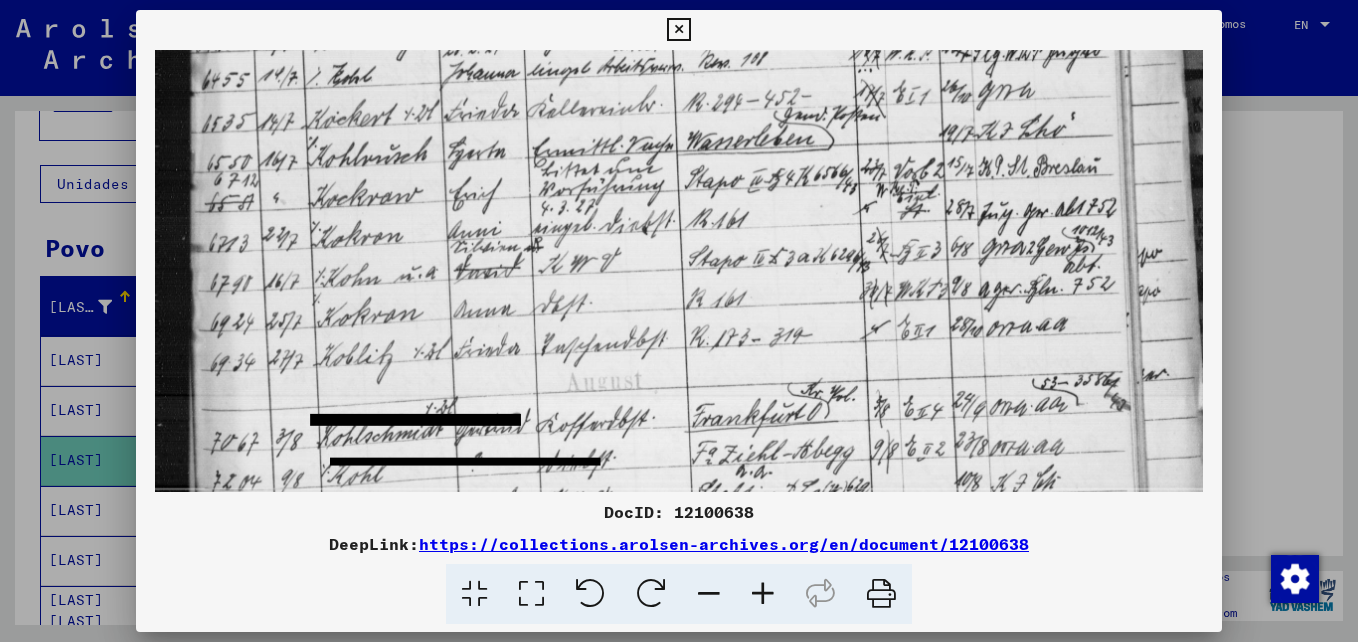 drag, startPoint x: 708, startPoint y: 368, endPoint x: 741, endPoint y: 231, distance: 140.91841 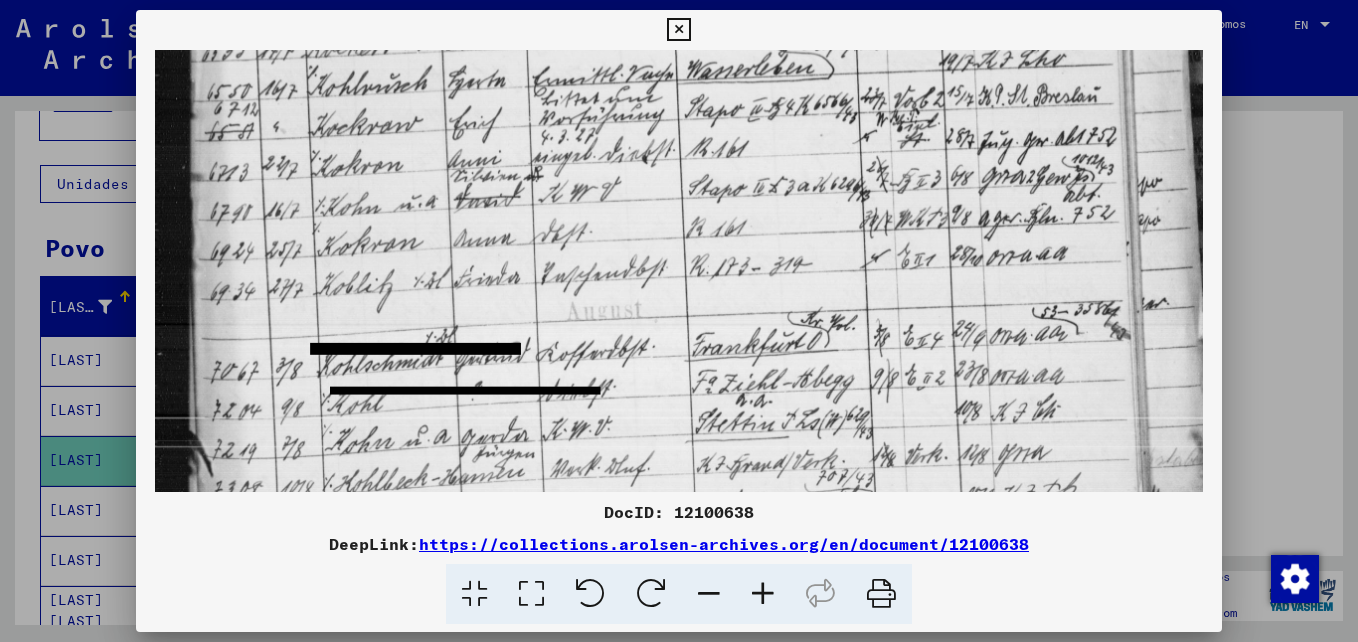 drag, startPoint x: 725, startPoint y: 347, endPoint x: 725, endPoint y: 276, distance: 71 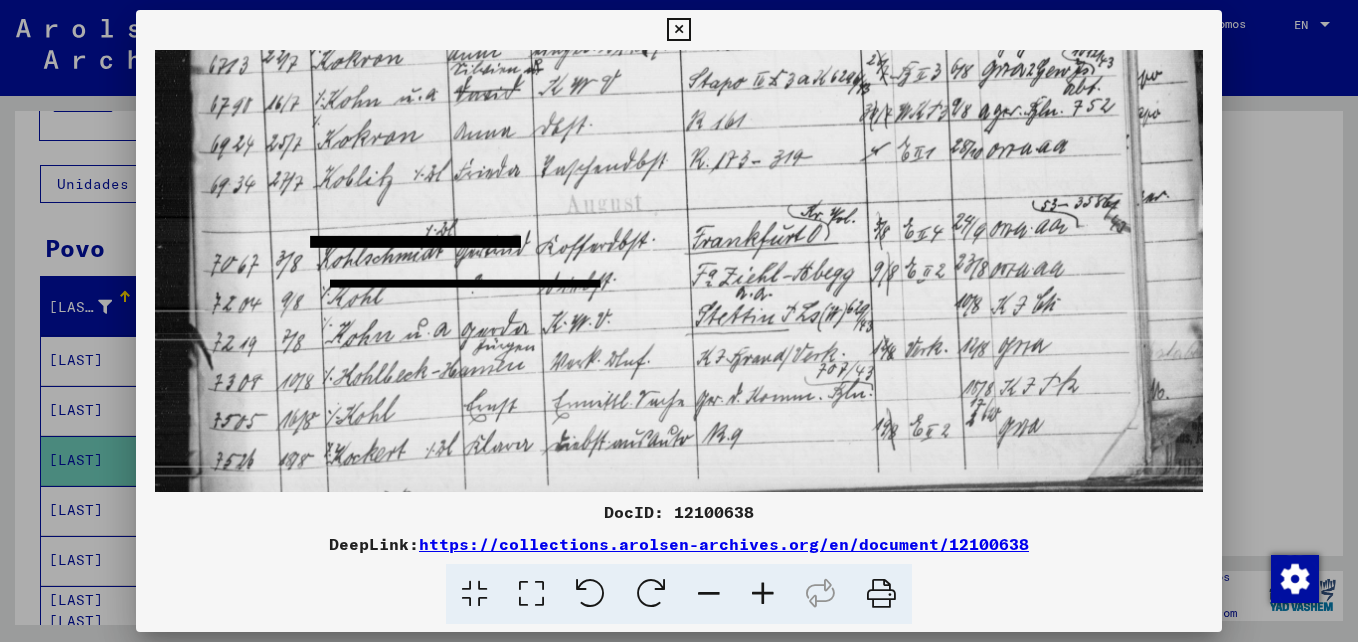 drag, startPoint x: 709, startPoint y: 384, endPoint x: 721, endPoint y: 277, distance: 107.67079 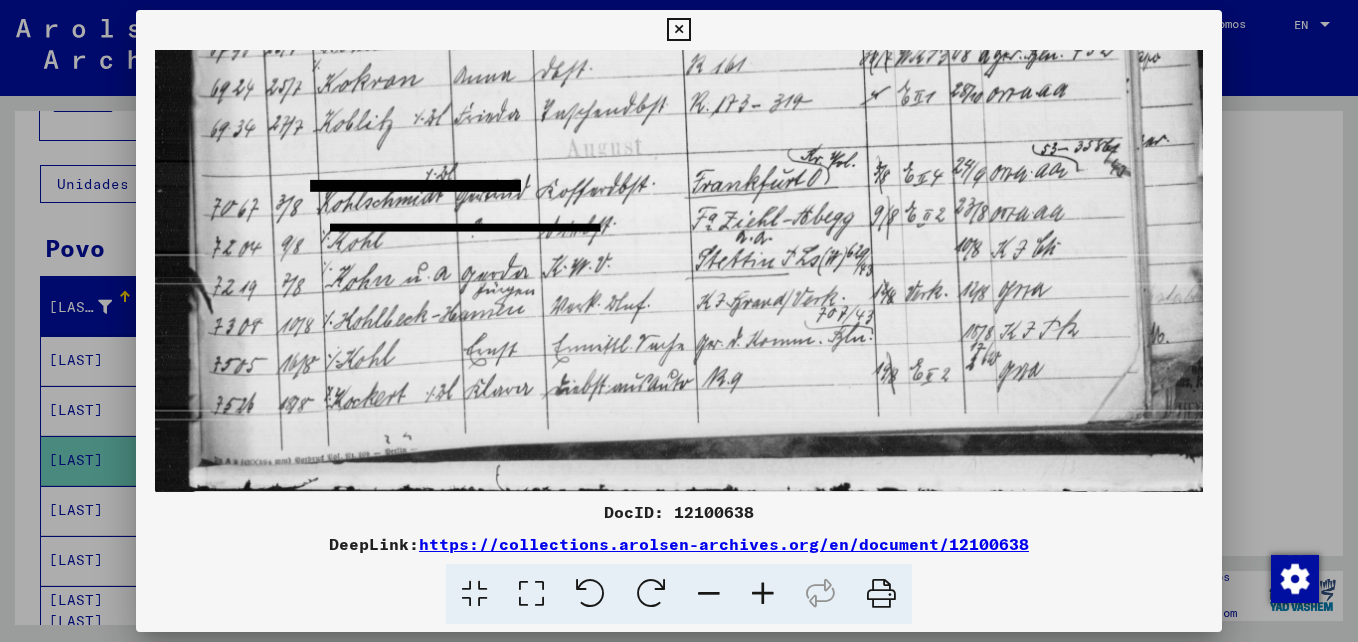 drag, startPoint x: 709, startPoint y: 399, endPoint x: 719, endPoint y: 275, distance: 124.40257 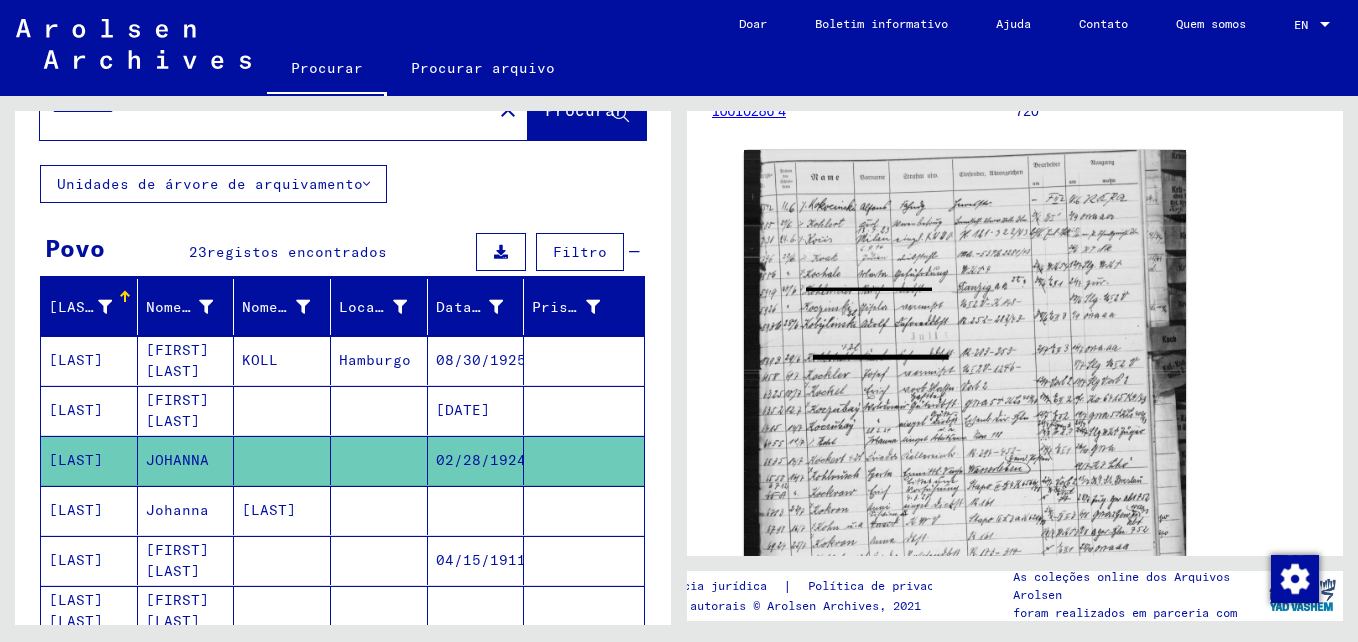 click on "[FIRST] [LAST]" at bounding box center (186, 610) 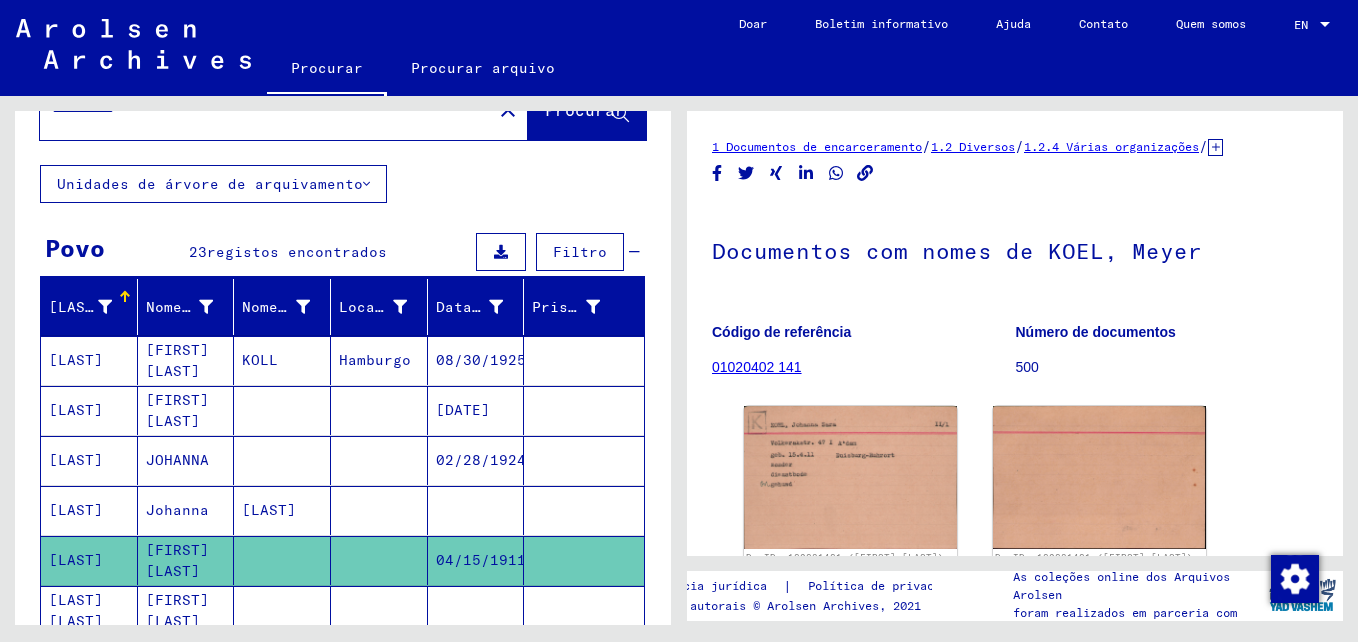 scroll, scrollTop: 100, scrollLeft: 0, axis: vertical 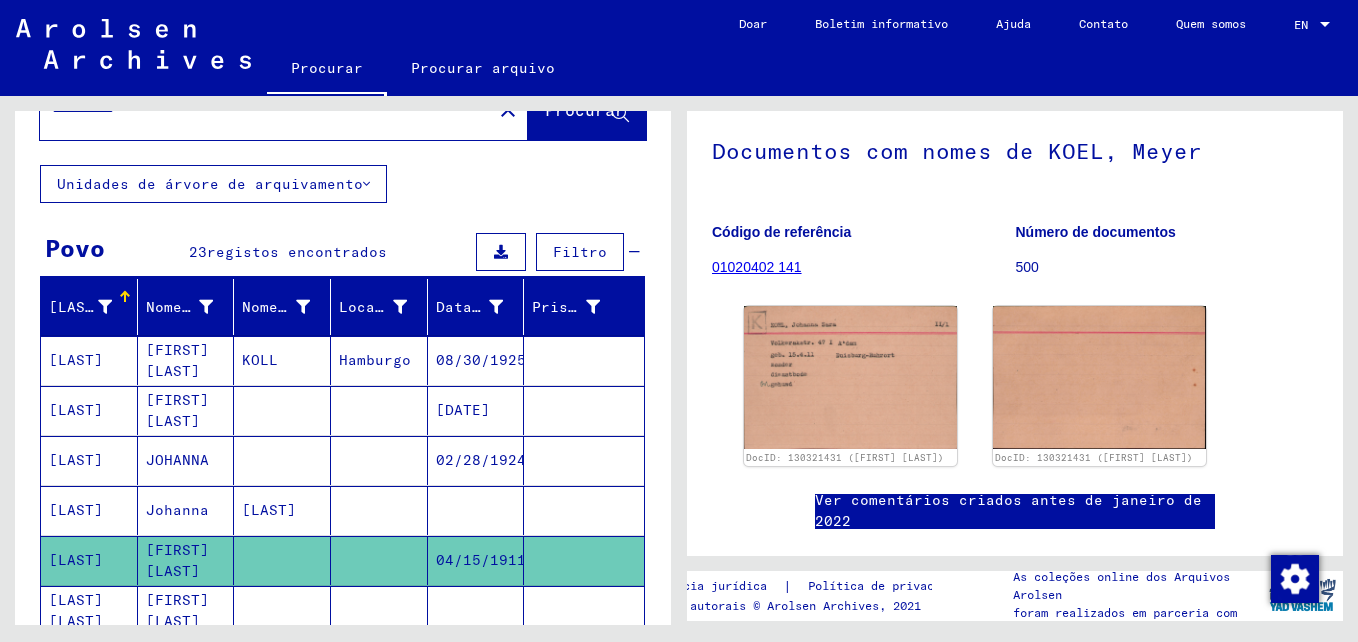 click on "JOHANNA" at bounding box center [186, 510] 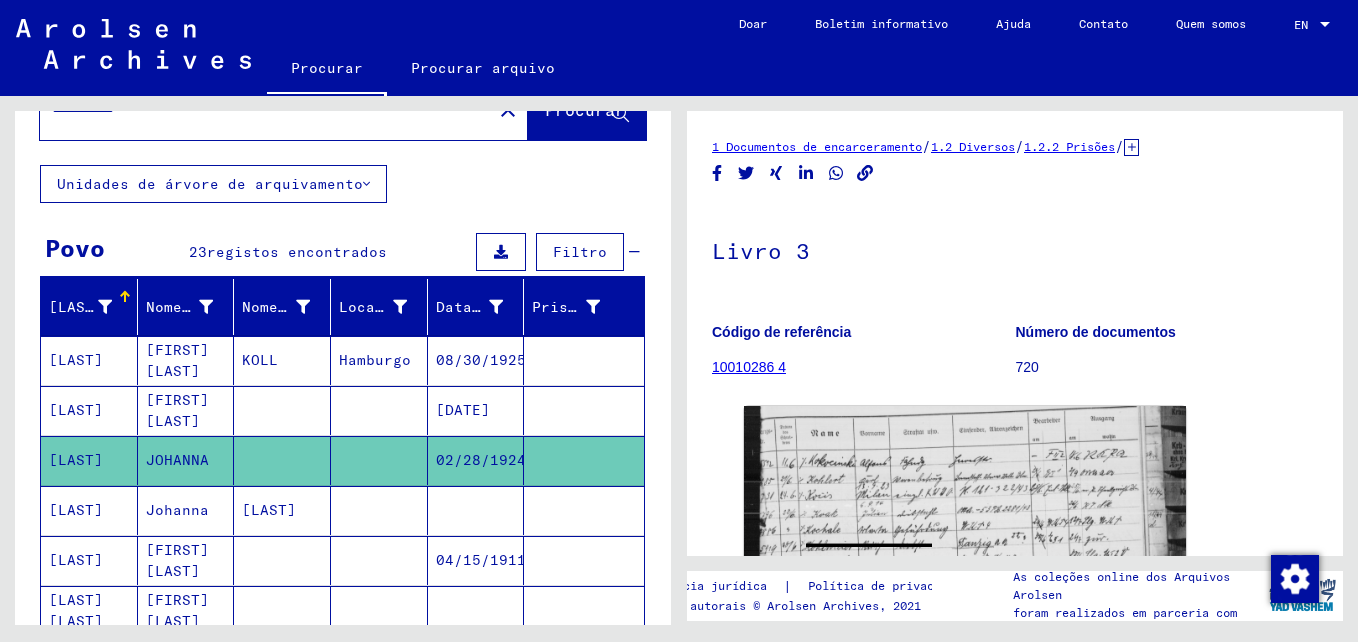 scroll, scrollTop: 100, scrollLeft: 0, axis: vertical 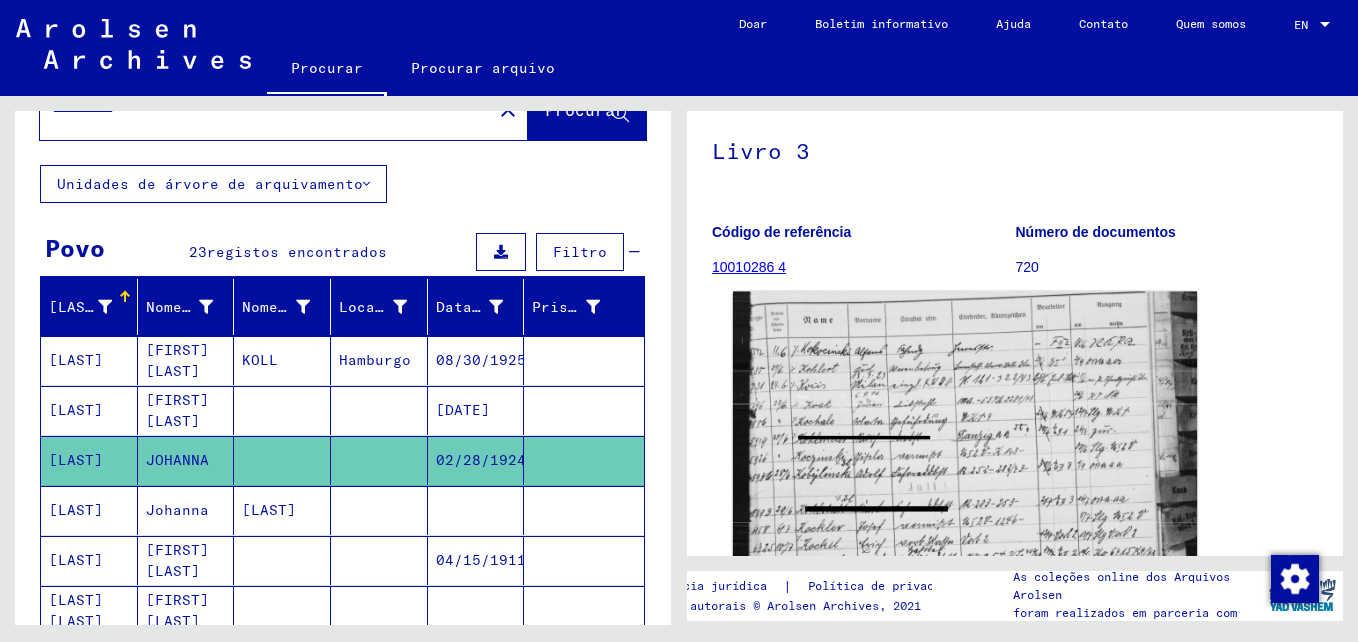 click 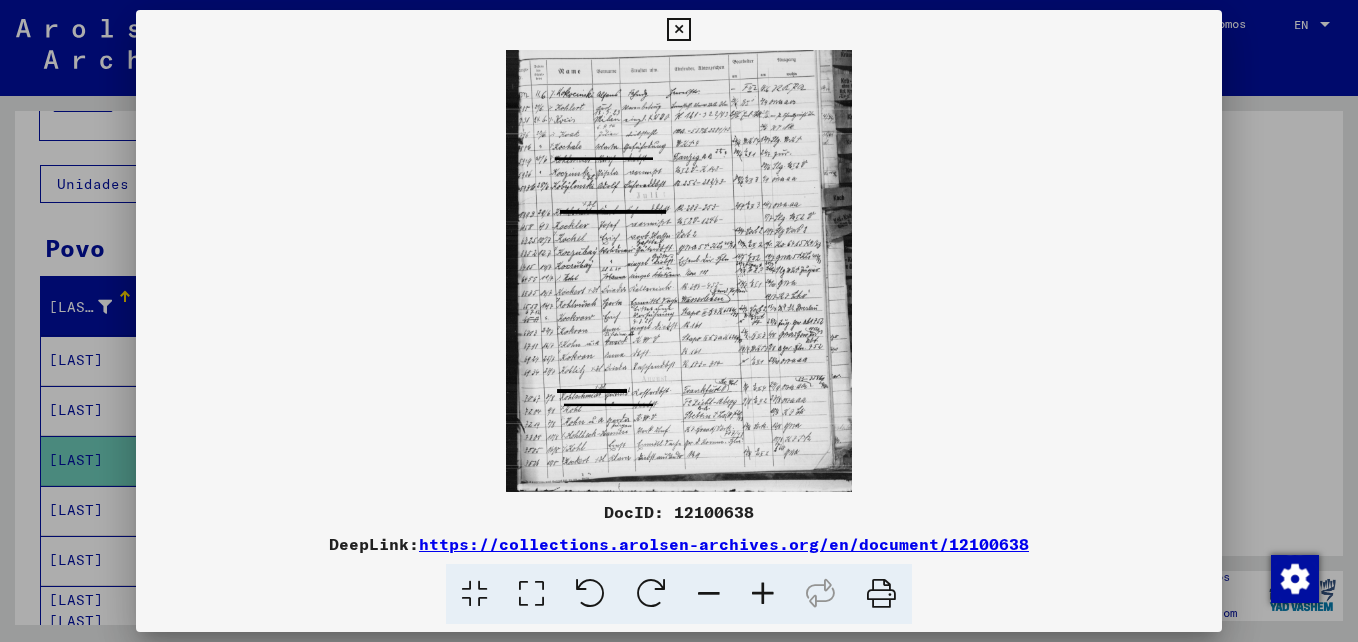 click at bounding box center (763, 594) 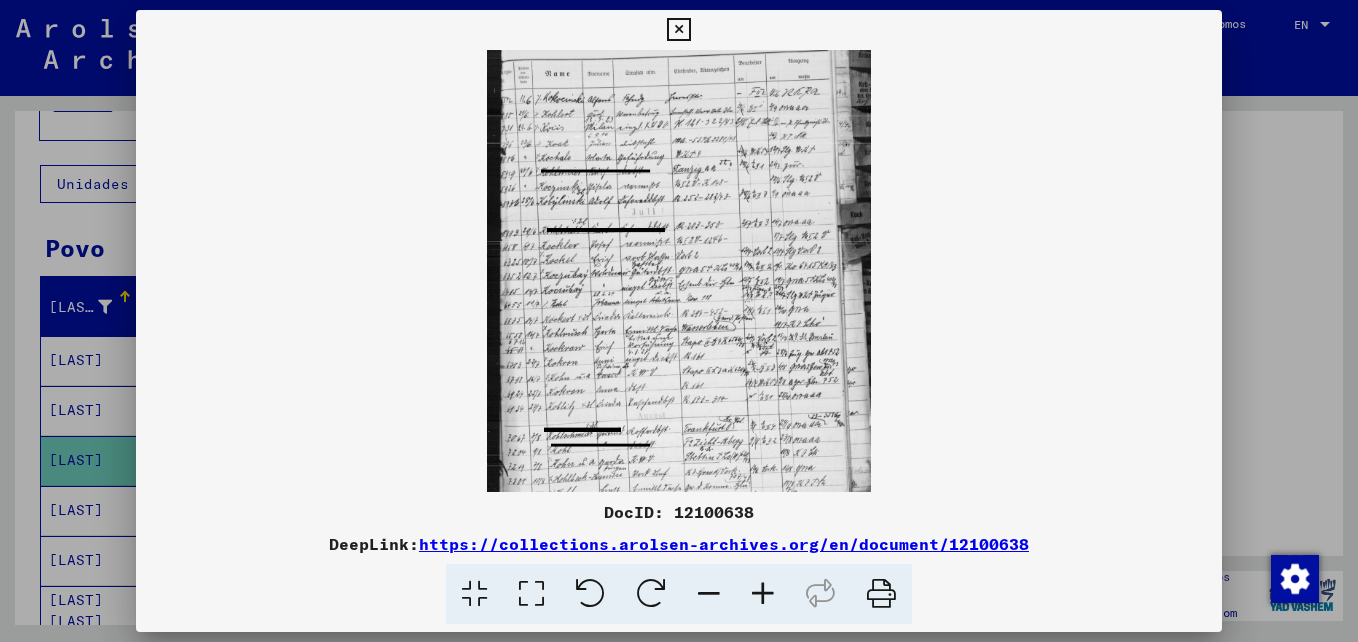 click at bounding box center (763, 594) 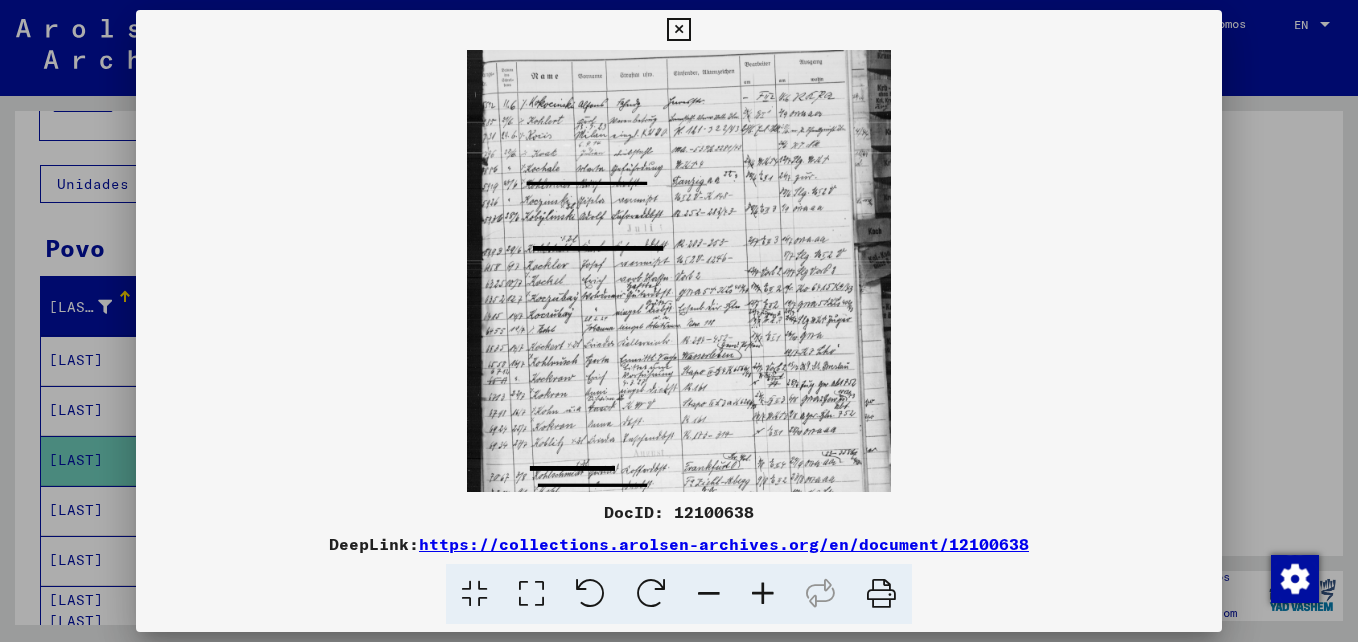 click at bounding box center [763, 594] 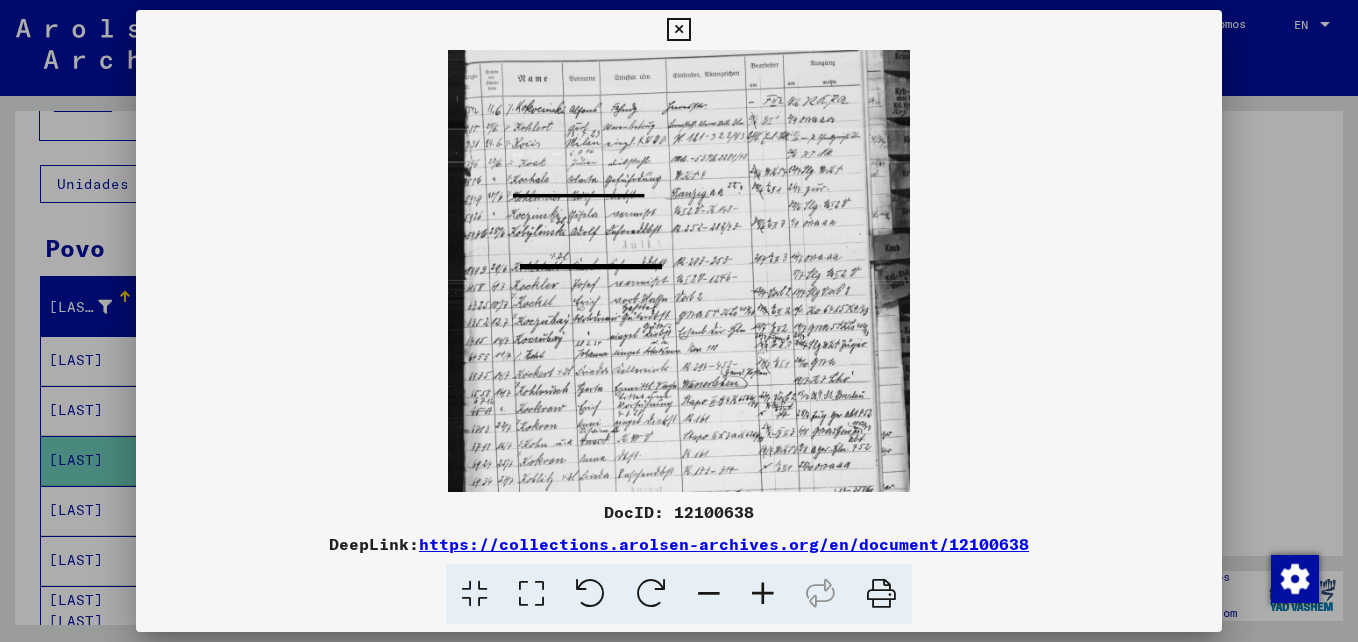 click at bounding box center [763, 594] 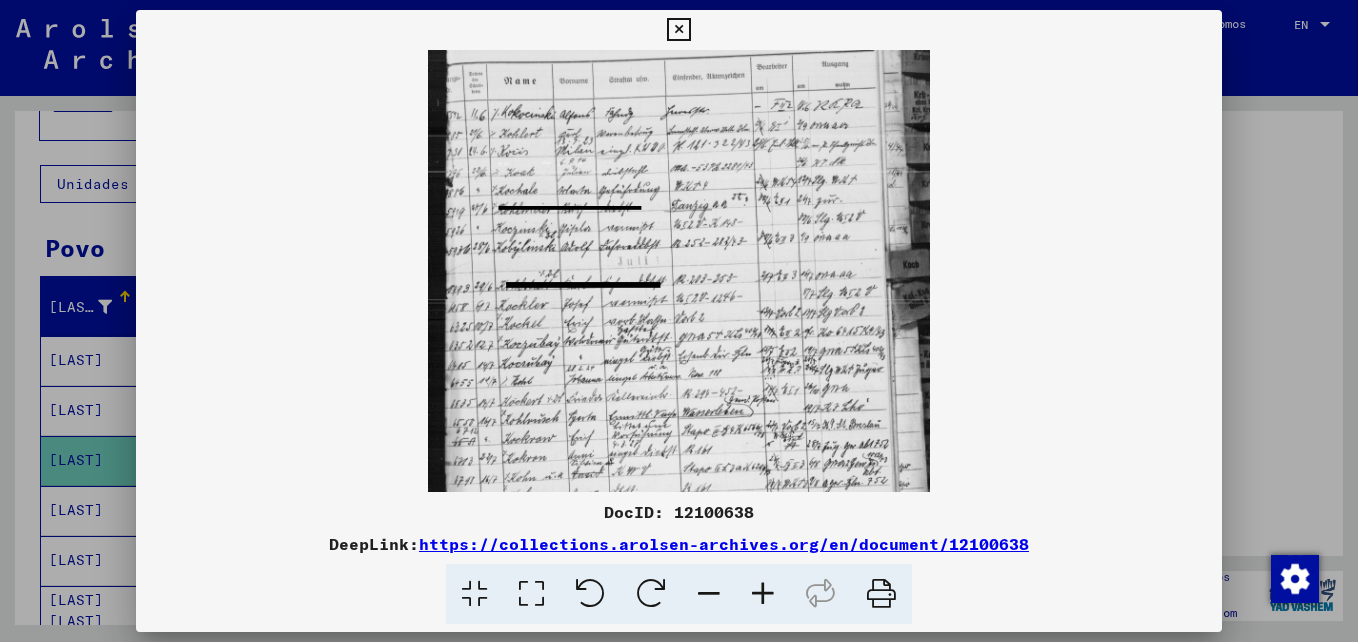 click at bounding box center (763, 594) 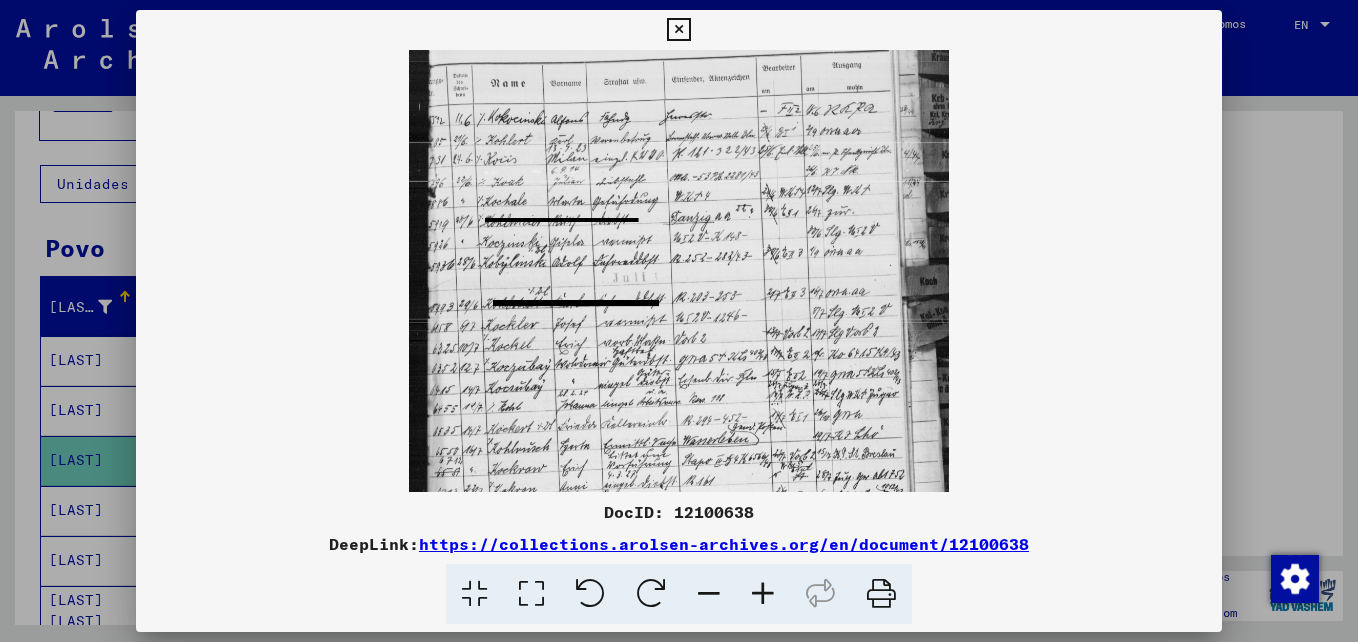 click at bounding box center (763, 594) 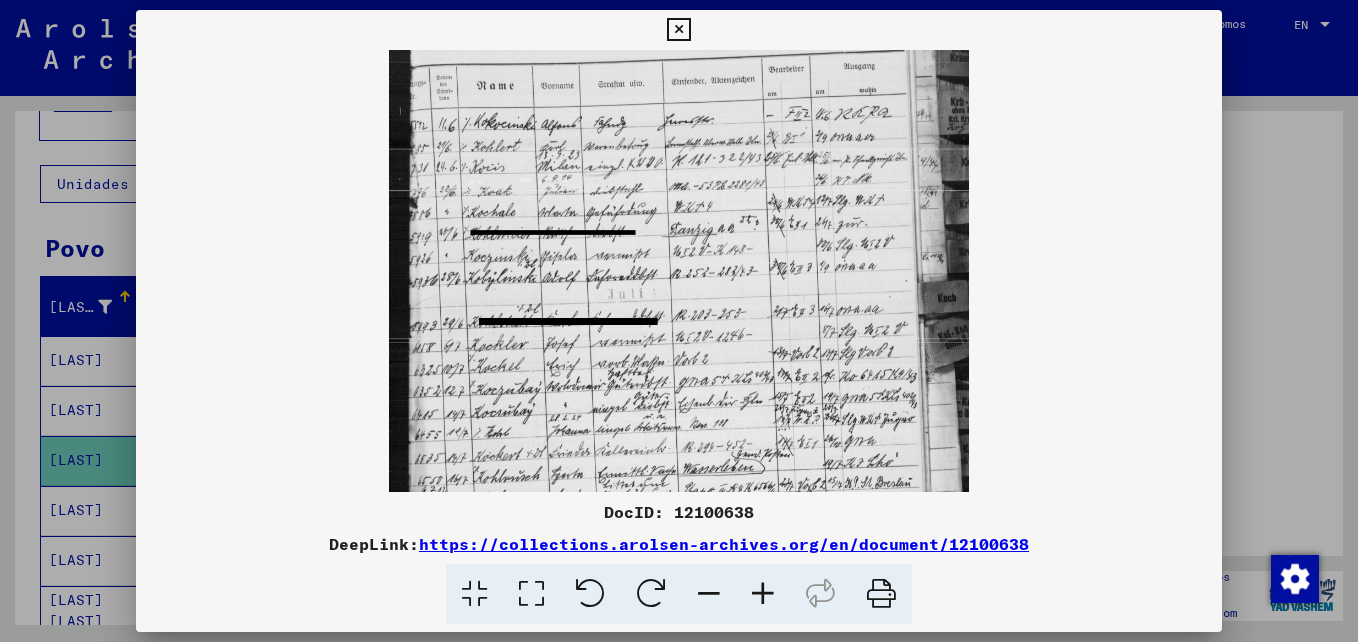 click at bounding box center [763, 594] 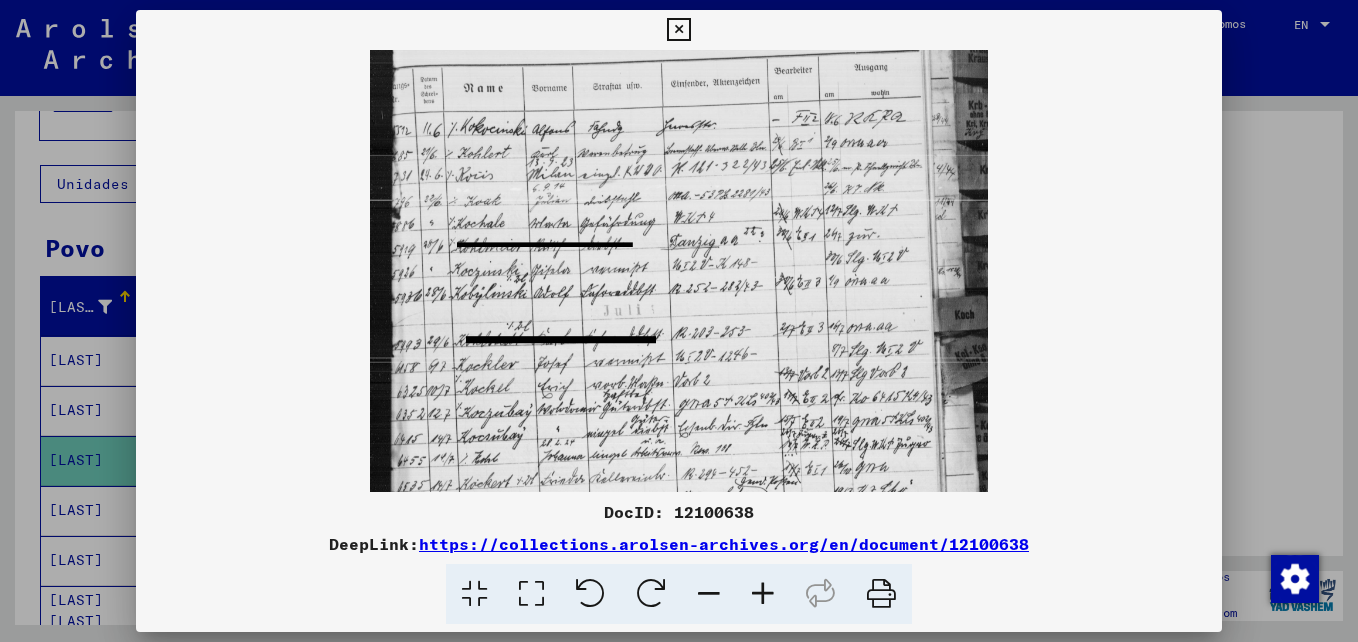 click at bounding box center (763, 594) 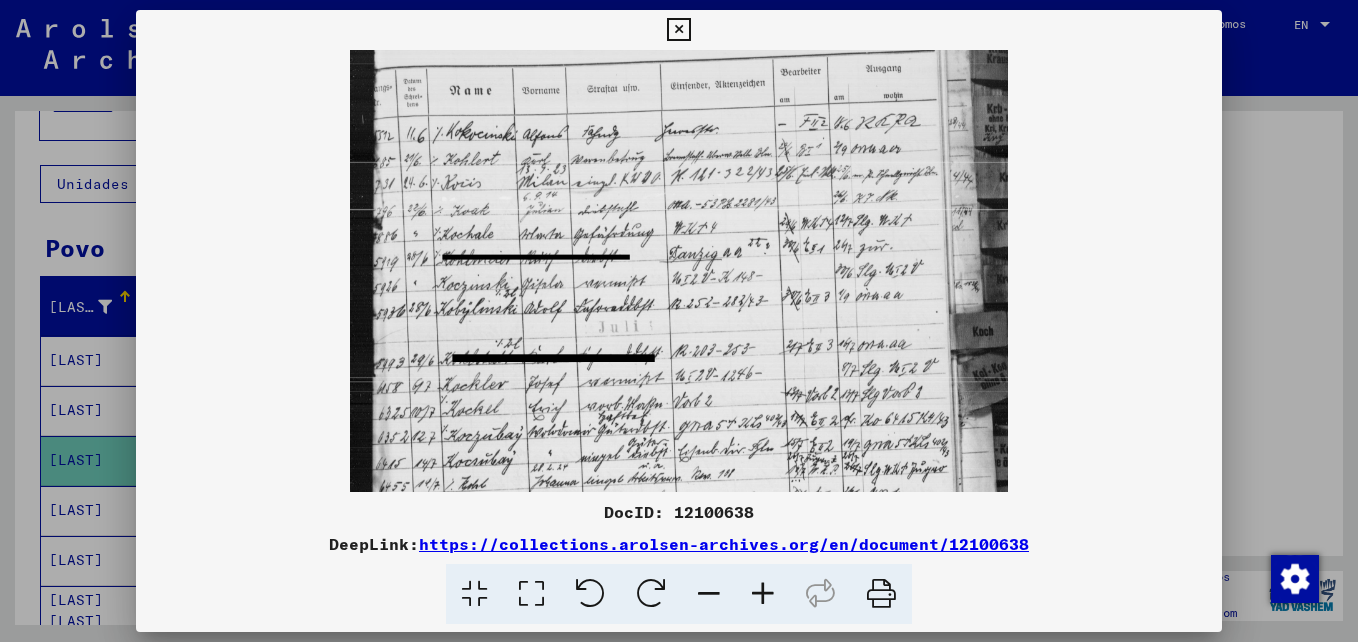 click at bounding box center [763, 594] 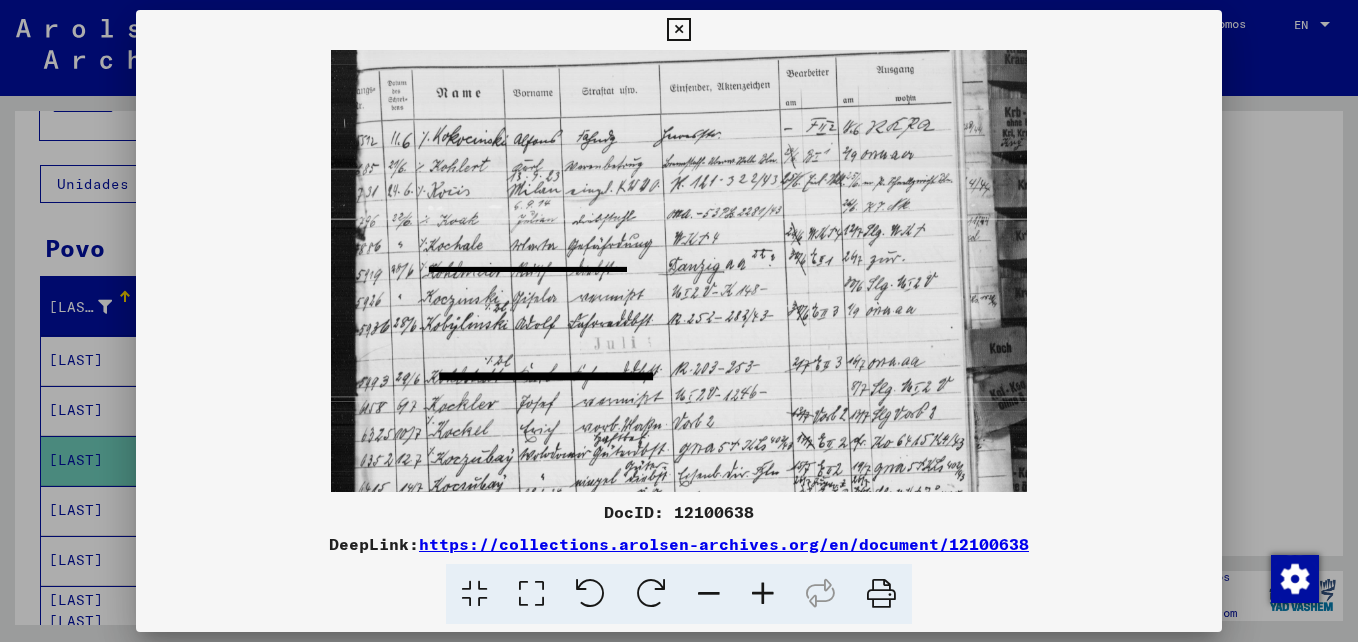 click at bounding box center [763, 594] 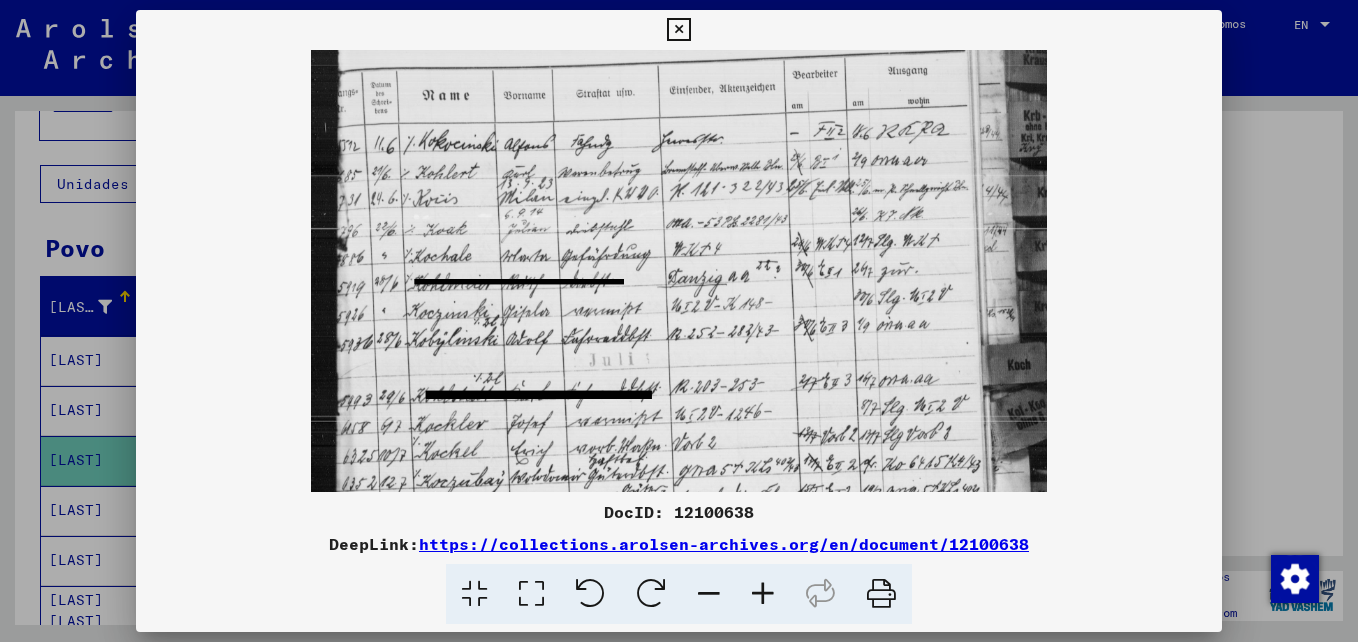 click at bounding box center (763, 594) 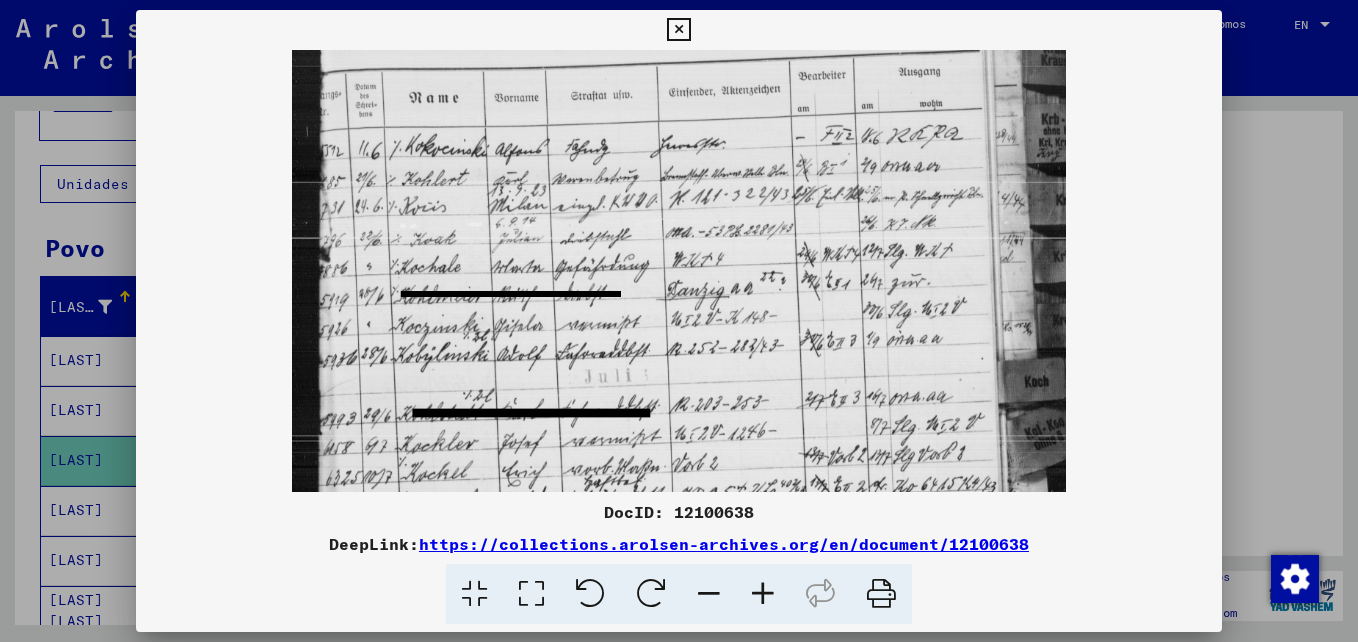 click at bounding box center [763, 594] 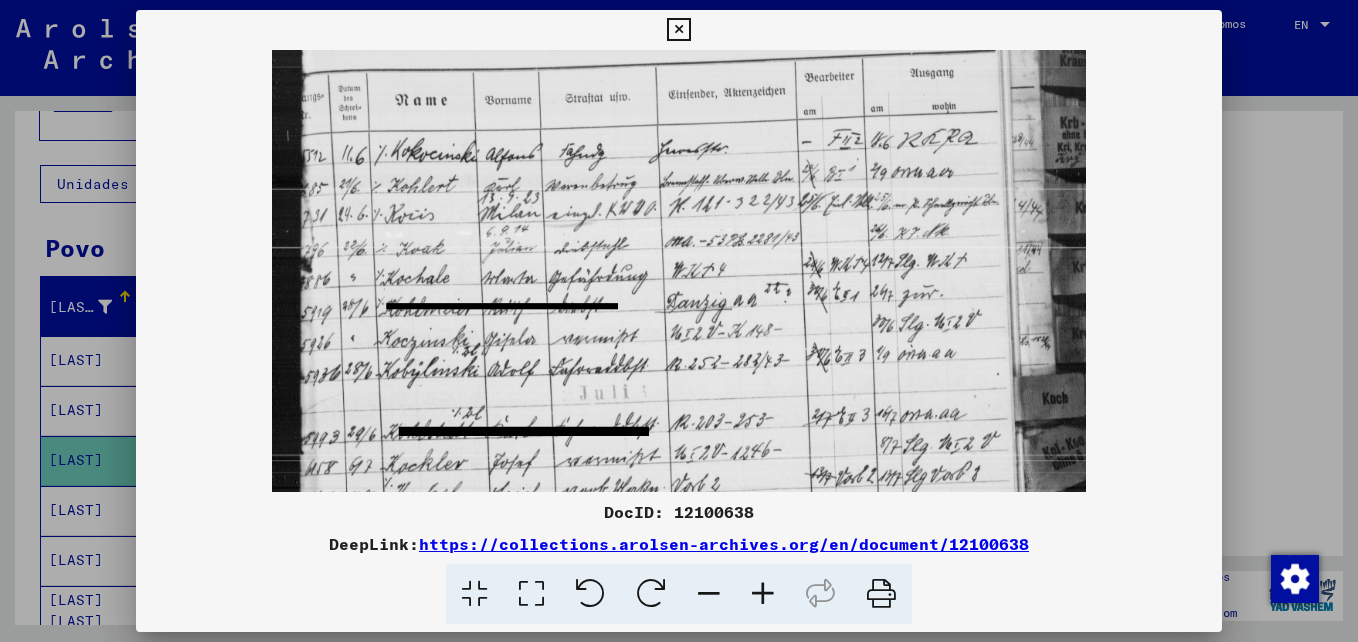 click at bounding box center (763, 594) 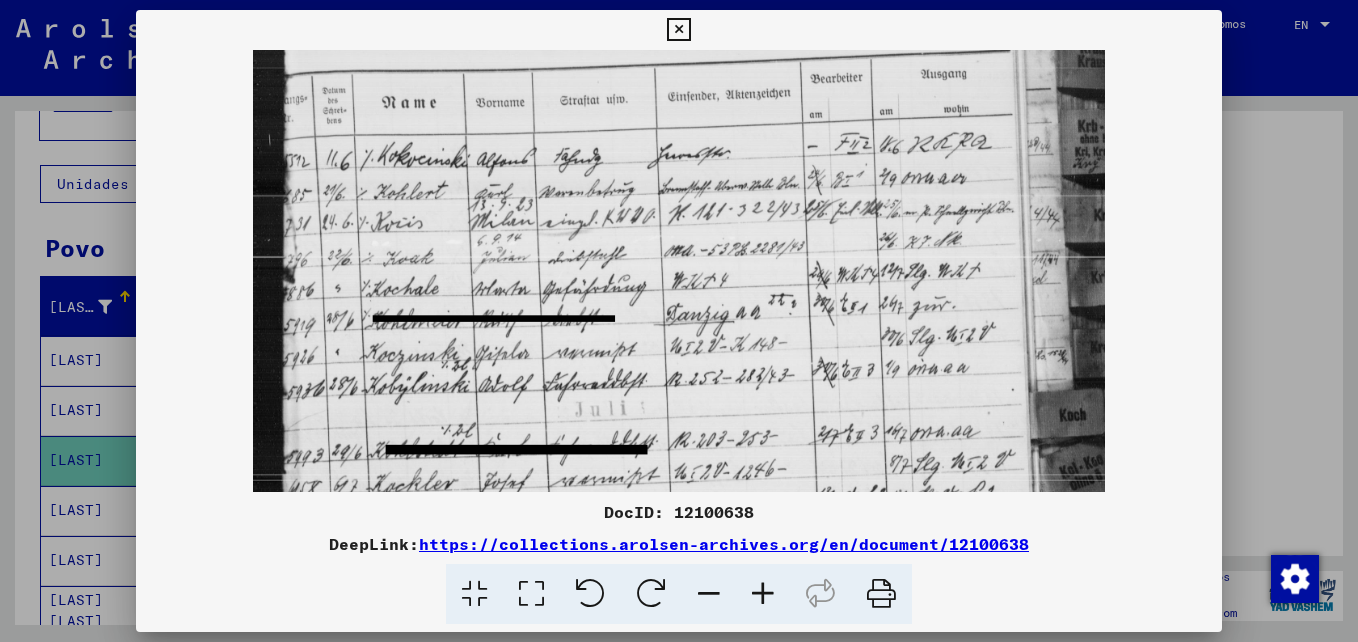 click at bounding box center [763, 594] 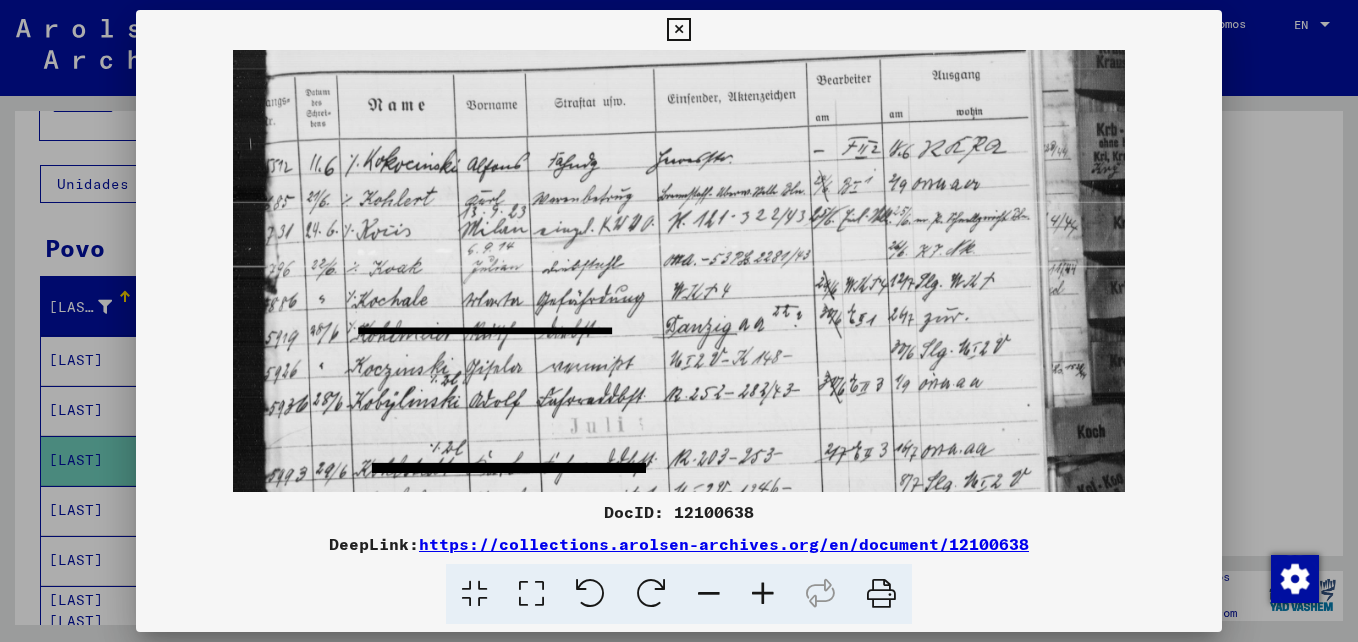 click at bounding box center [763, 594] 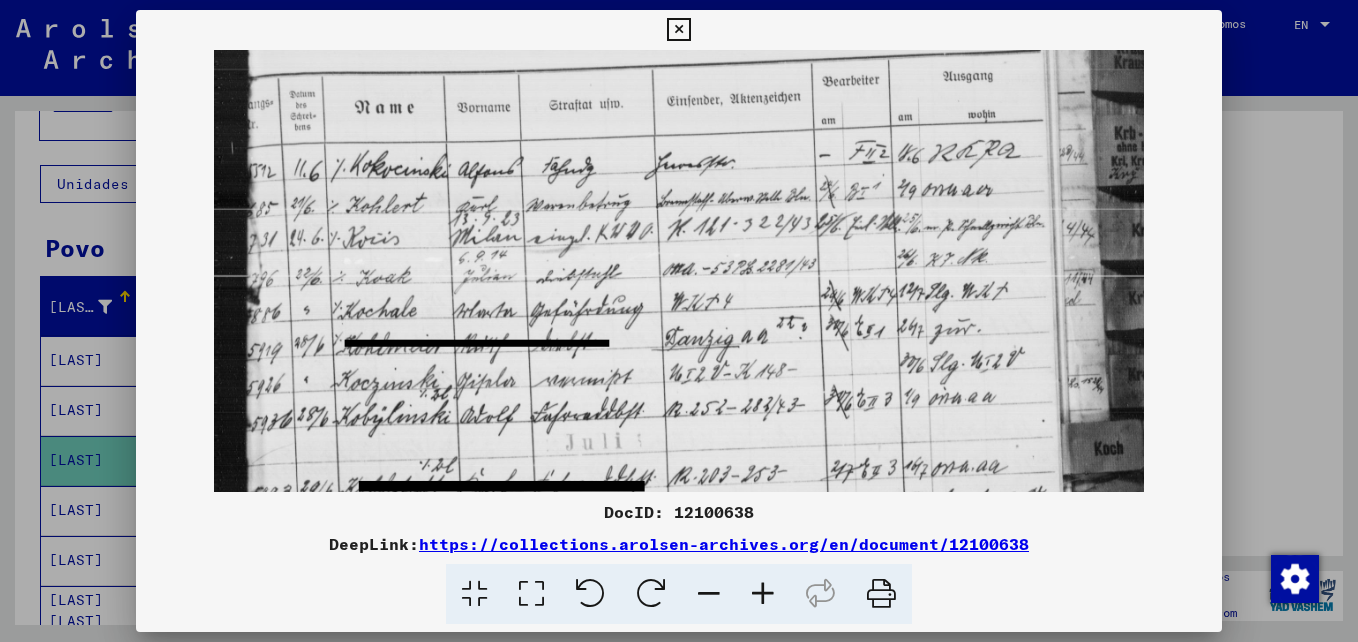 click at bounding box center (763, 594) 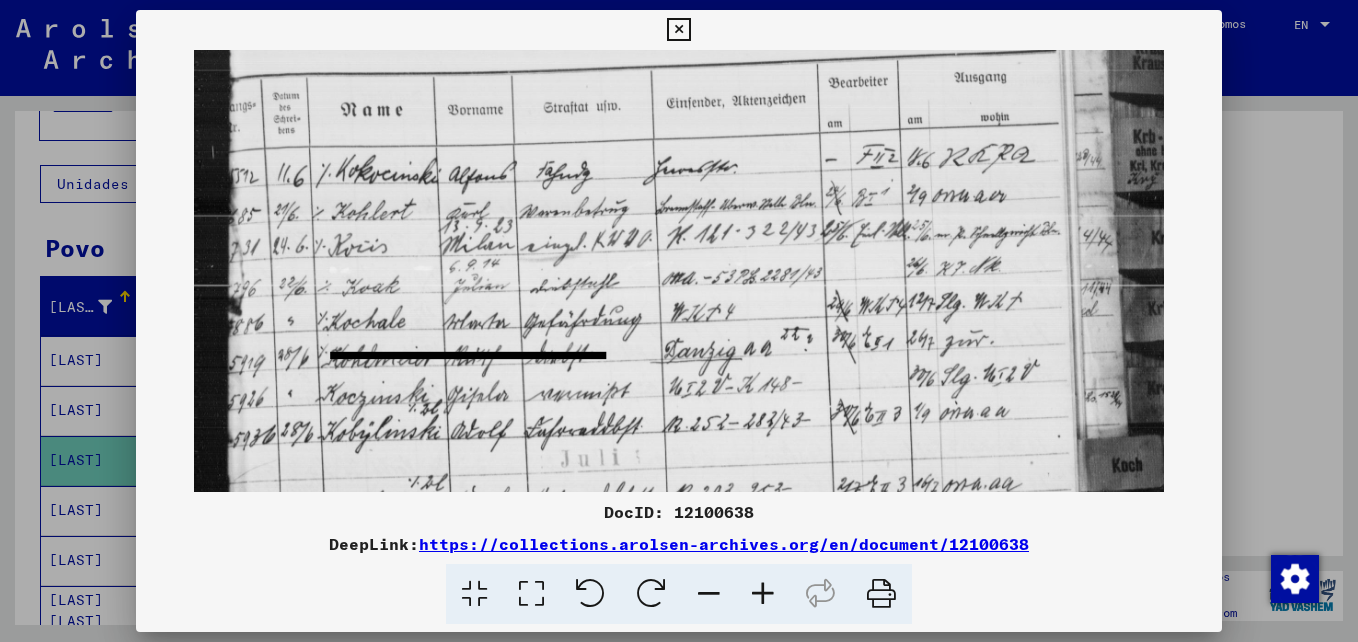 click at bounding box center [763, 594] 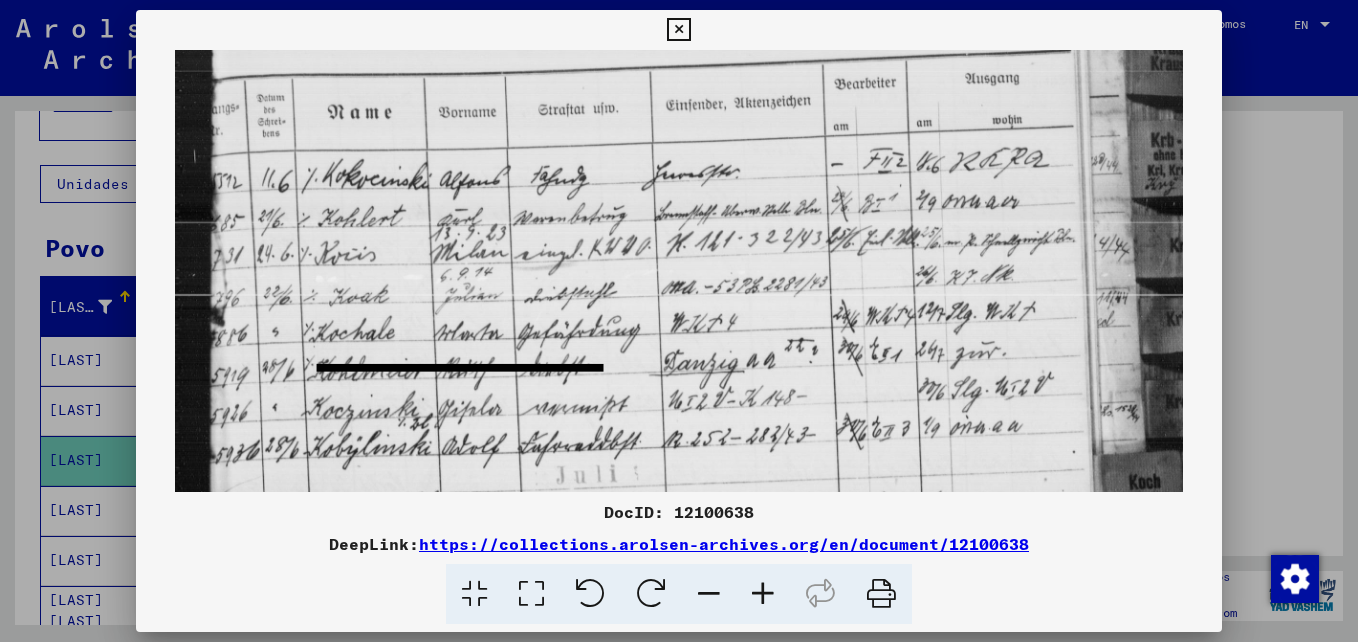 click at bounding box center [763, 594] 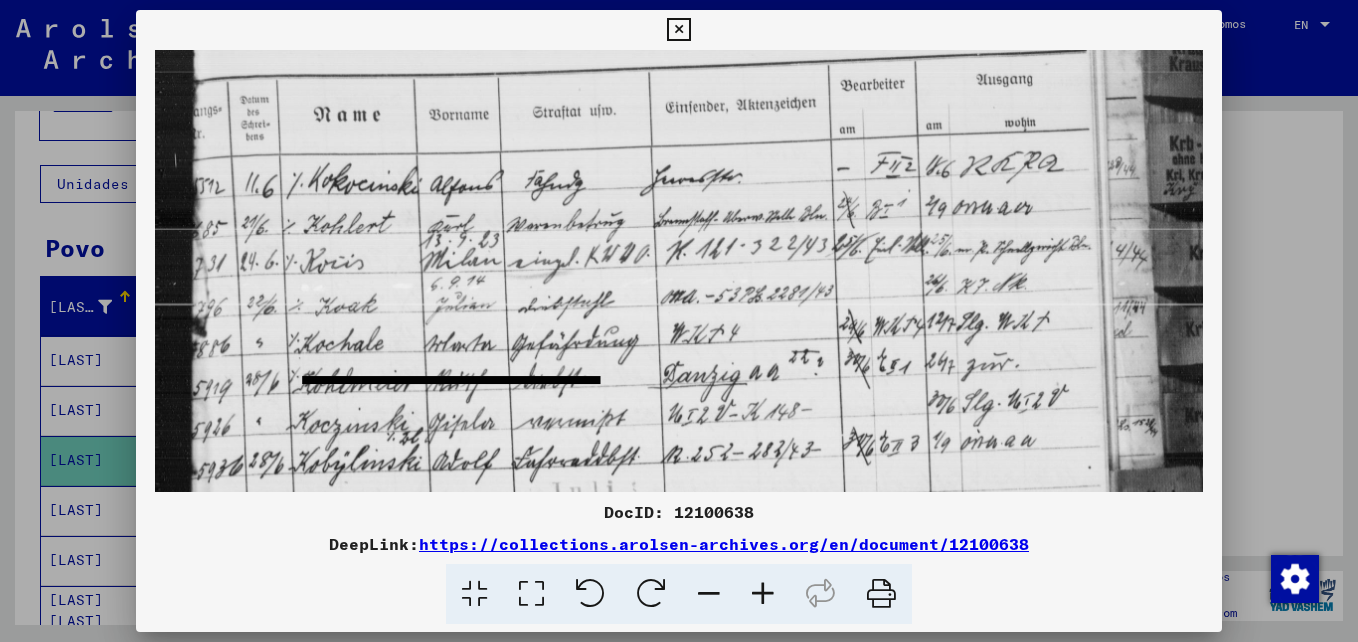 click at bounding box center (763, 594) 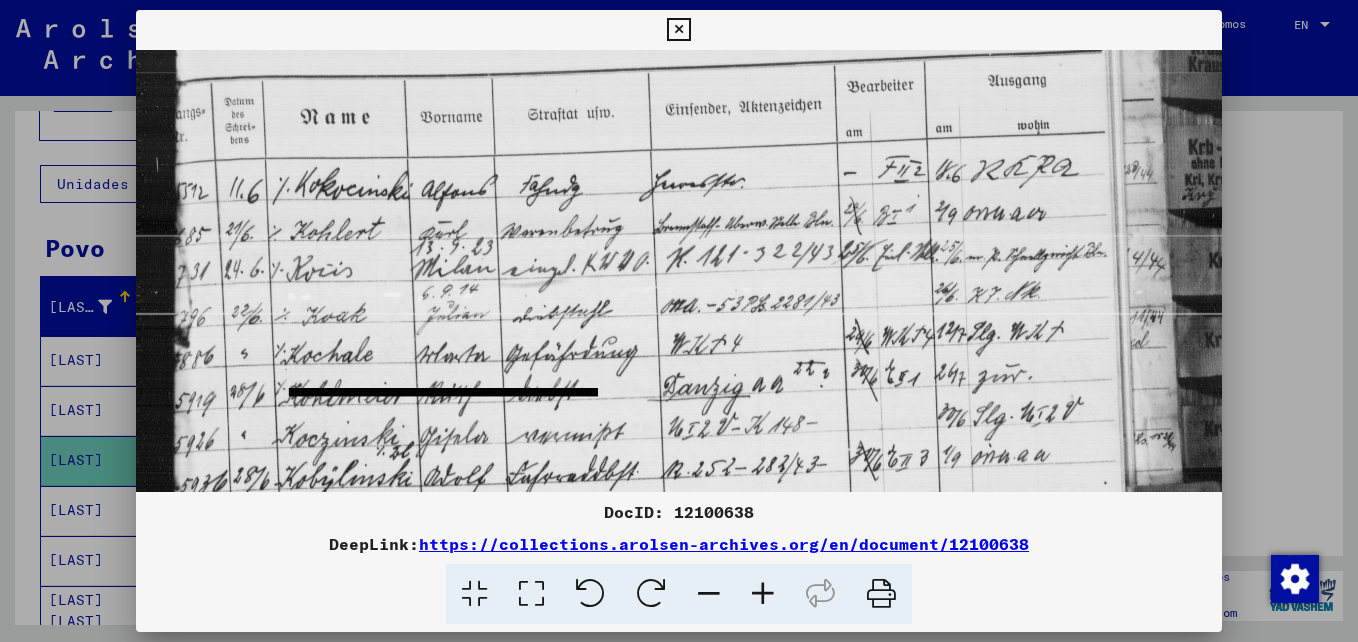 click at bounding box center [763, 594] 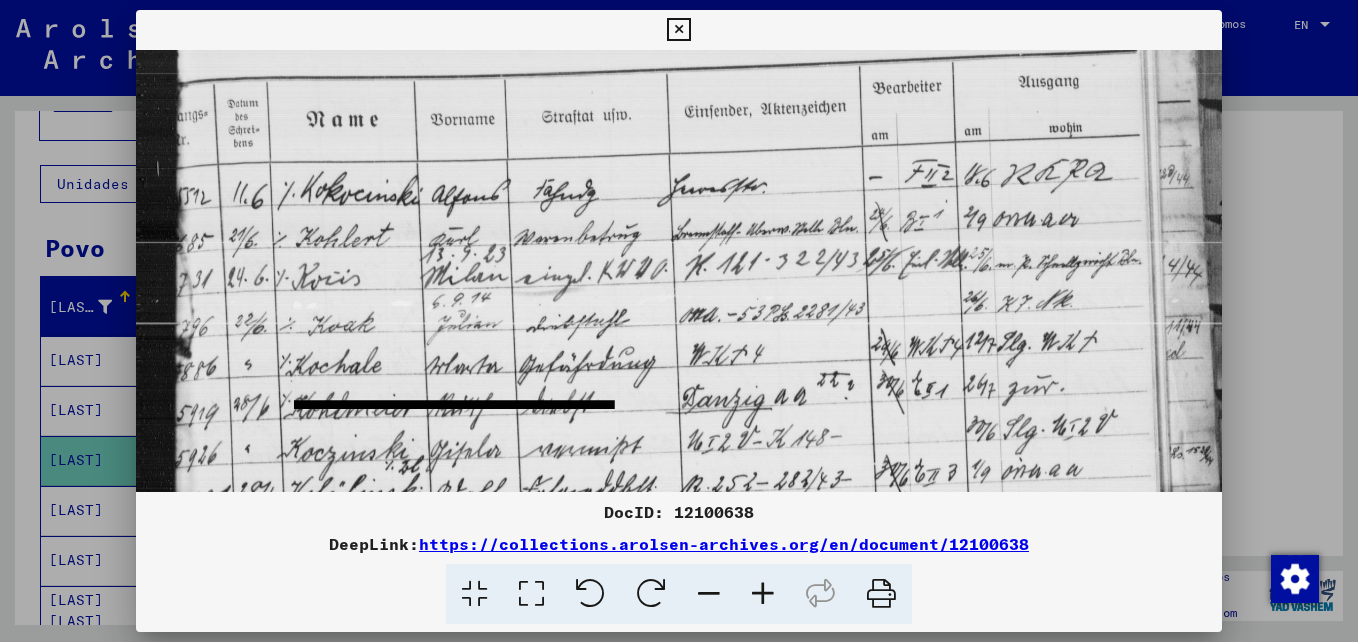 click at bounding box center (763, 594) 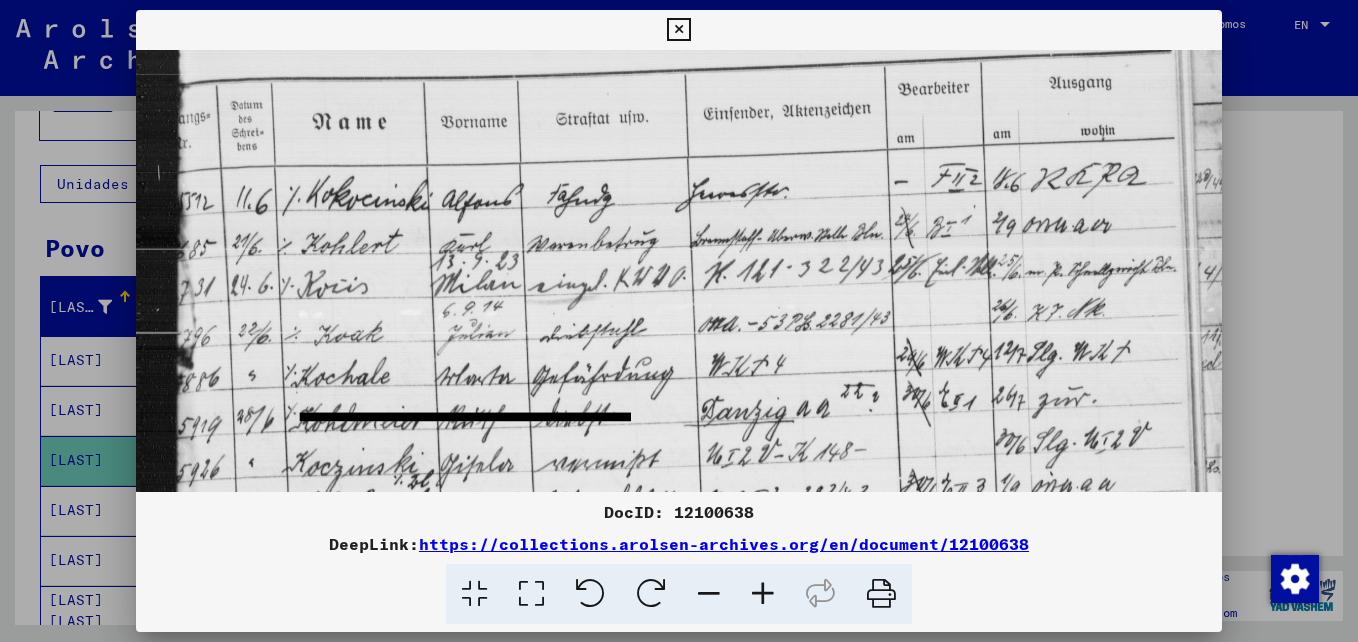 click at bounding box center (763, 594) 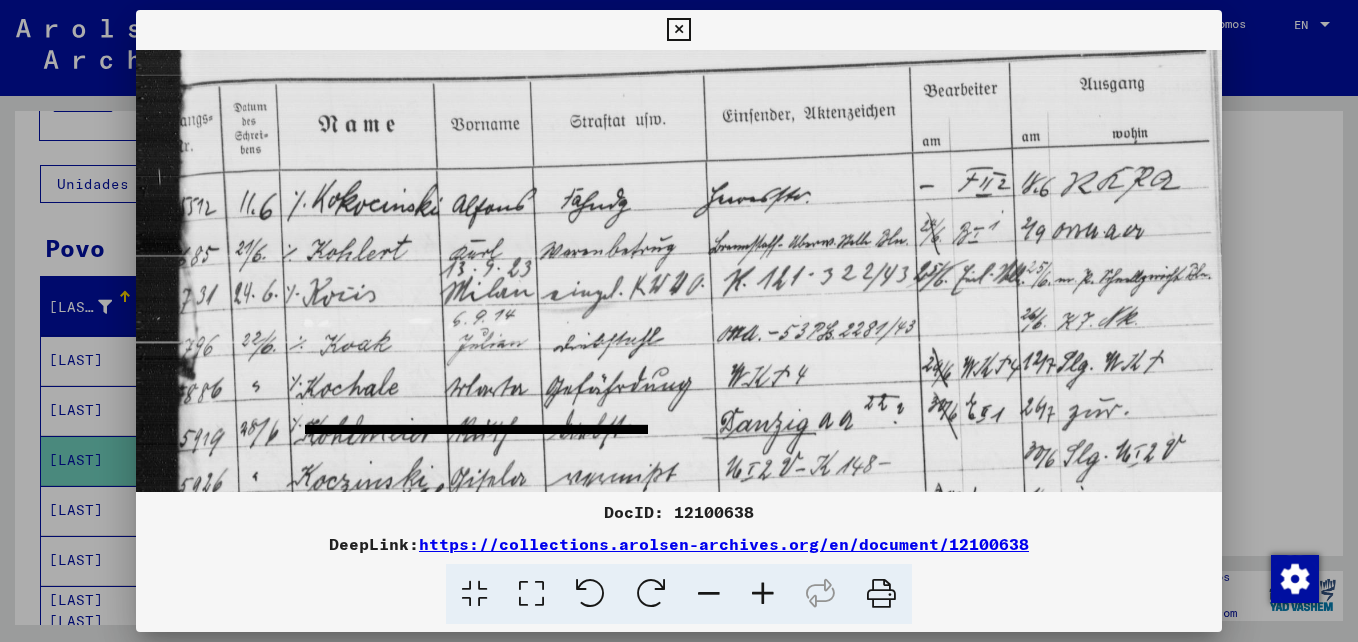click at bounding box center [763, 594] 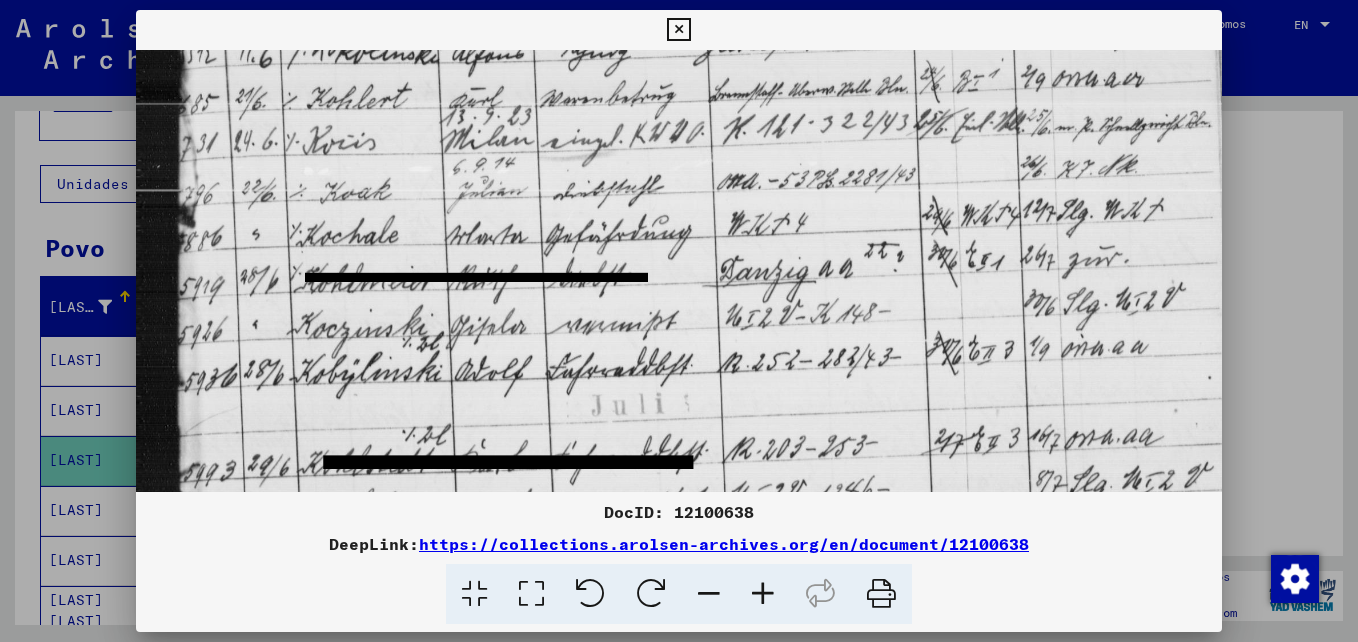 scroll, scrollTop: 153, scrollLeft: 0, axis: vertical 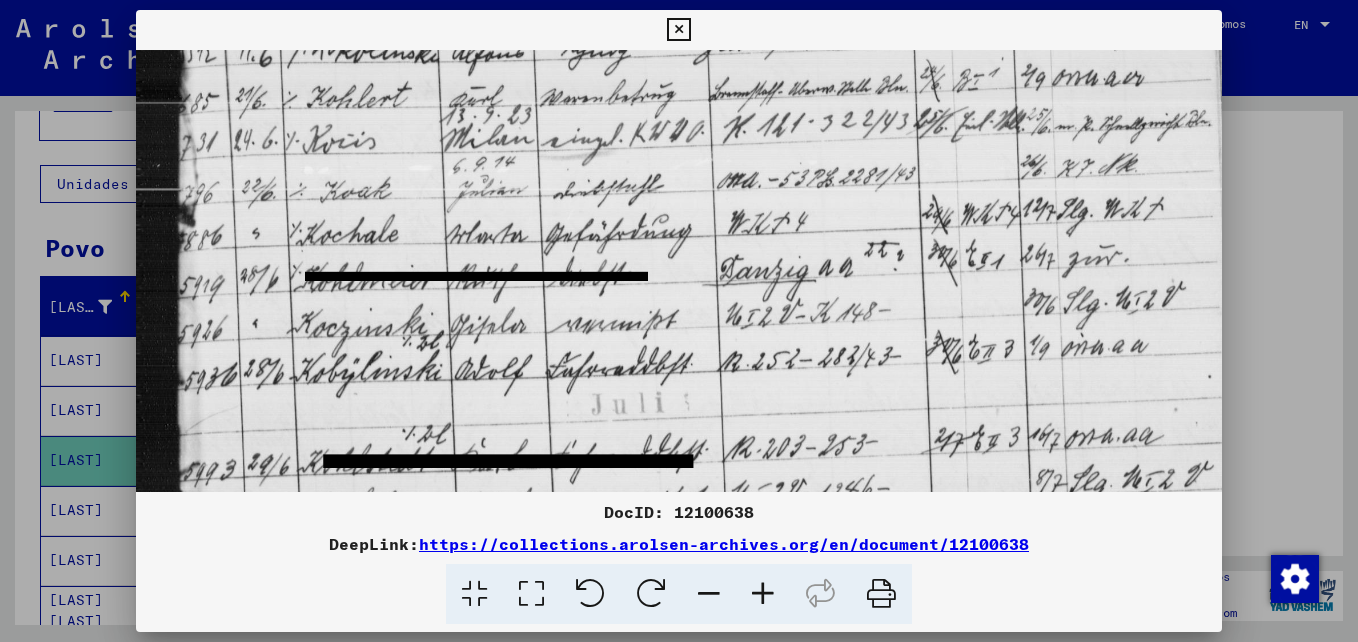 drag, startPoint x: 691, startPoint y: 388, endPoint x: 787, endPoint y: 235, distance: 180.62392 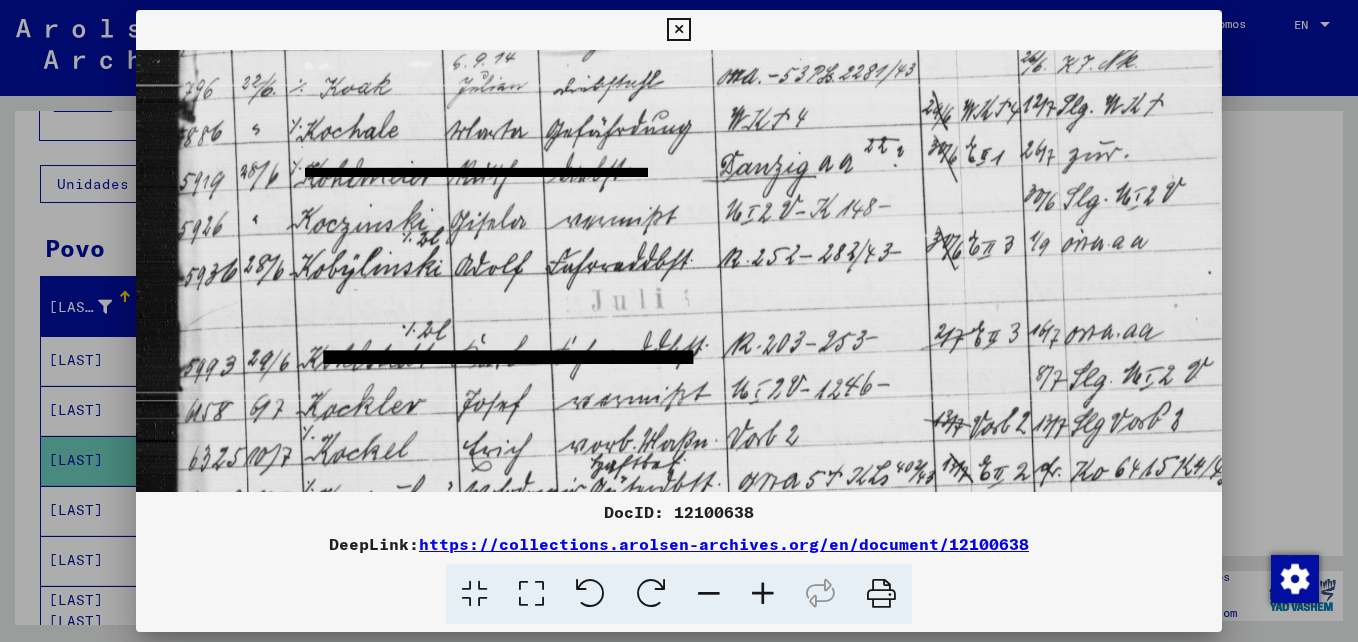 scroll, scrollTop: 259, scrollLeft: 0, axis: vertical 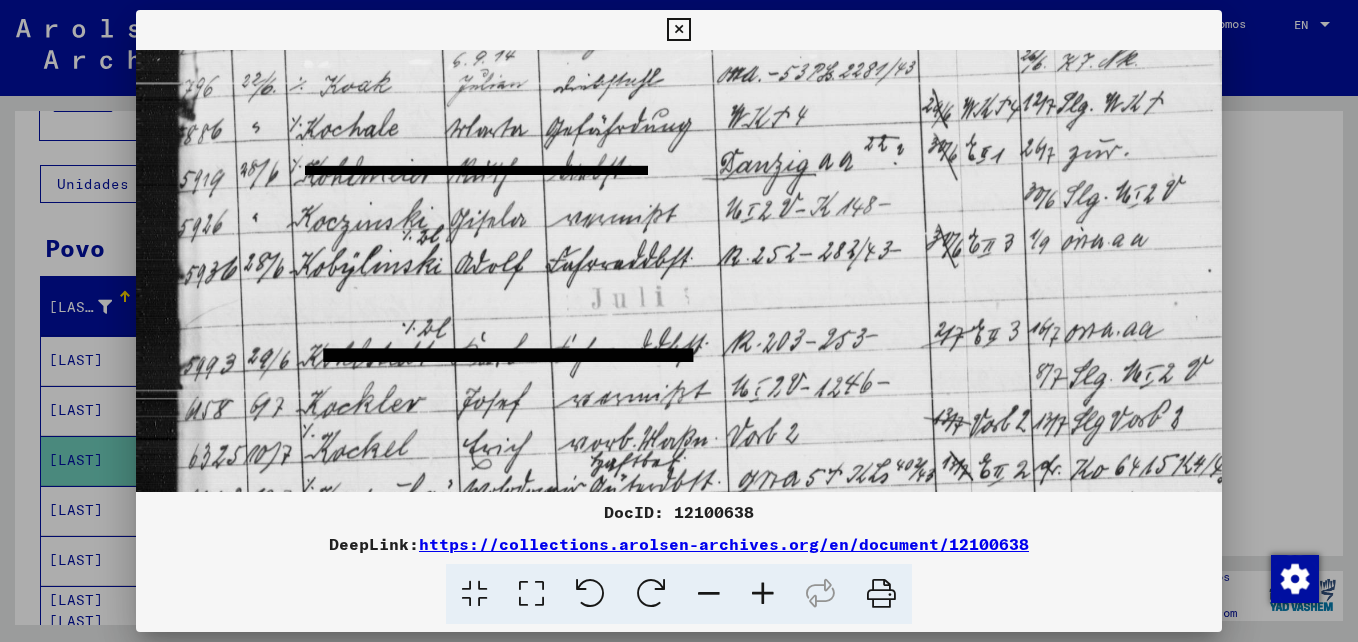 drag, startPoint x: 768, startPoint y: 353, endPoint x: 778, endPoint y: 247, distance: 106.47065 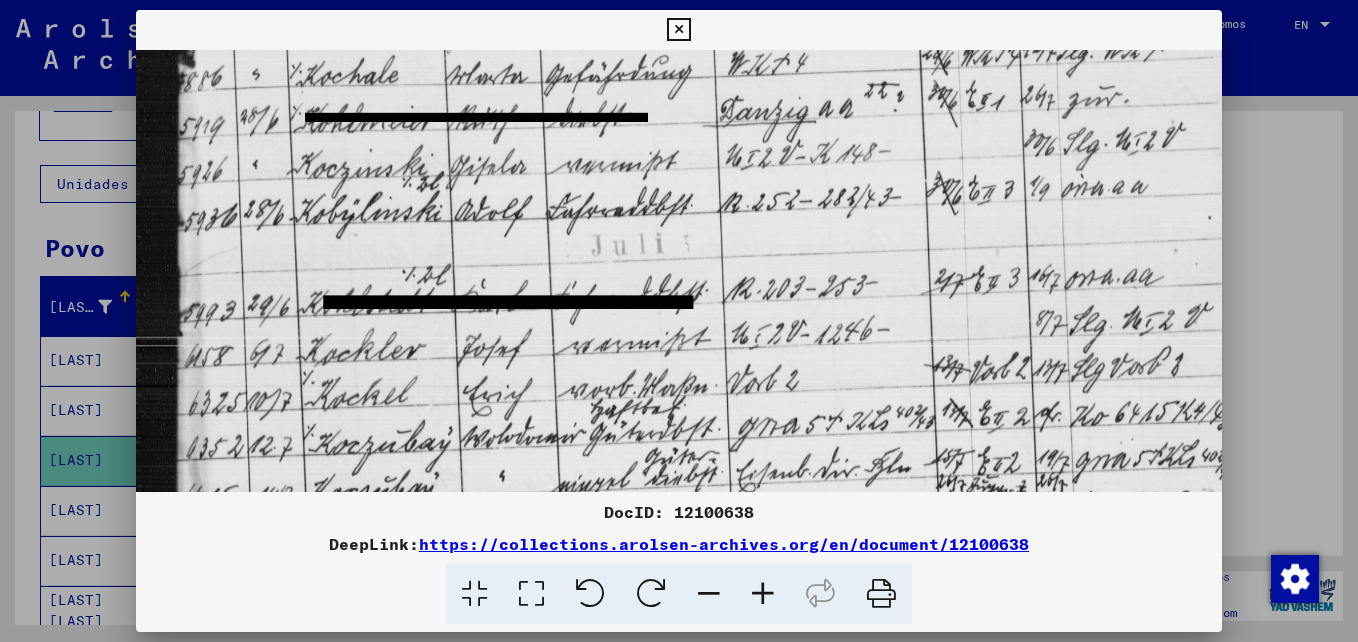 scroll, scrollTop: 313, scrollLeft: 0, axis: vertical 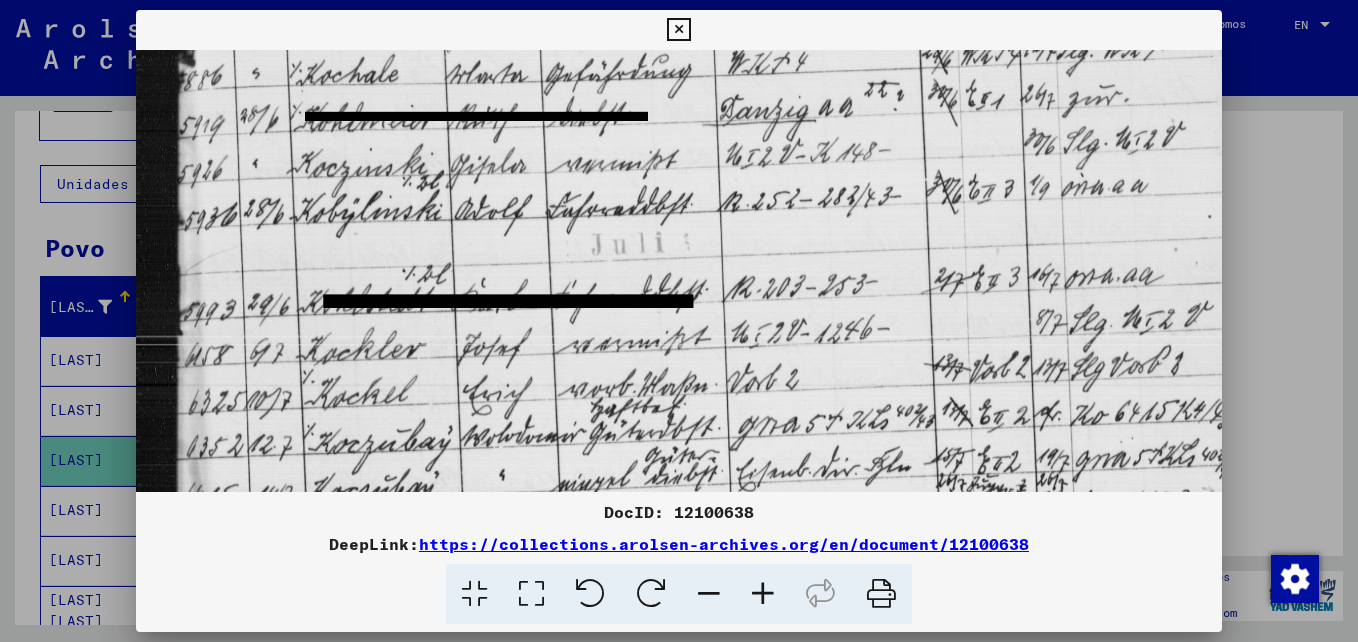 drag, startPoint x: 763, startPoint y: 402, endPoint x: 776, endPoint y: 348, distance: 55.542778 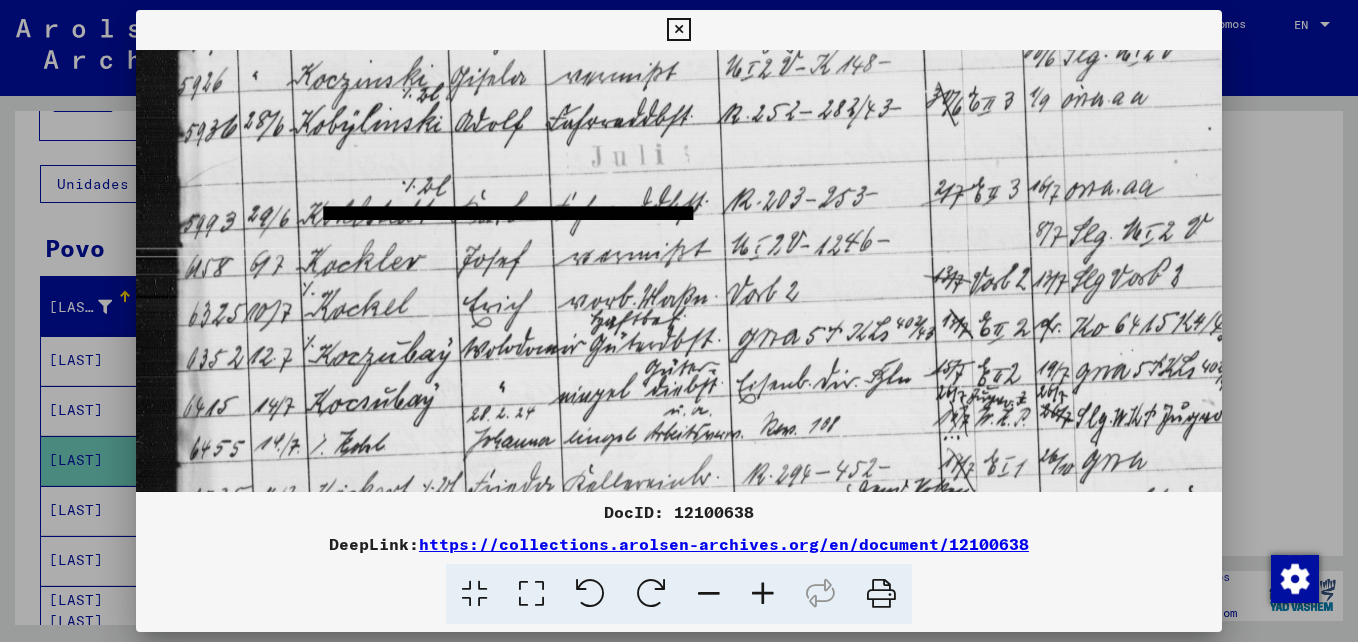 scroll, scrollTop: 405, scrollLeft: 0, axis: vertical 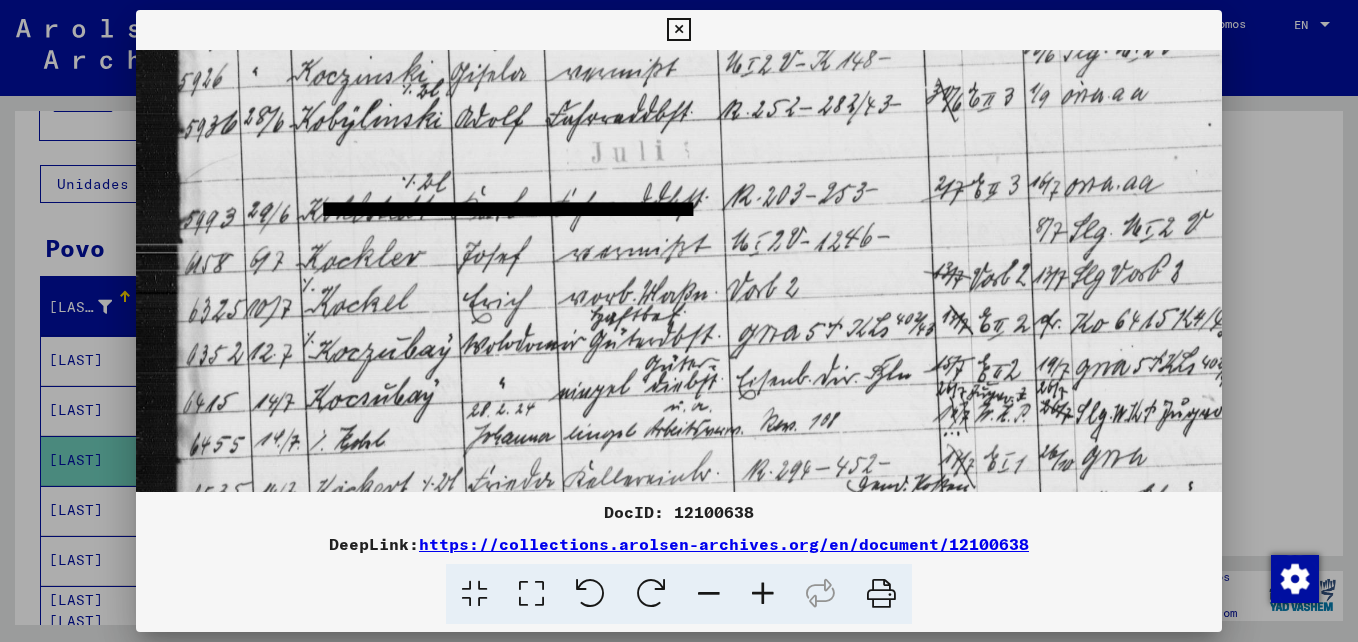 drag, startPoint x: 733, startPoint y: 454, endPoint x: 744, endPoint y: 362, distance: 92.65527 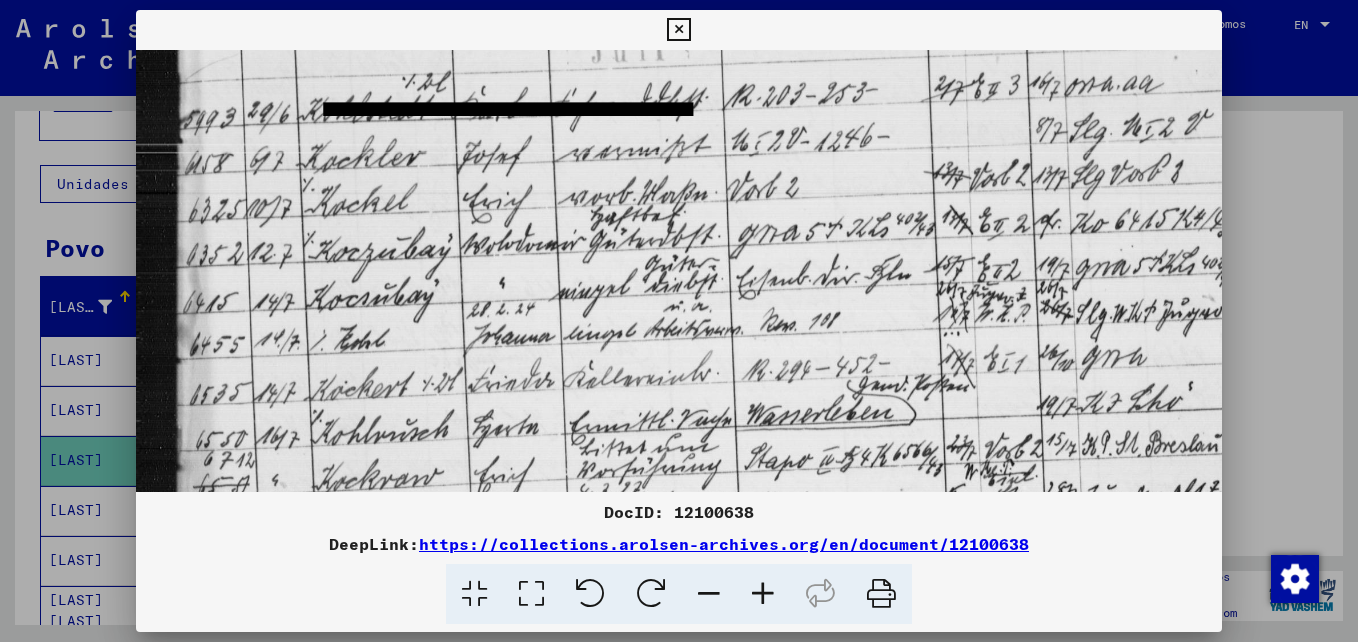 scroll, scrollTop: 509, scrollLeft: 0, axis: vertical 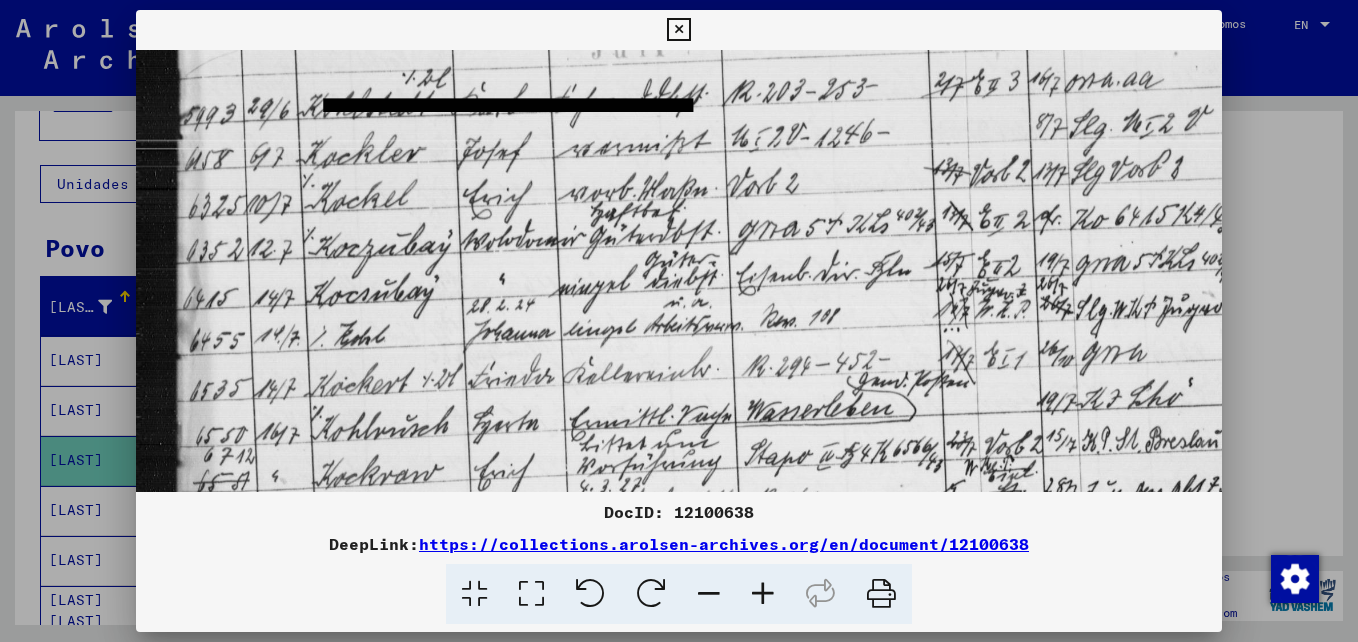 drag, startPoint x: 728, startPoint y: 427, endPoint x: 754, endPoint y: 323, distance: 107.200745 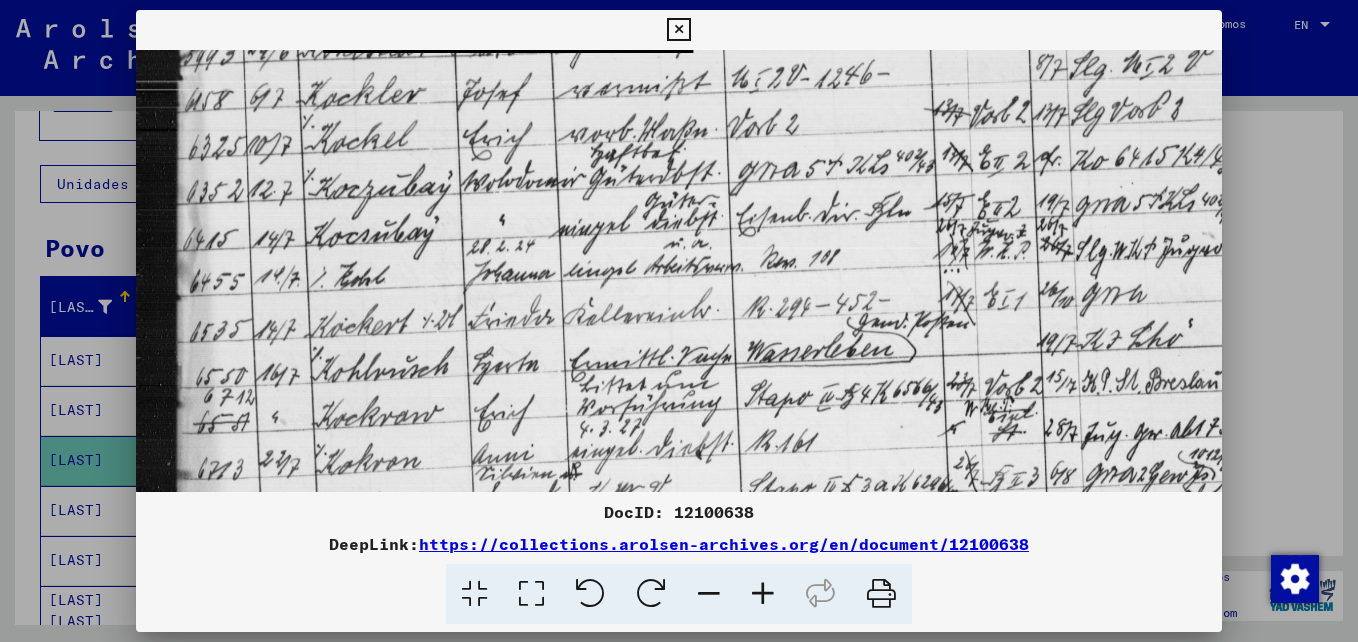 scroll, scrollTop: 590, scrollLeft: 0, axis: vertical 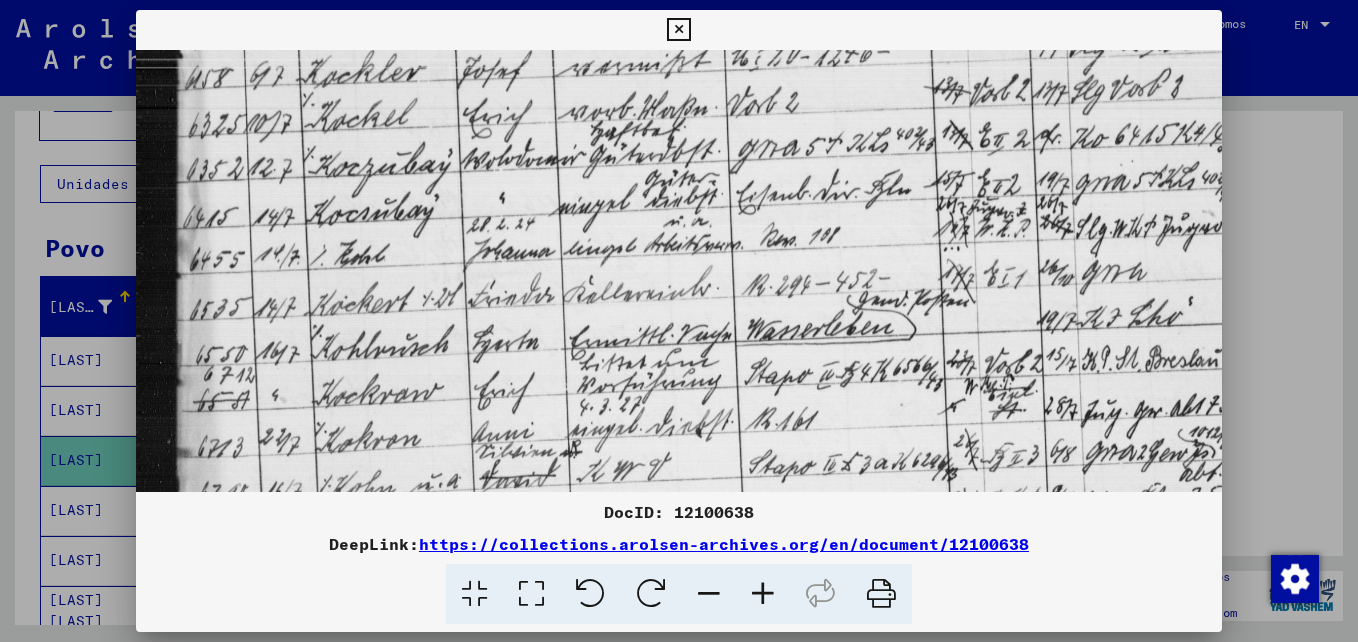 drag, startPoint x: 603, startPoint y: 341, endPoint x: 650, endPoint y: 260, distance: 93.64828 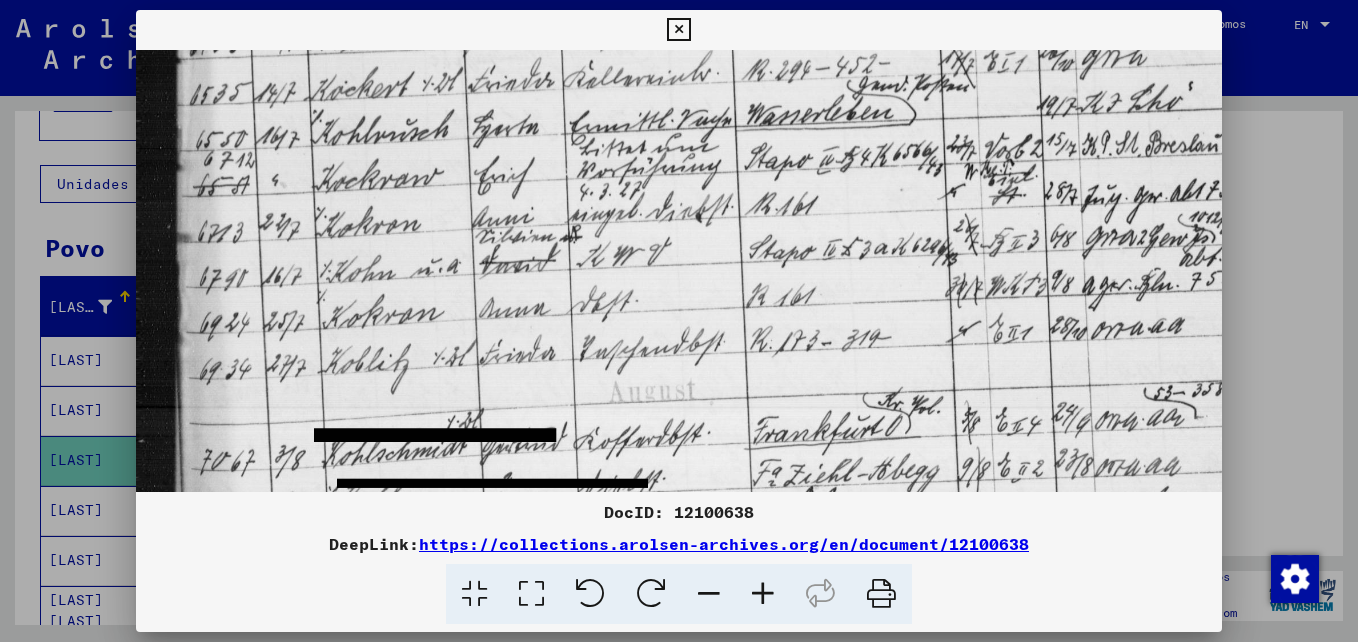 scroll, scrollTop: 806, scrollLeft: 0, axis: vertical 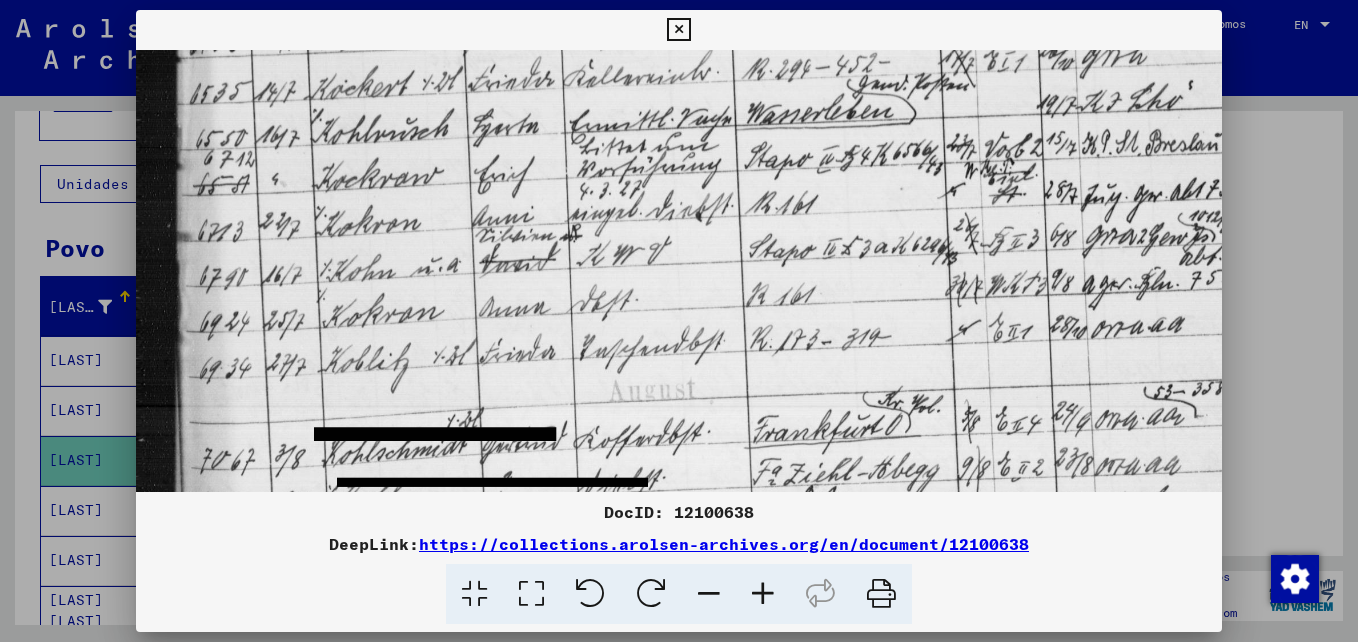drag, startPoint x: 708, startPoint y: 384, endPoint x: 747, endPoint y: 168, distance: 219.4926 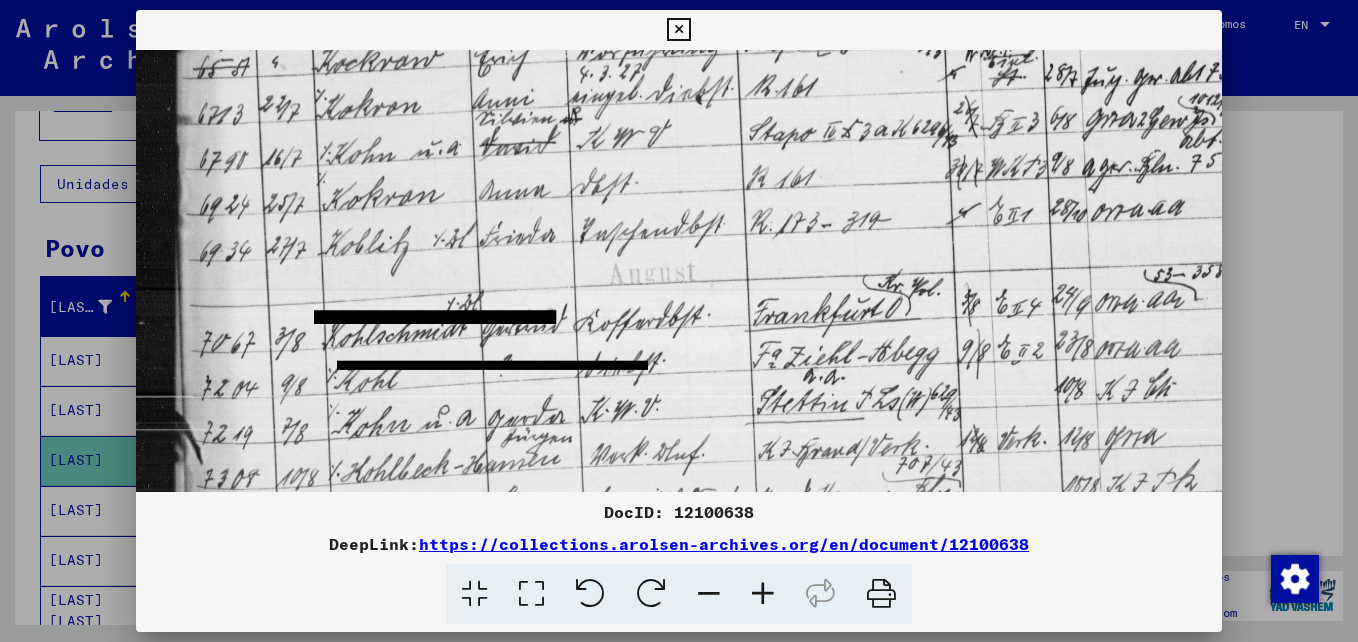 scroll, scrollTop: 926, scrollLeft: 0, axis: vertical 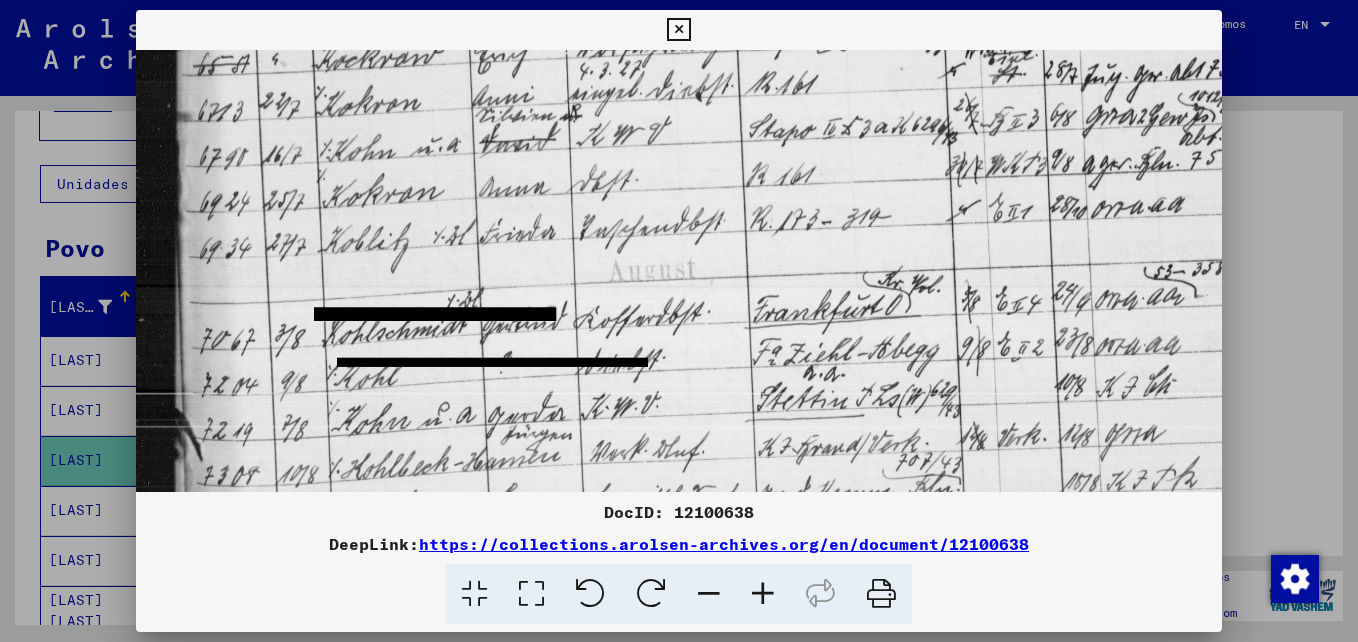 drag, startPoint x: 748, startPoint y: 346, endPoint x: 766, endPoint y: 226, distance: 121.34249 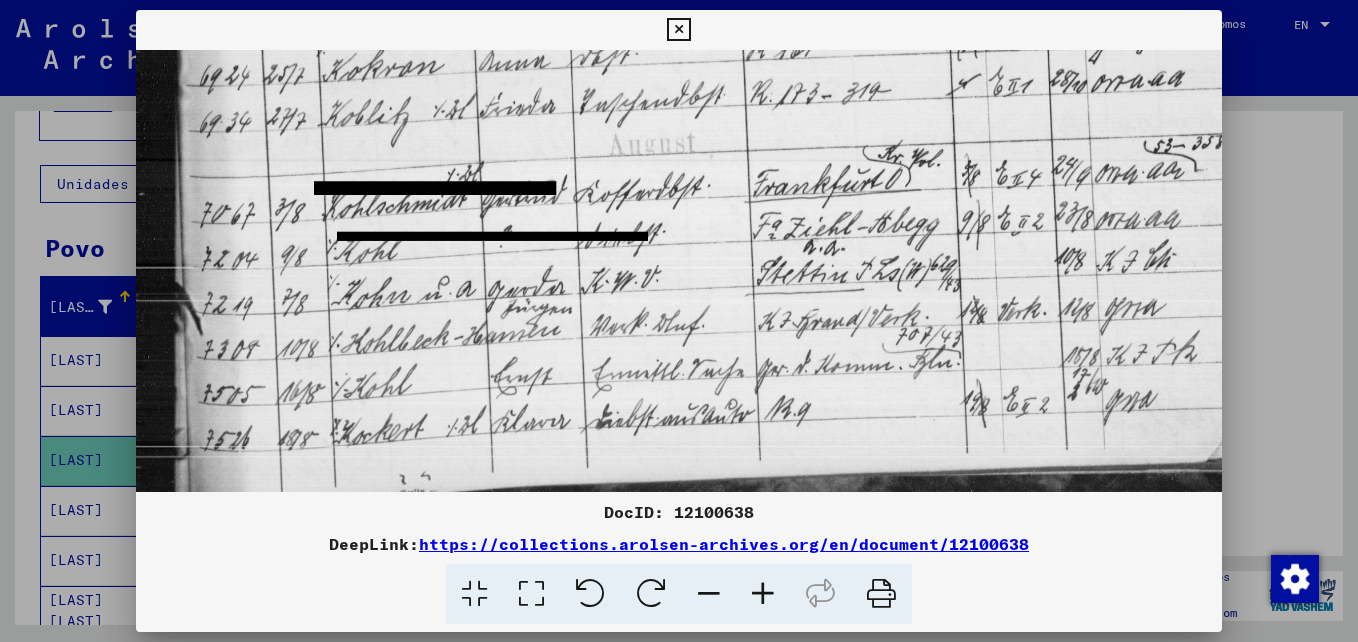 scroll, scrollTop: 1054, scrollLeft: 0, axis: vertical 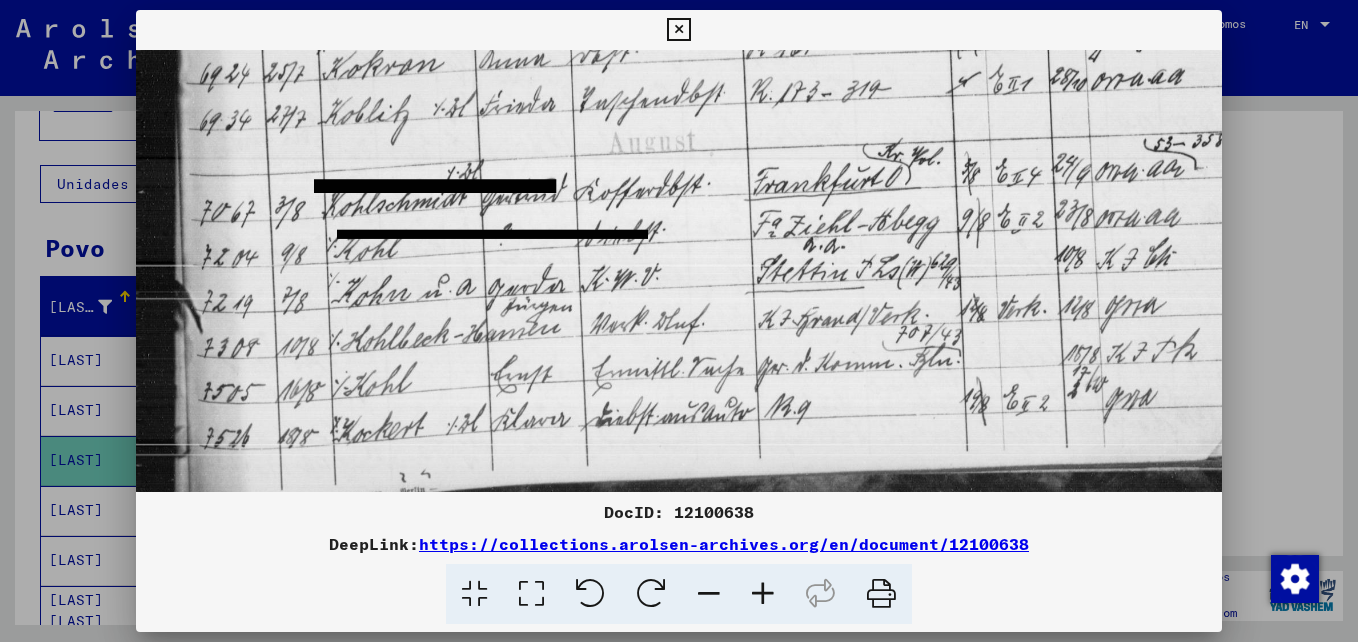drag, startPoint x: 745, startPoint y: 336, endPoint x: 767, endPoint y: 208, distance: 129.87686 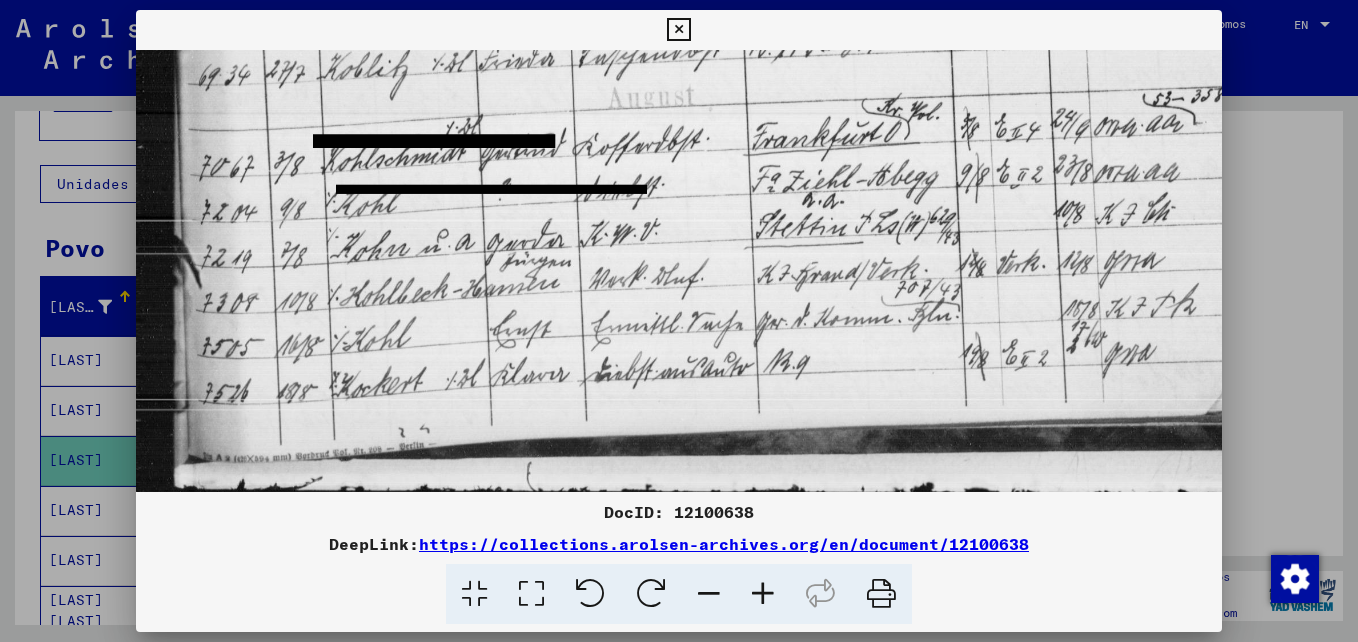 scroll, scrollTop: 1100, scrollLeft: 0, axis: vertical 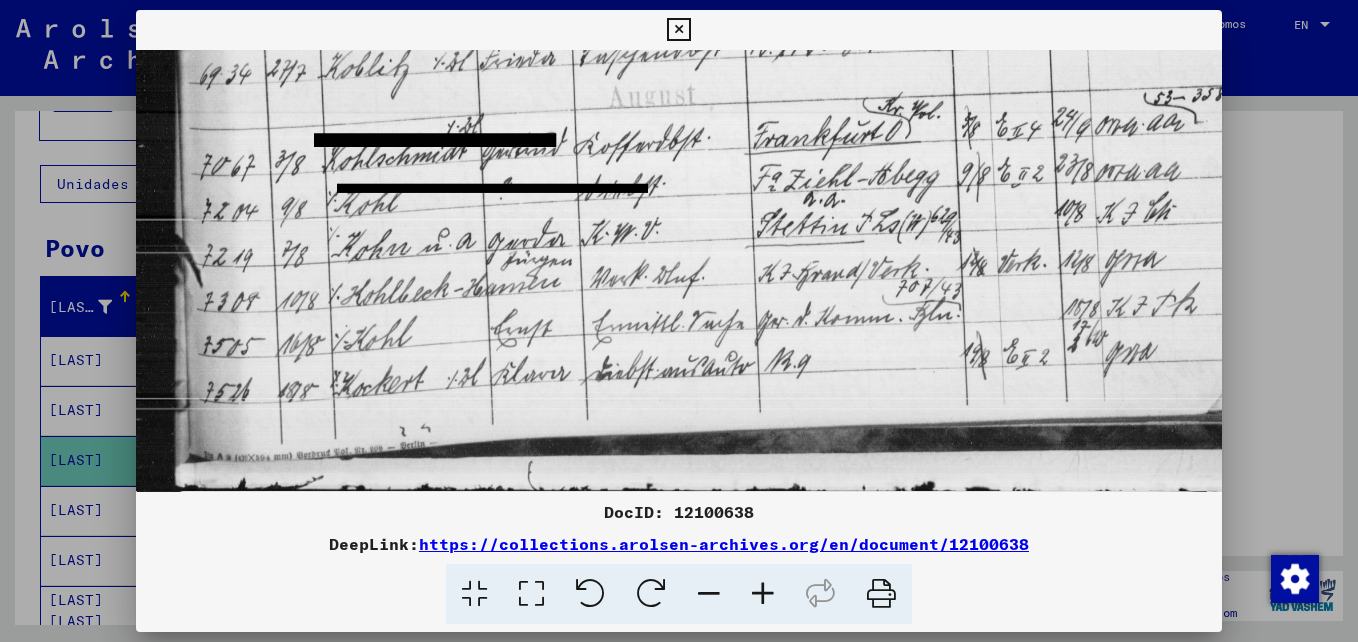 drag, startPoint x: 748, startPoint y: 296, endPoint x: 754, endPoint y: 206, distance: 90.199776 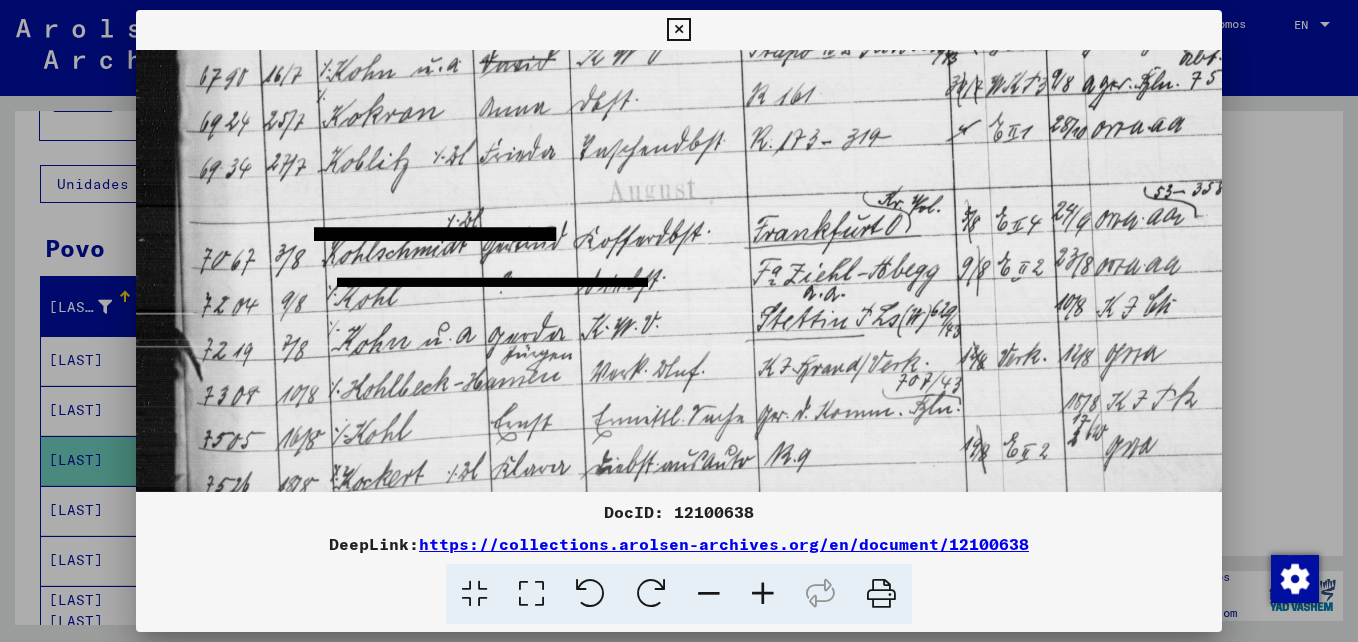 scroll, scrollTop: 987, scrollLeft: 0, axis: vertical 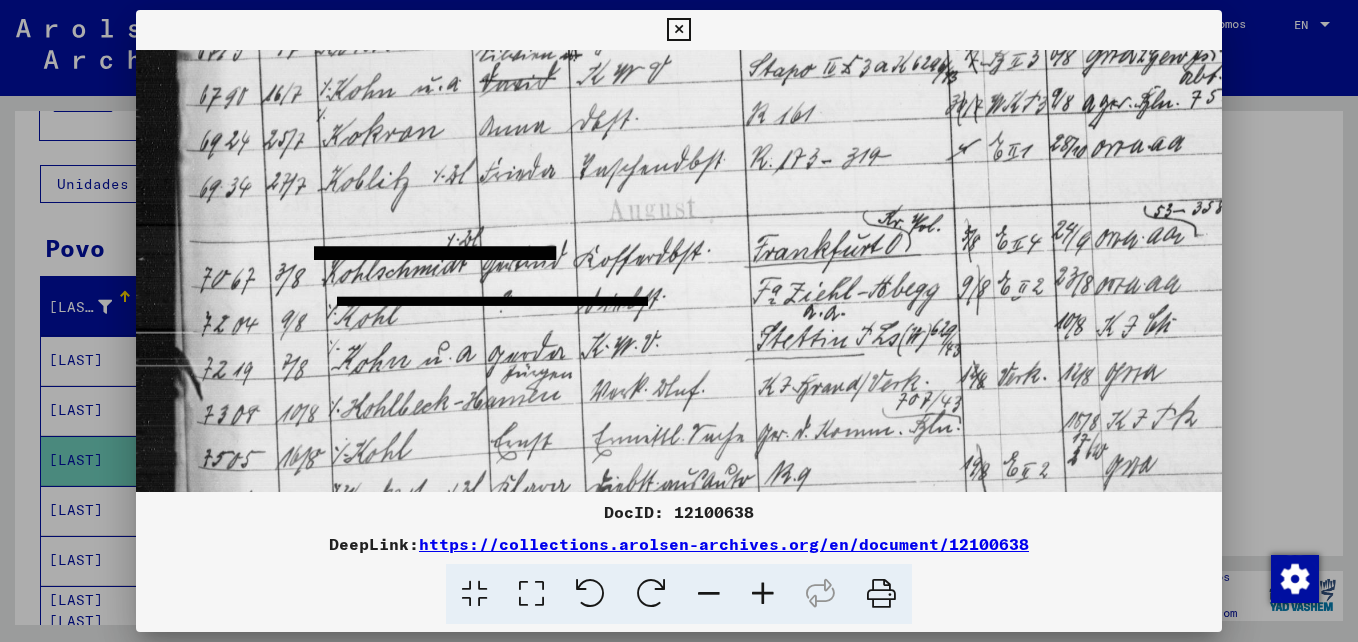 drag, startPoint x: 647, startPoint y: 179, endPoint x: 692, endPoint y: 292, distance: 121.630585 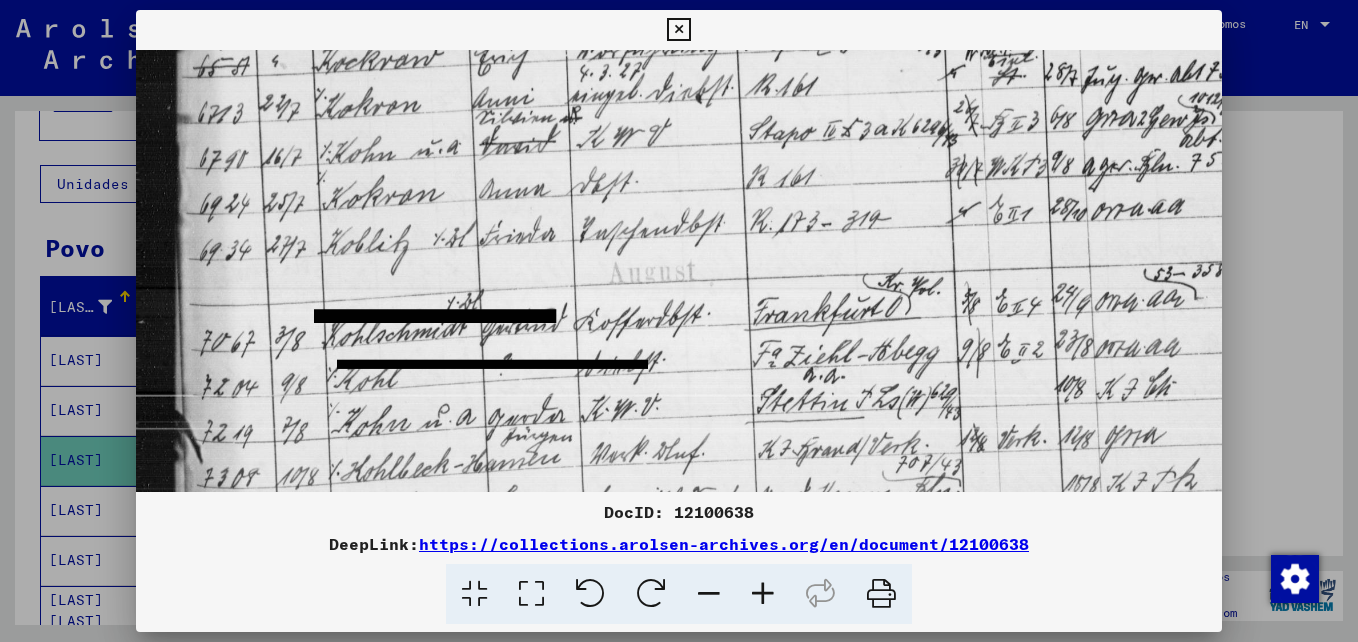 scroll, scrollTop: 921, scrollLeft: 0, axis: vertical 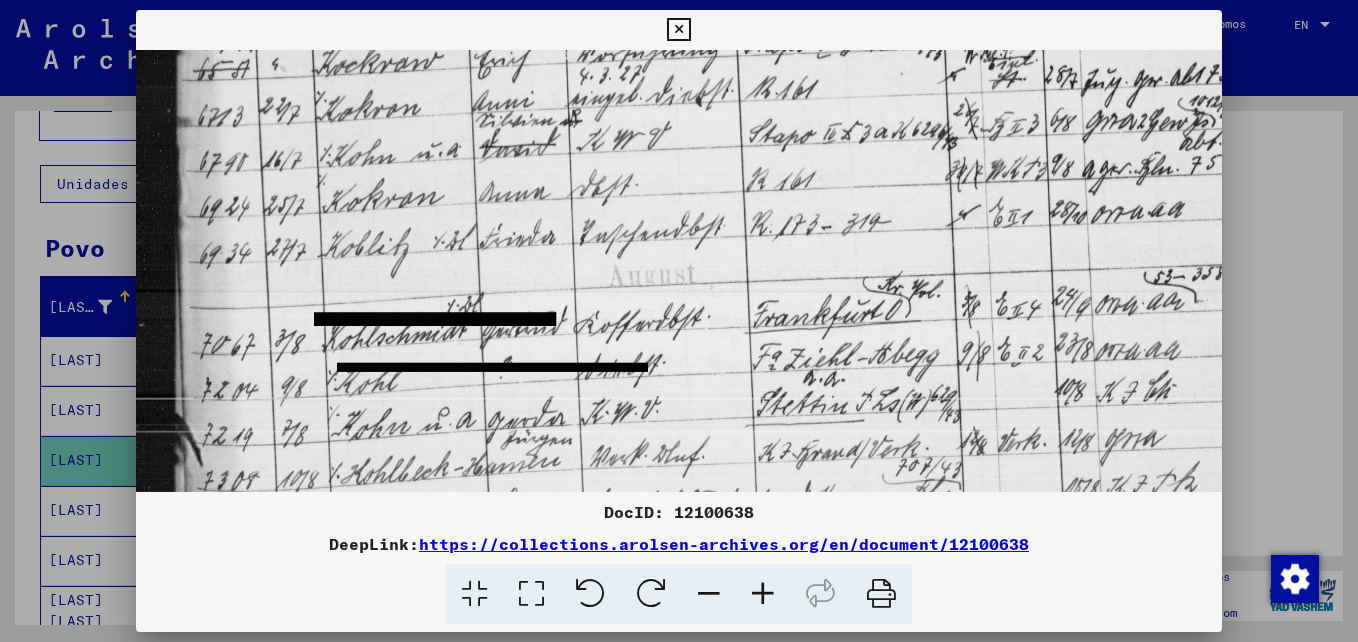 drag, startPoint x: 686, startPoint y: 252, endPoint x: 688, endPoint y: 318, distance: 66.0303 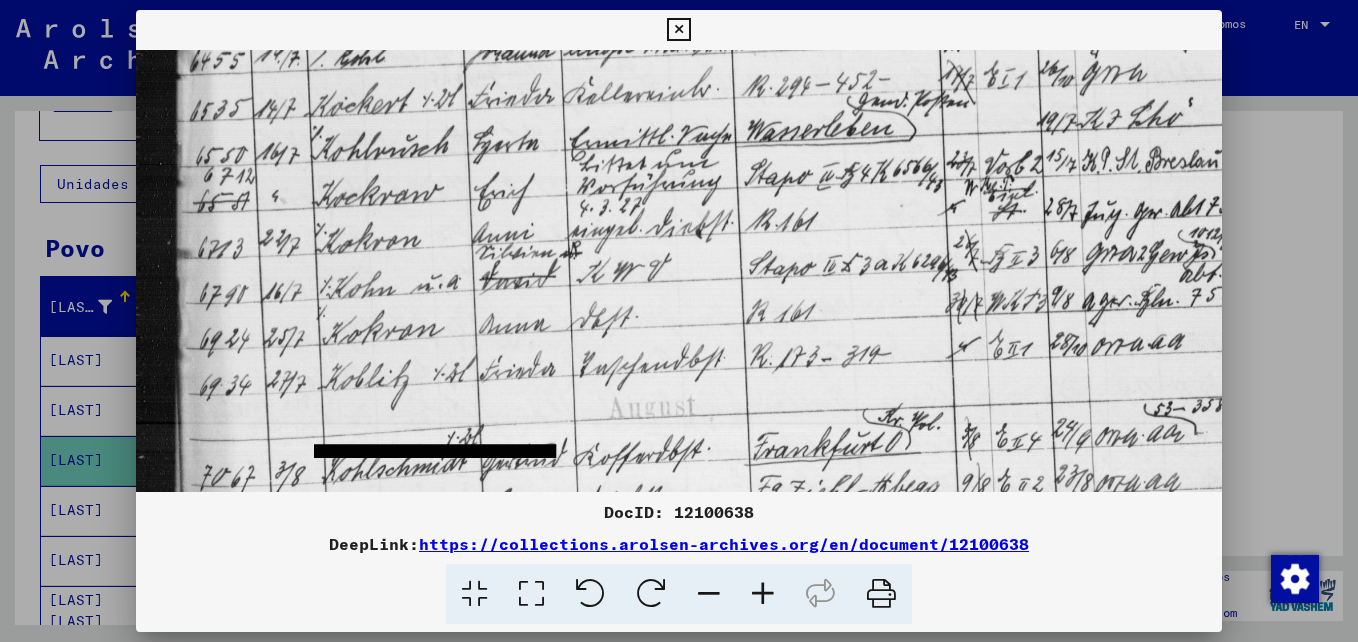 scroll, scrollTop: 787, scrollLeft: 0, axis: vertical 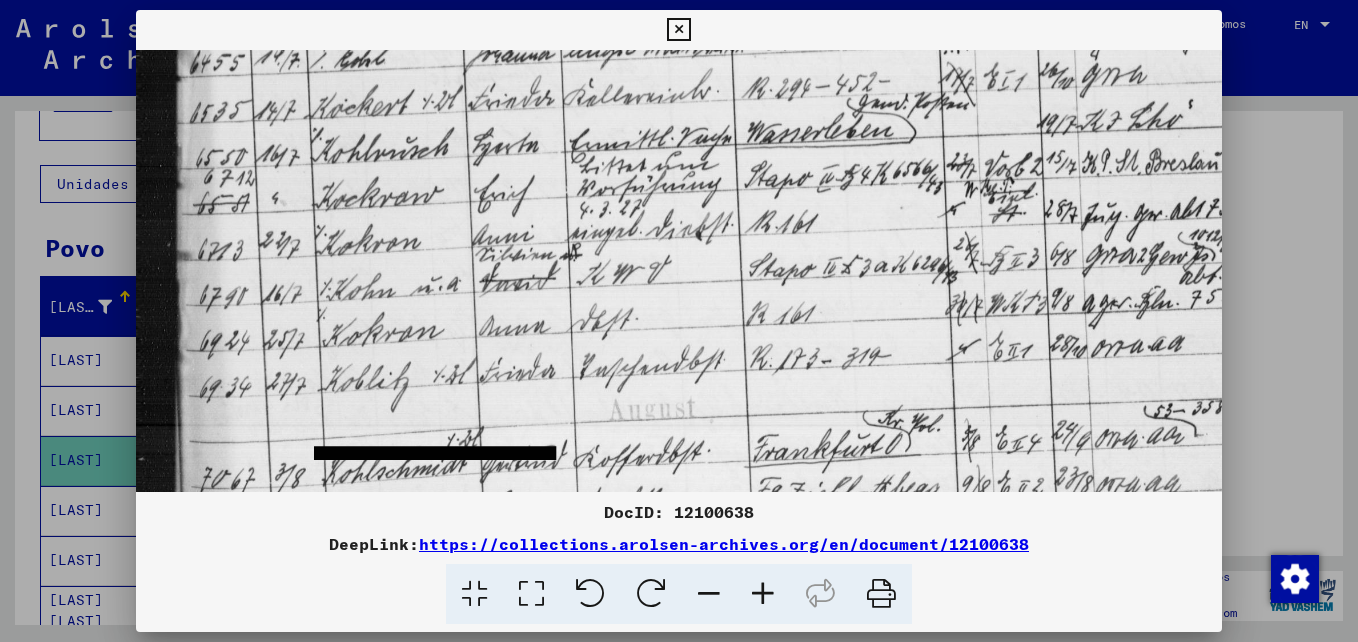 drag, startPoint x: 600, startPoint y: 229, endPoint x: 624, endPoint y: 363, distance: 136.1323 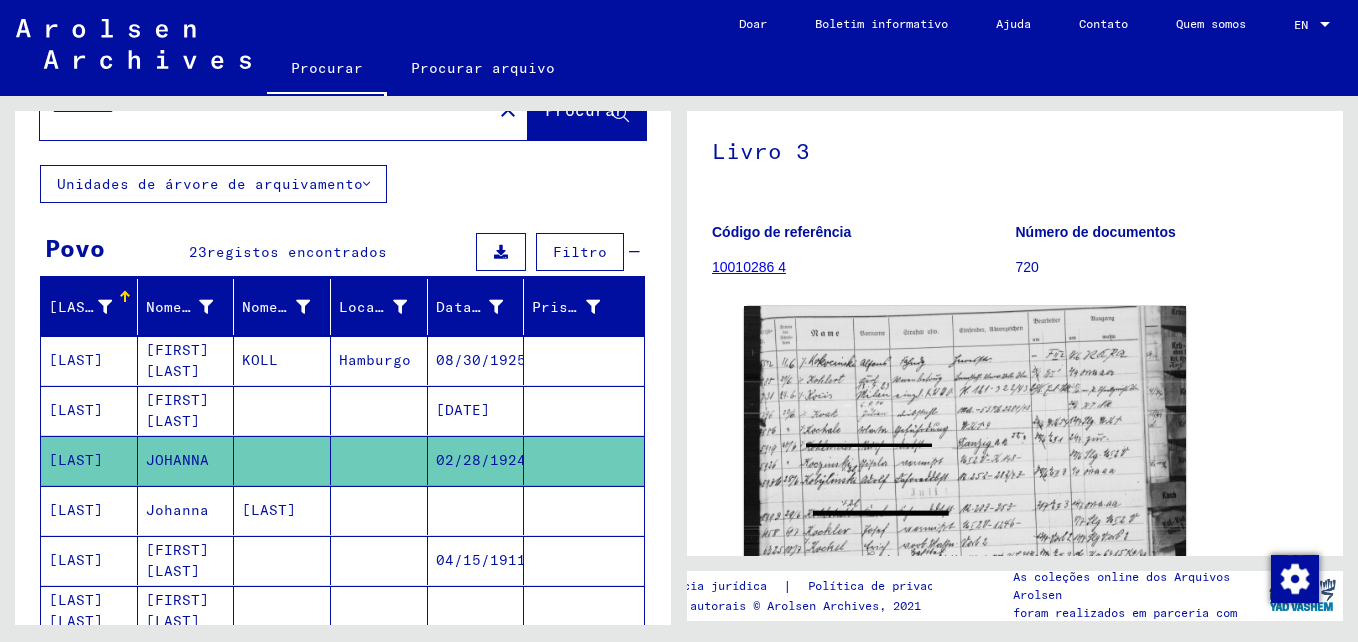 scroll, scrollTop: 169, scrollLeft: 0, axis: vertical 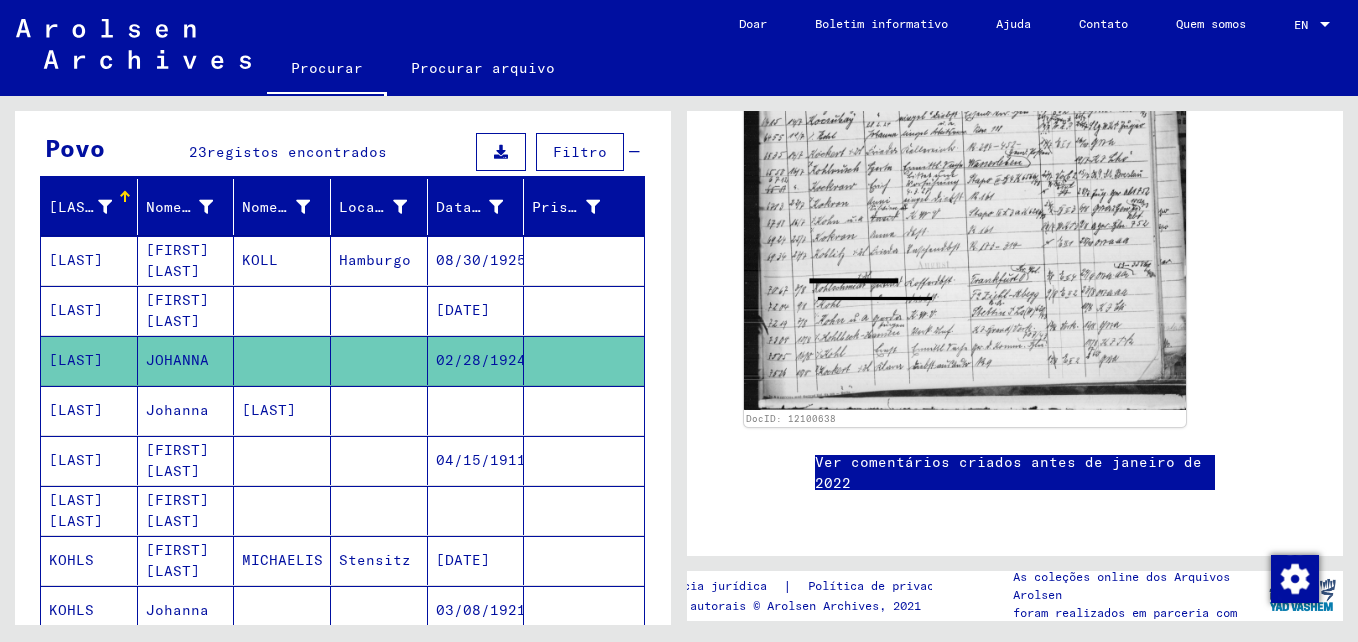 click on "Ver comentários criados antes de janeiro de 2022" 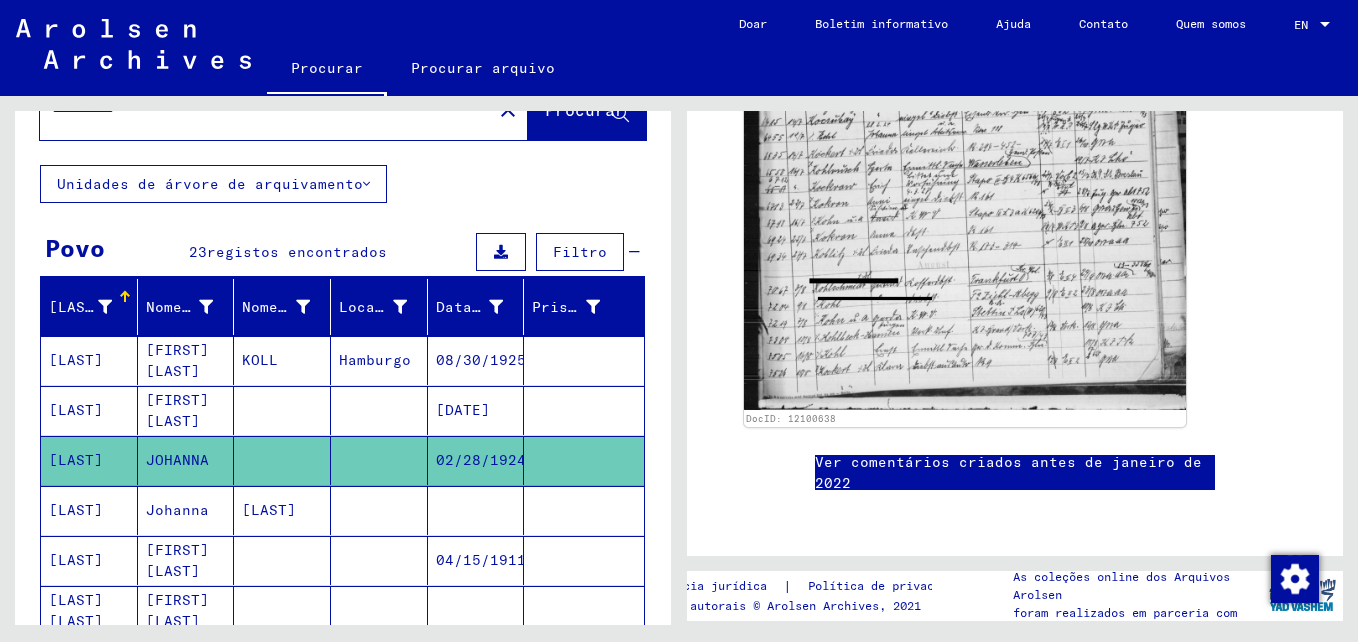 scroll, scrollTop: 0, scrollLeft: 0, axis: both 